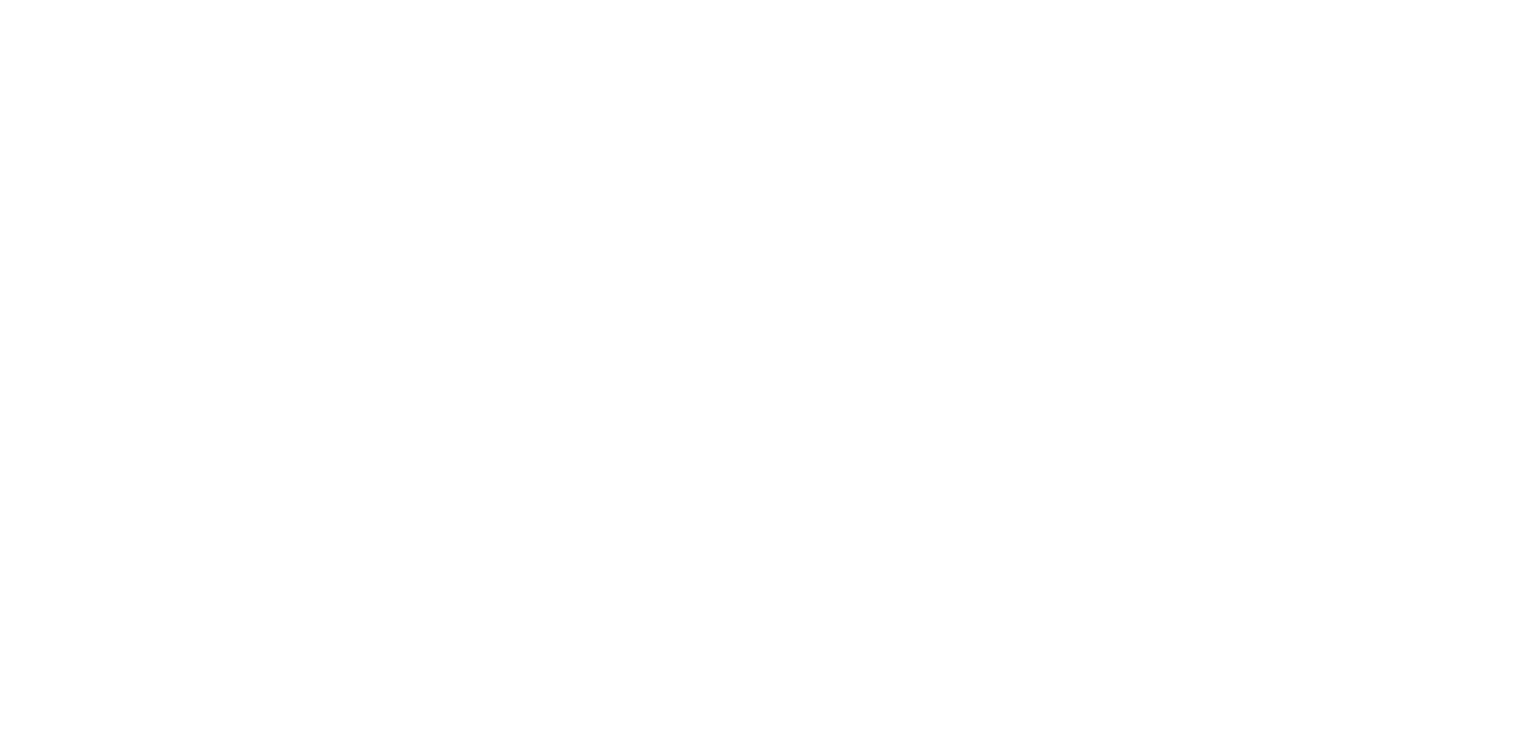 scroll, scrollTop: 0, scrollLeft: 0, axis: both 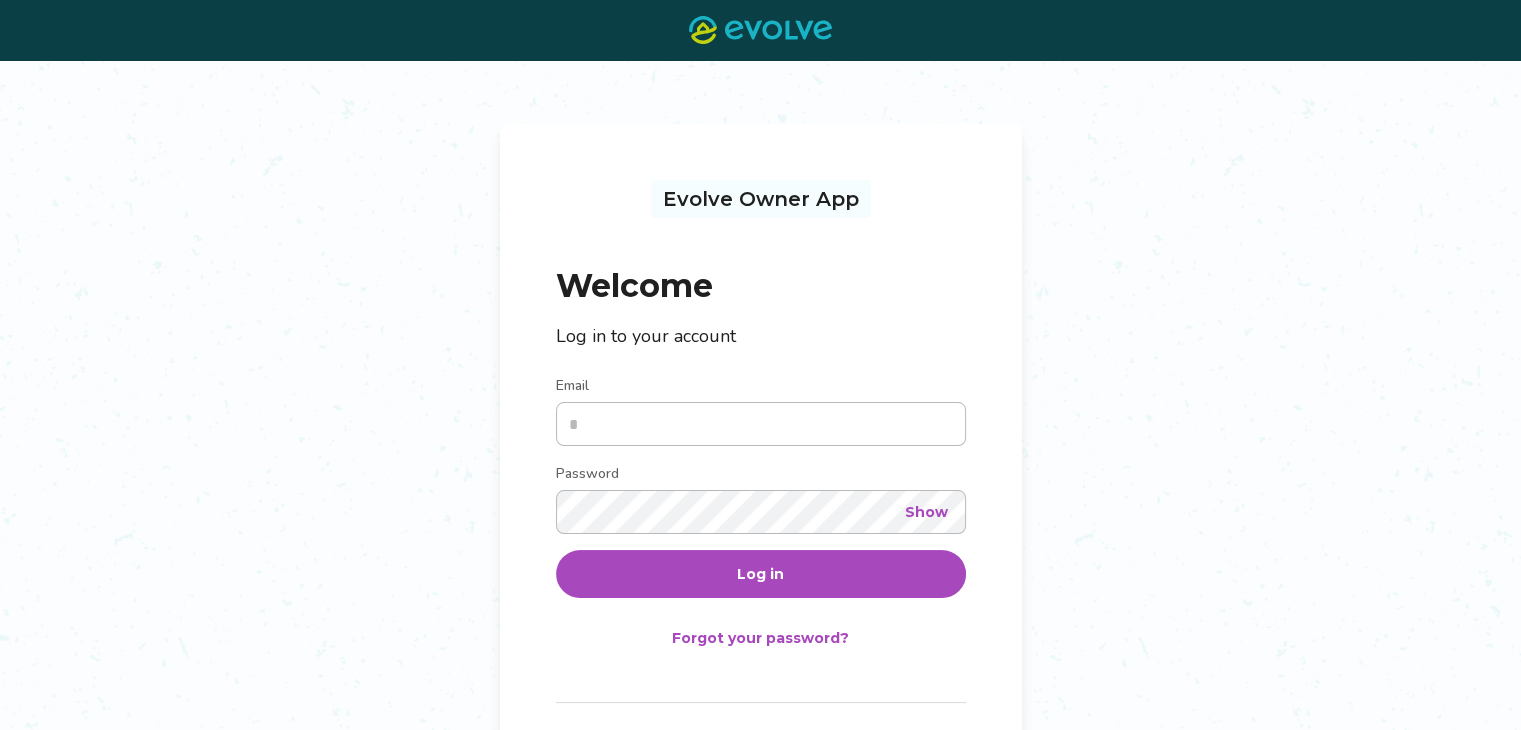 type on "**********" 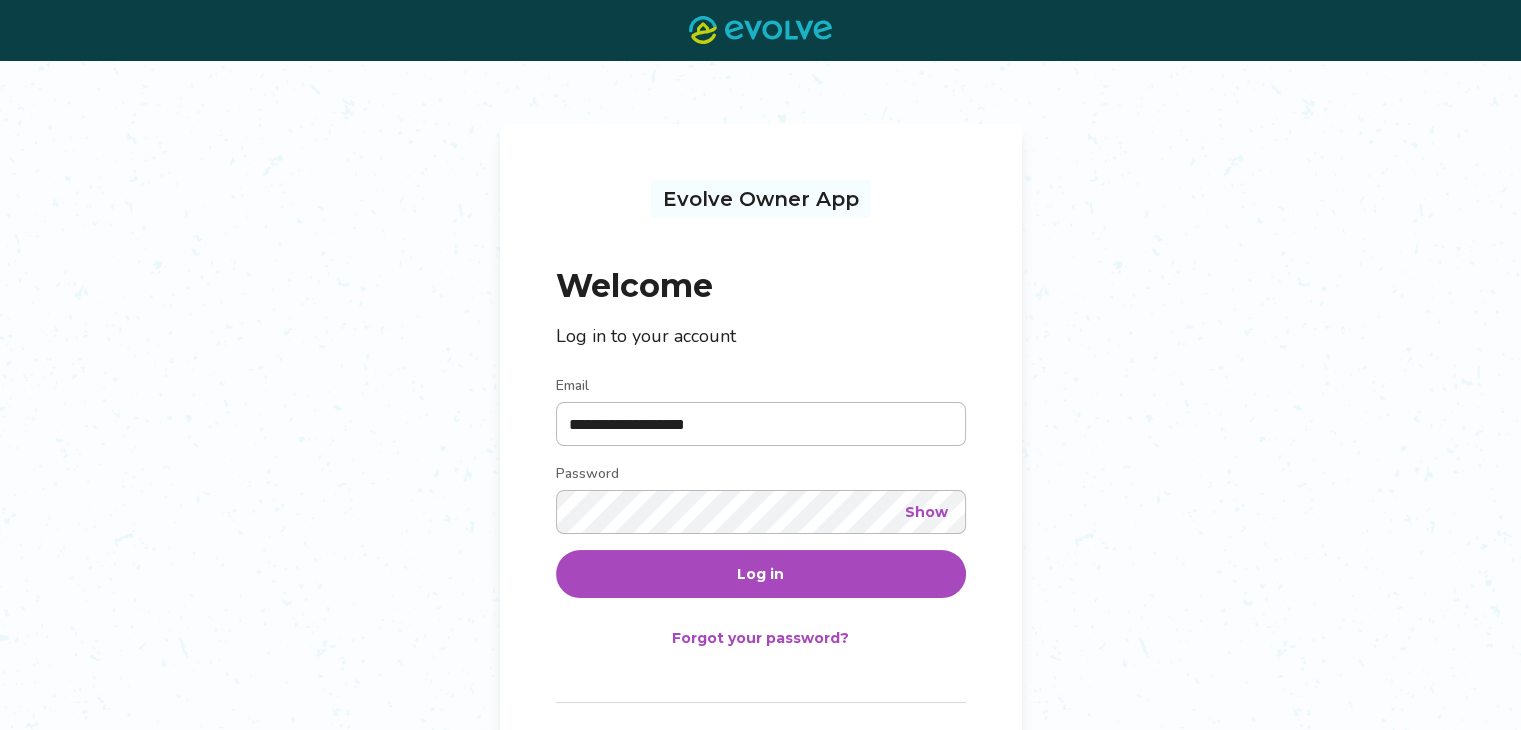 click on "Log in" at bounding box center [760, 574] 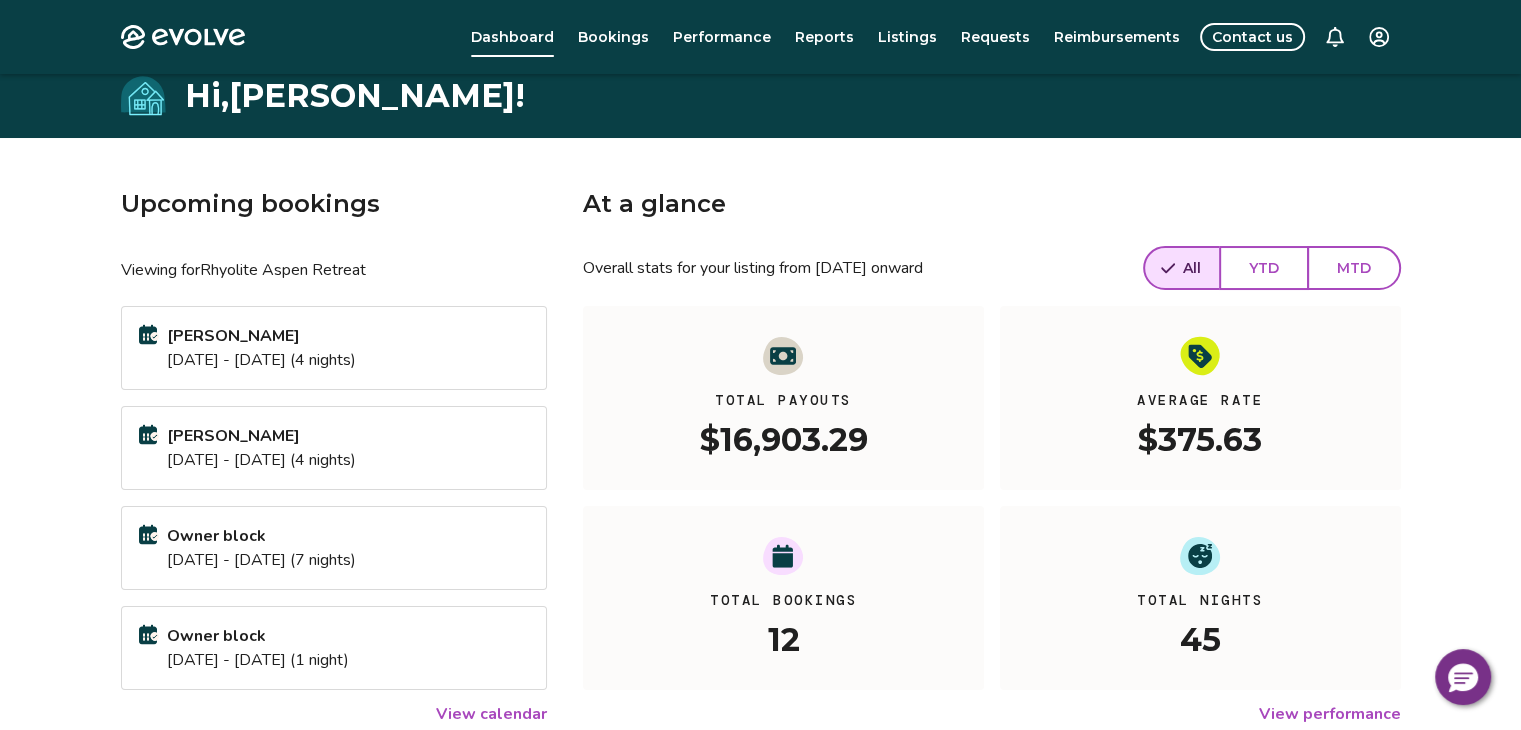 scroll, scrollTop: 0, scrollLeft: 0, axis: both 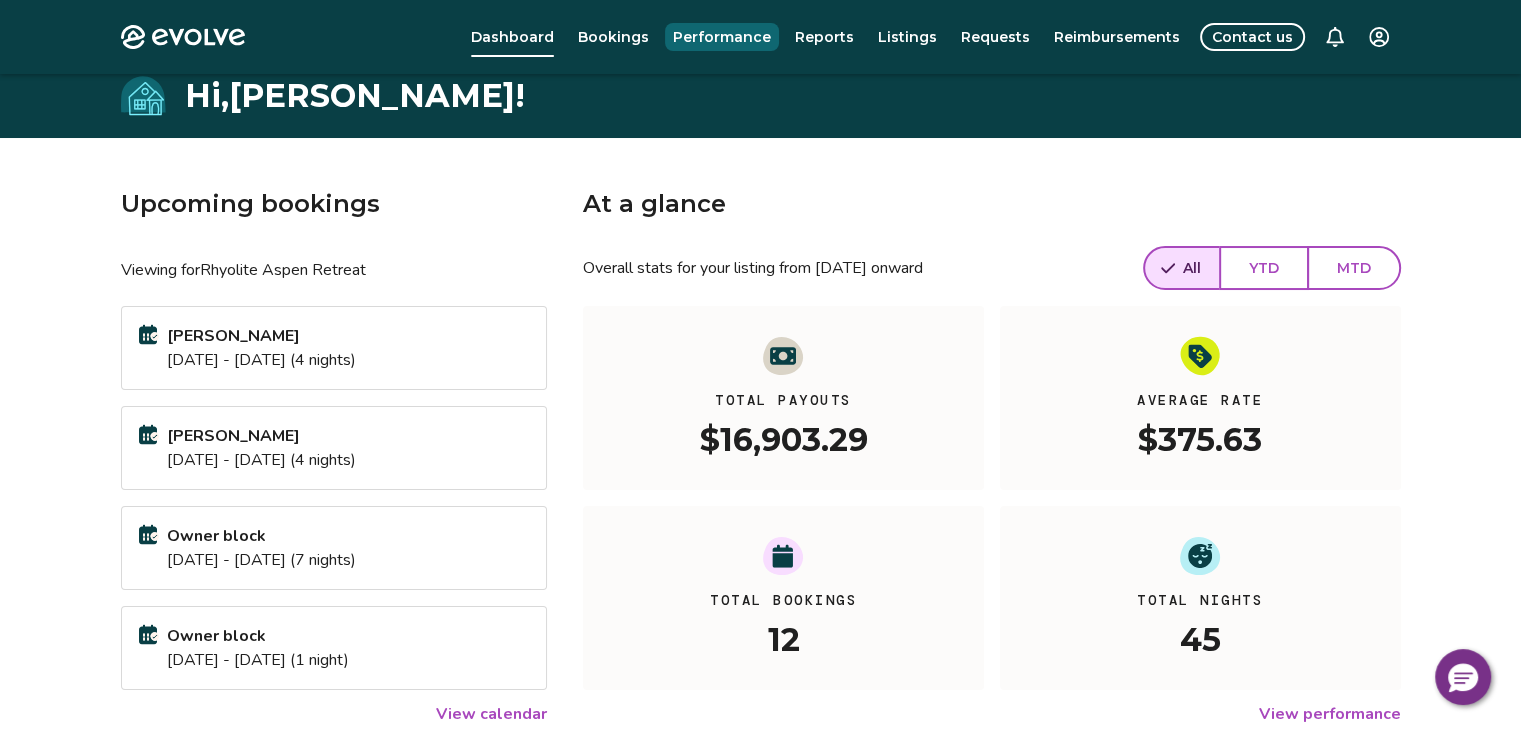 click on "Performance" at bounding box center (722, 37) 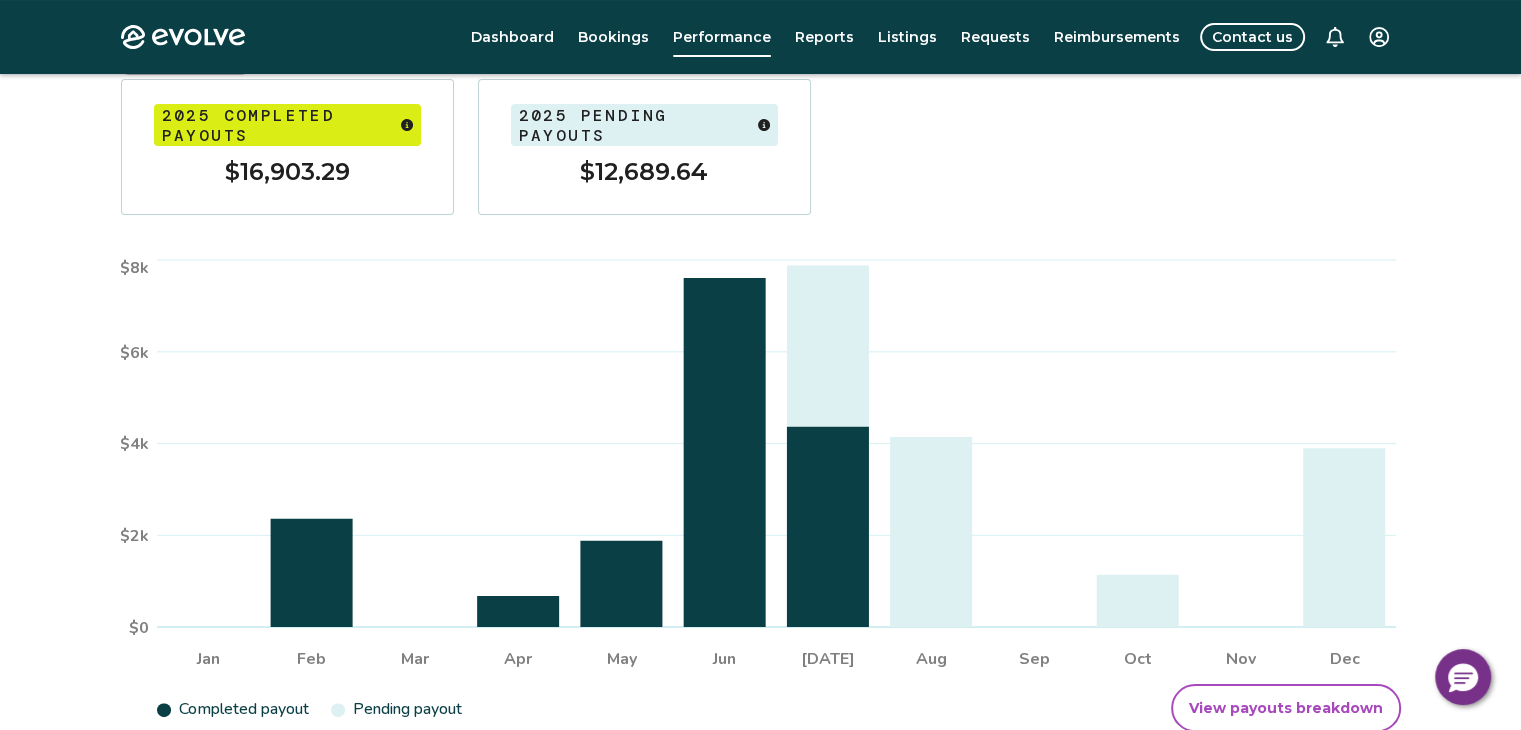 scroll, scrollTop: 0, scrollLeft: 0, axis: both 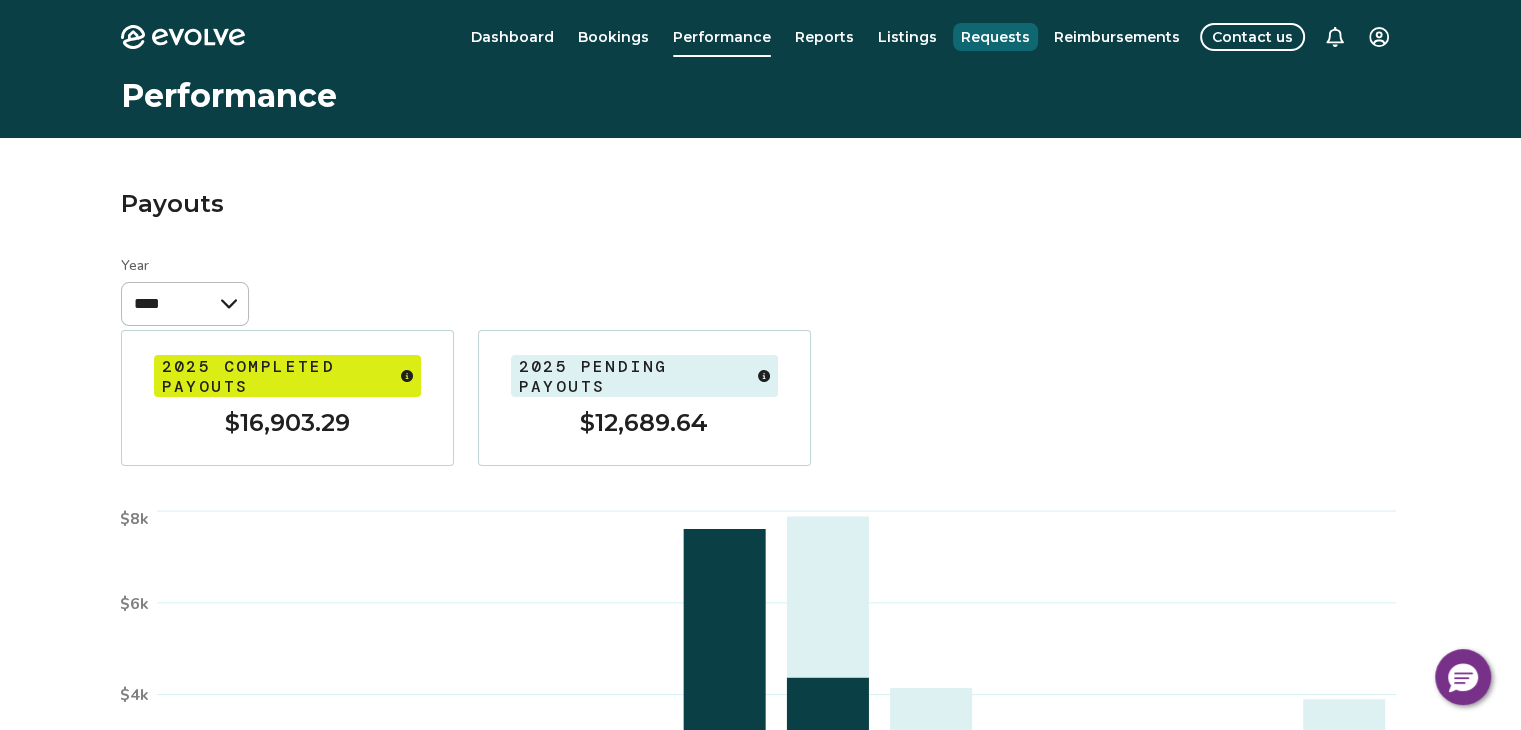 click on "Requests" at bounding box center [995, 37] 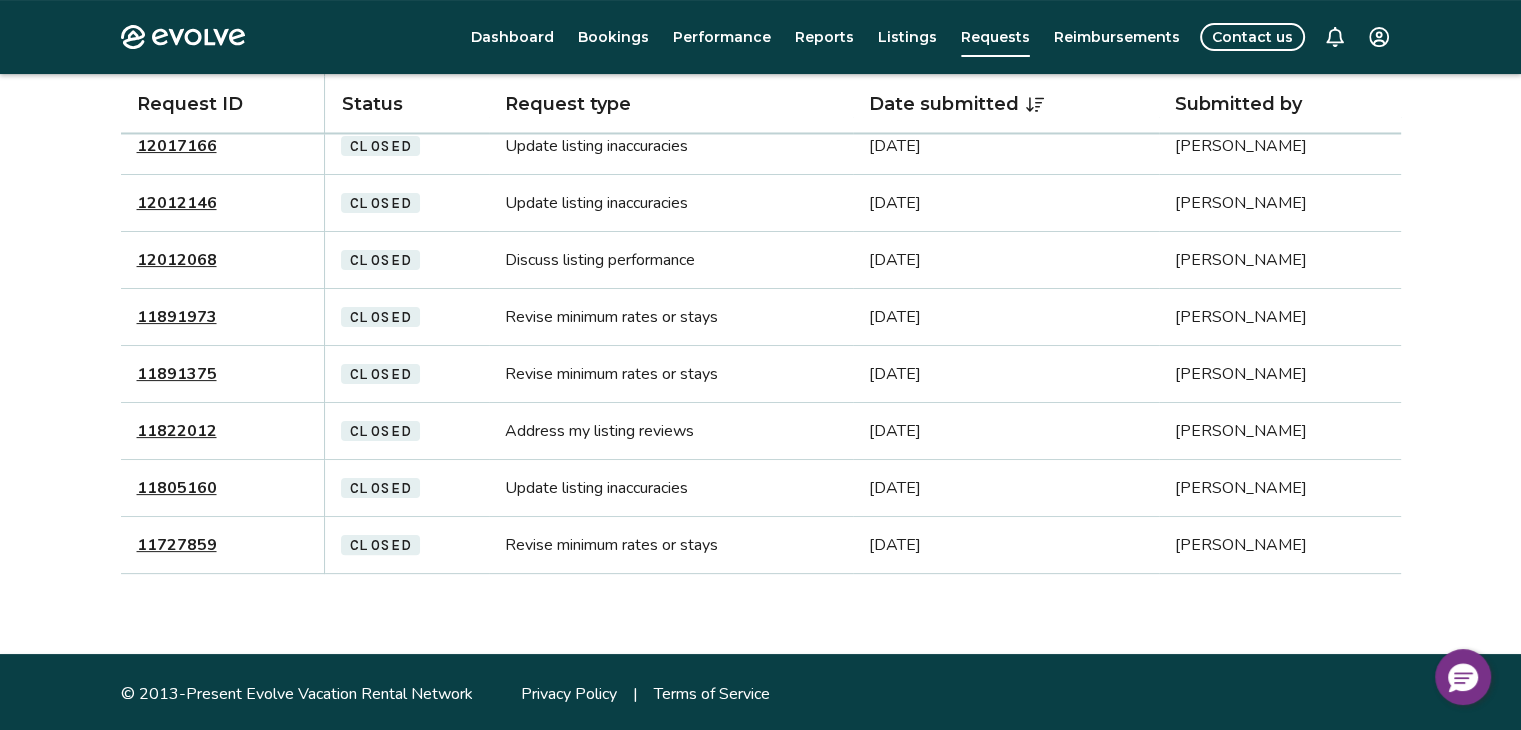 scroll, scrollTop: 397, scrollLeft: 0, axis: vertical 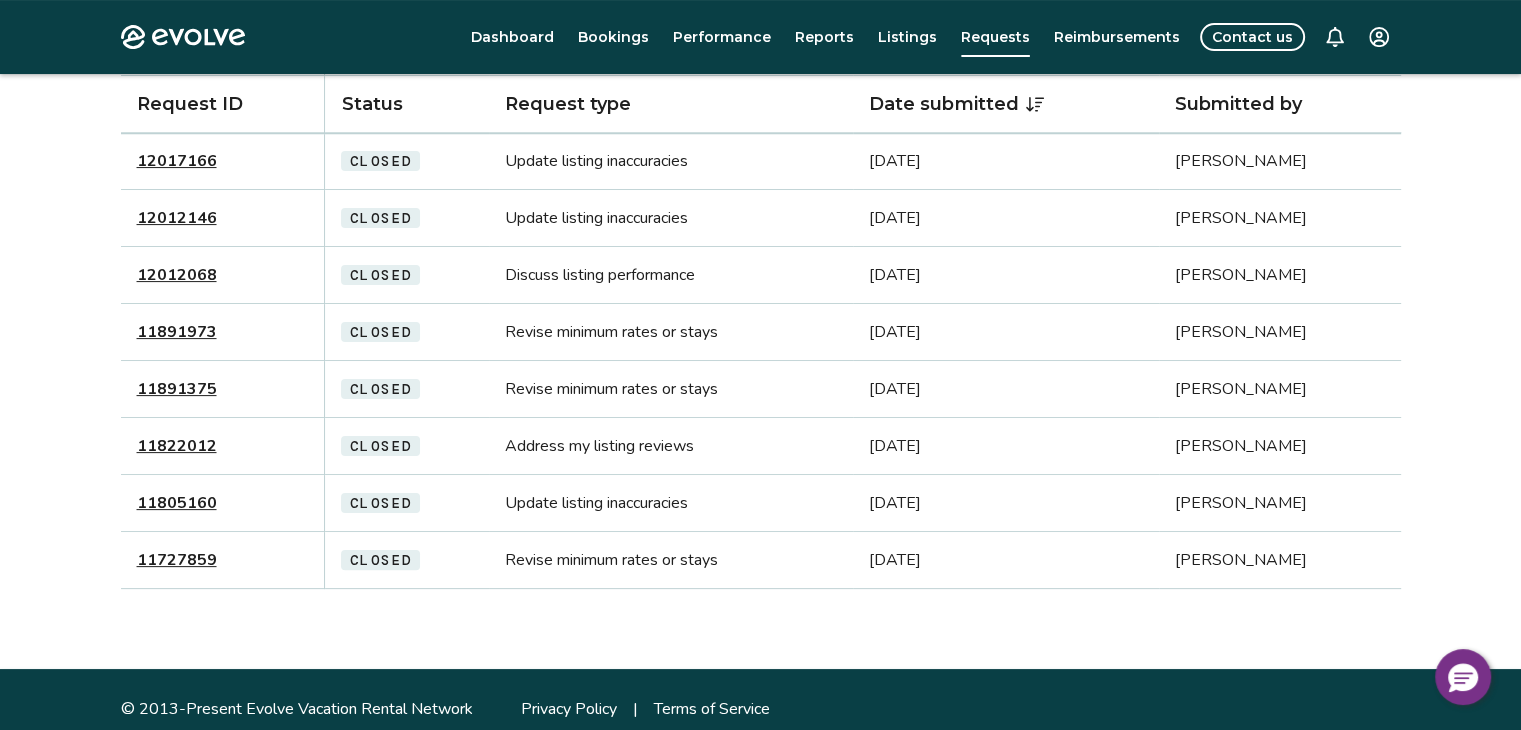 click on "11805160" at bounding box center [177, 503] 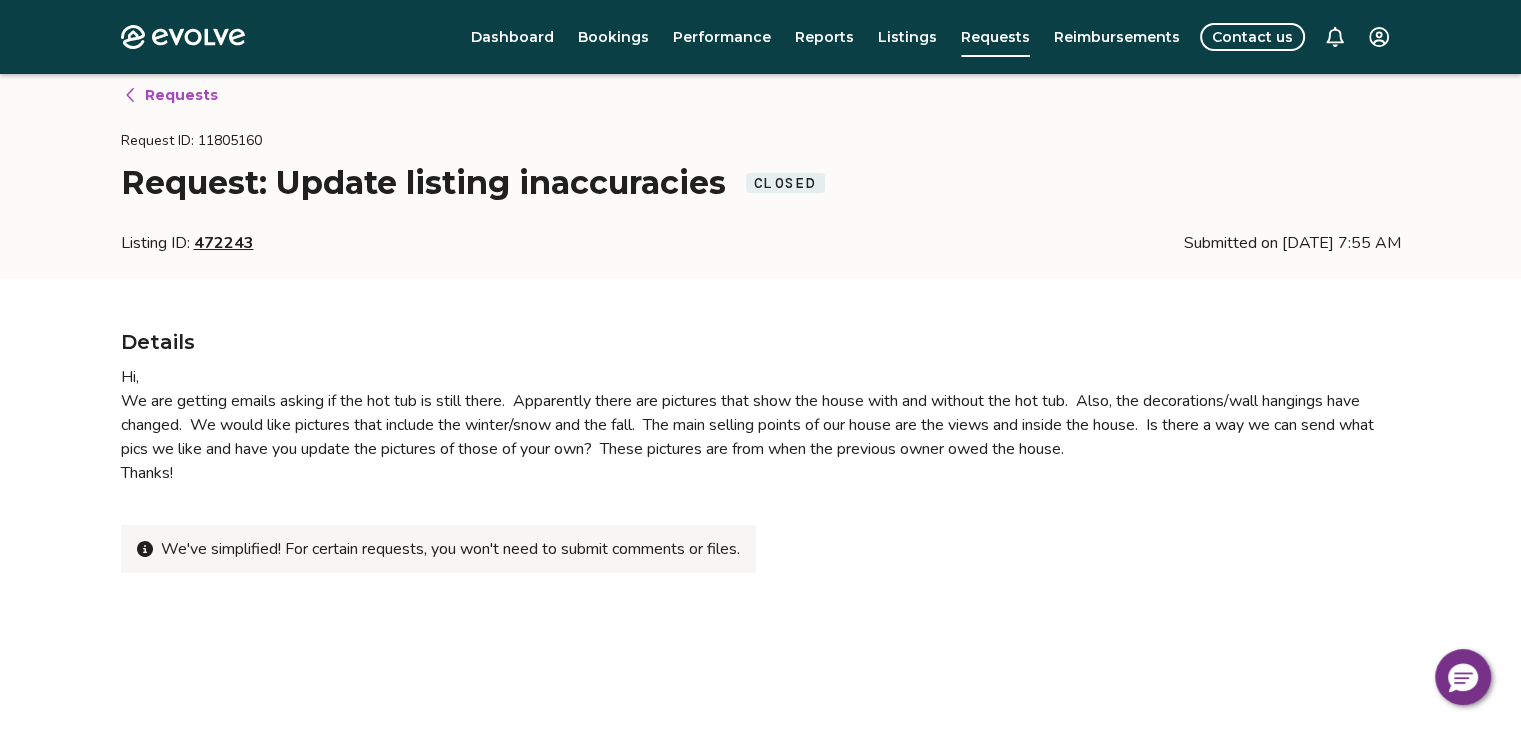 scroll, scrollTop: 16, scrollLeft: 0, axis: vertical 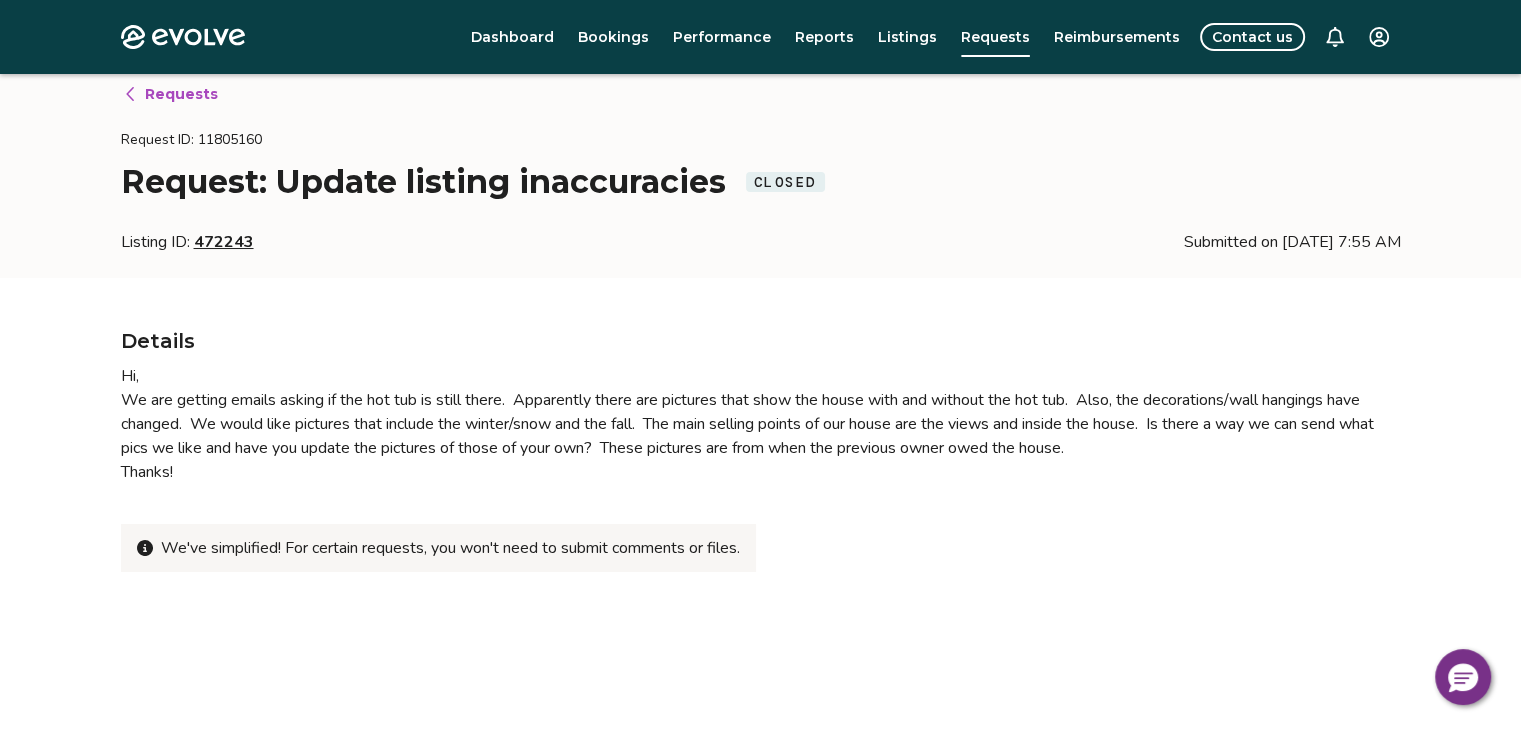 click on "Requests" at bounding box center (181, 94) 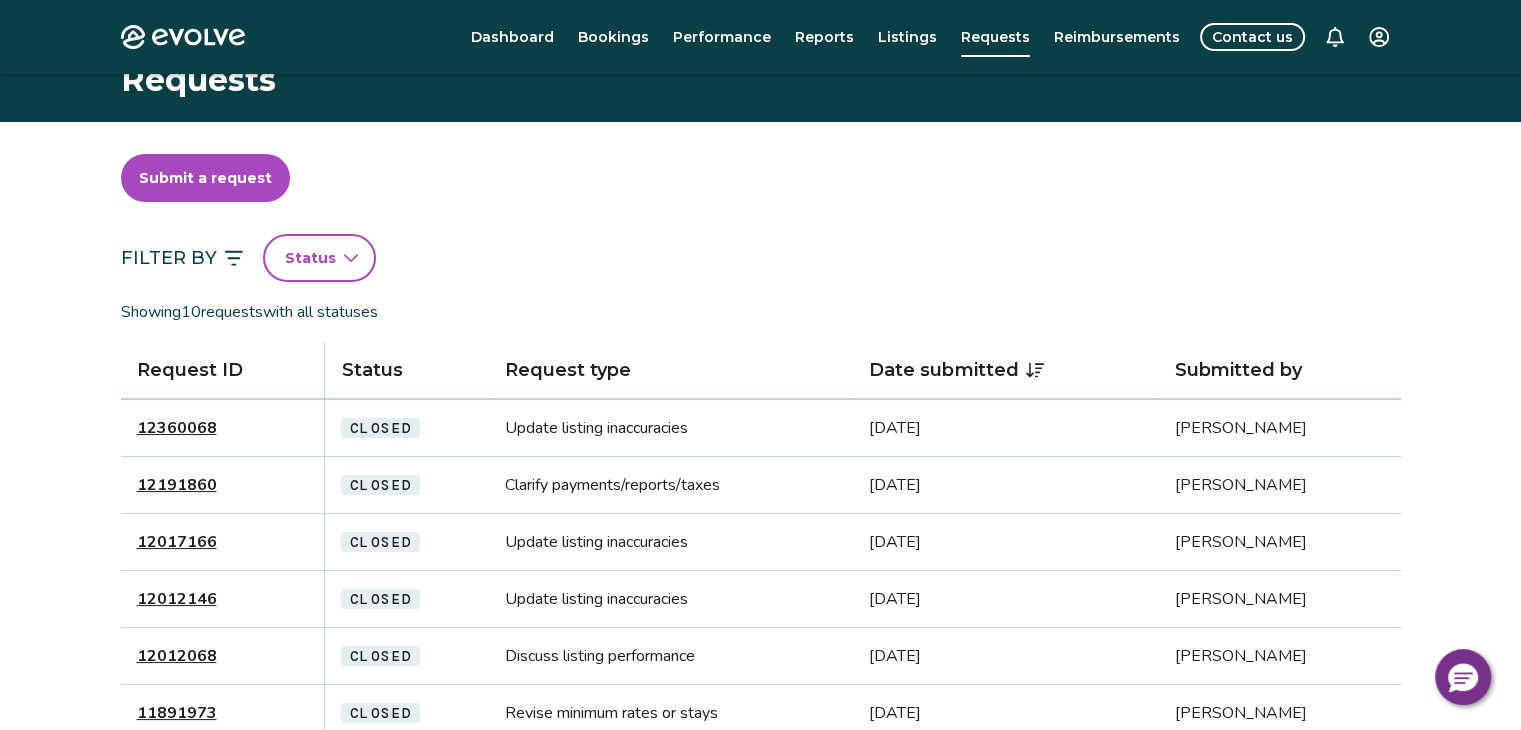 scroll, scrollTop: 132, scrollLeft: 0, axis: vertical 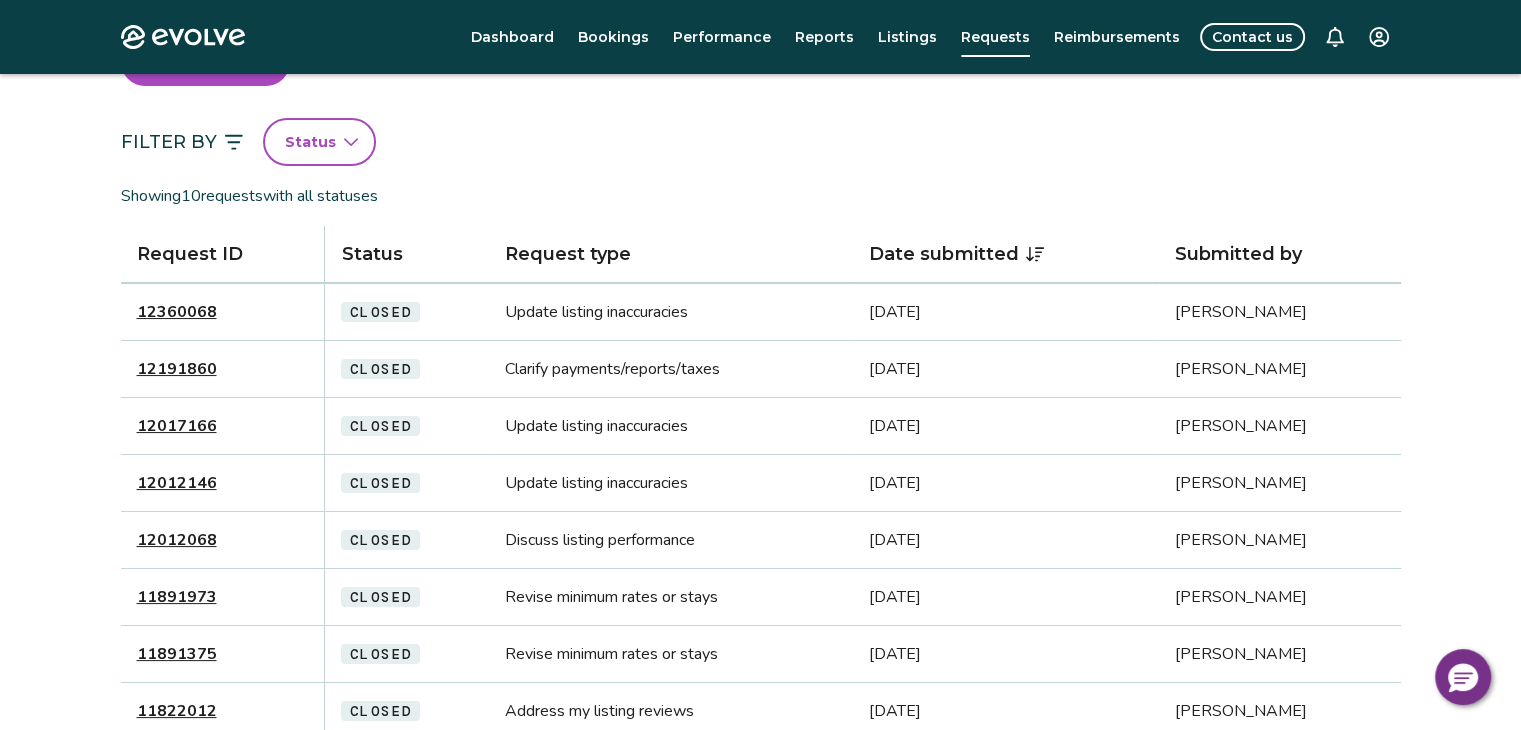 click on "12012146" at bounding box center (177, 483) 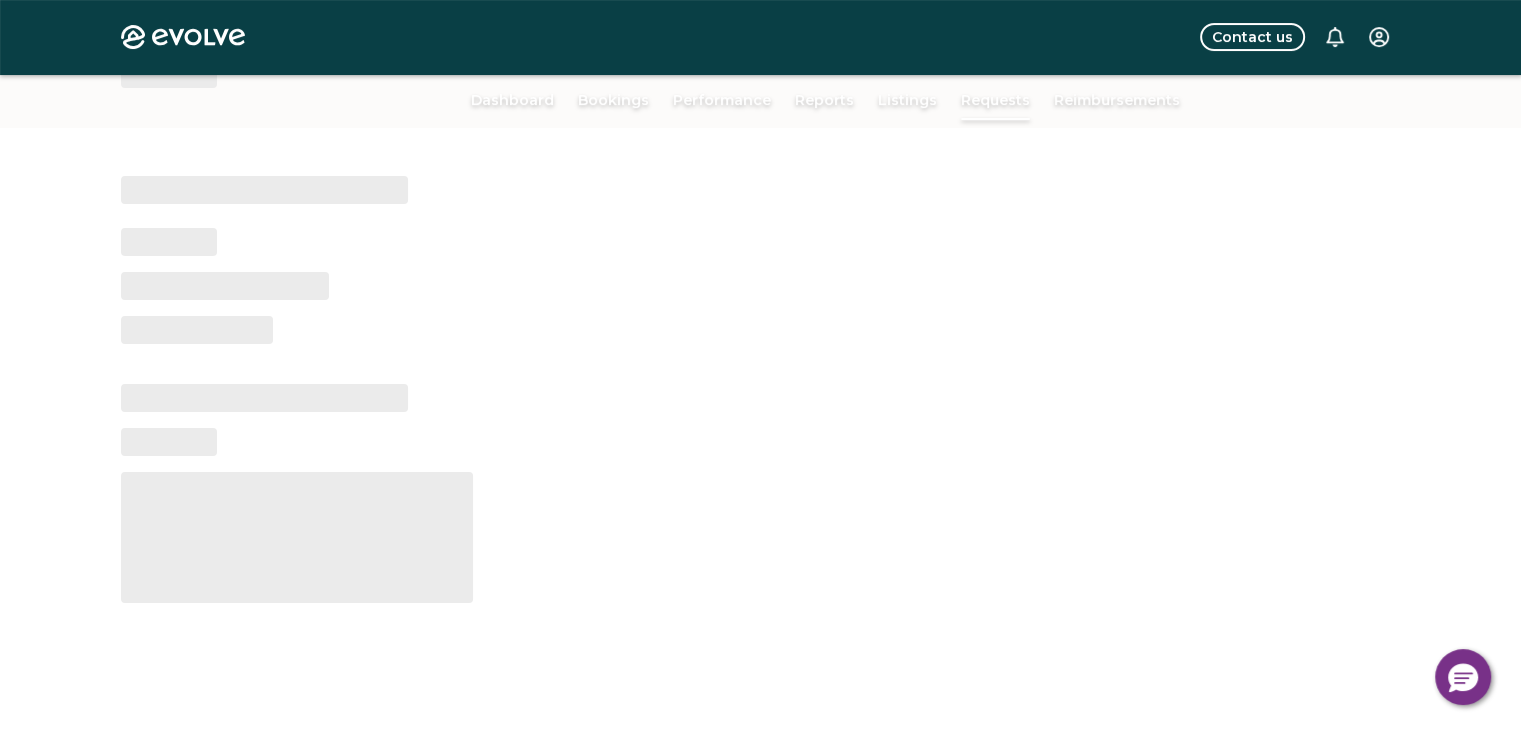 scroll, scrollTop: 68, scrollLeft: 0, axis: vertical 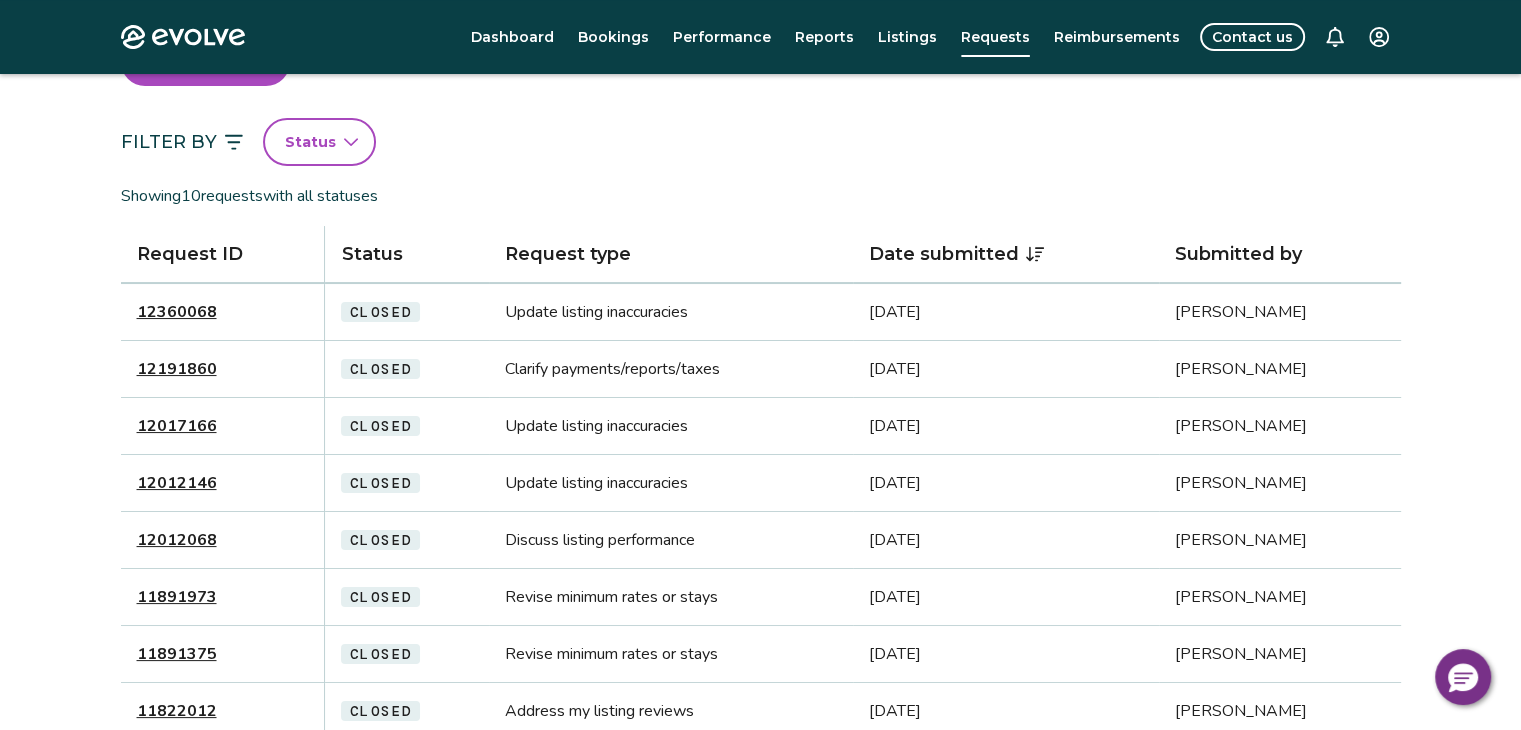 click on "12017166" at bounding box center [177, 426] 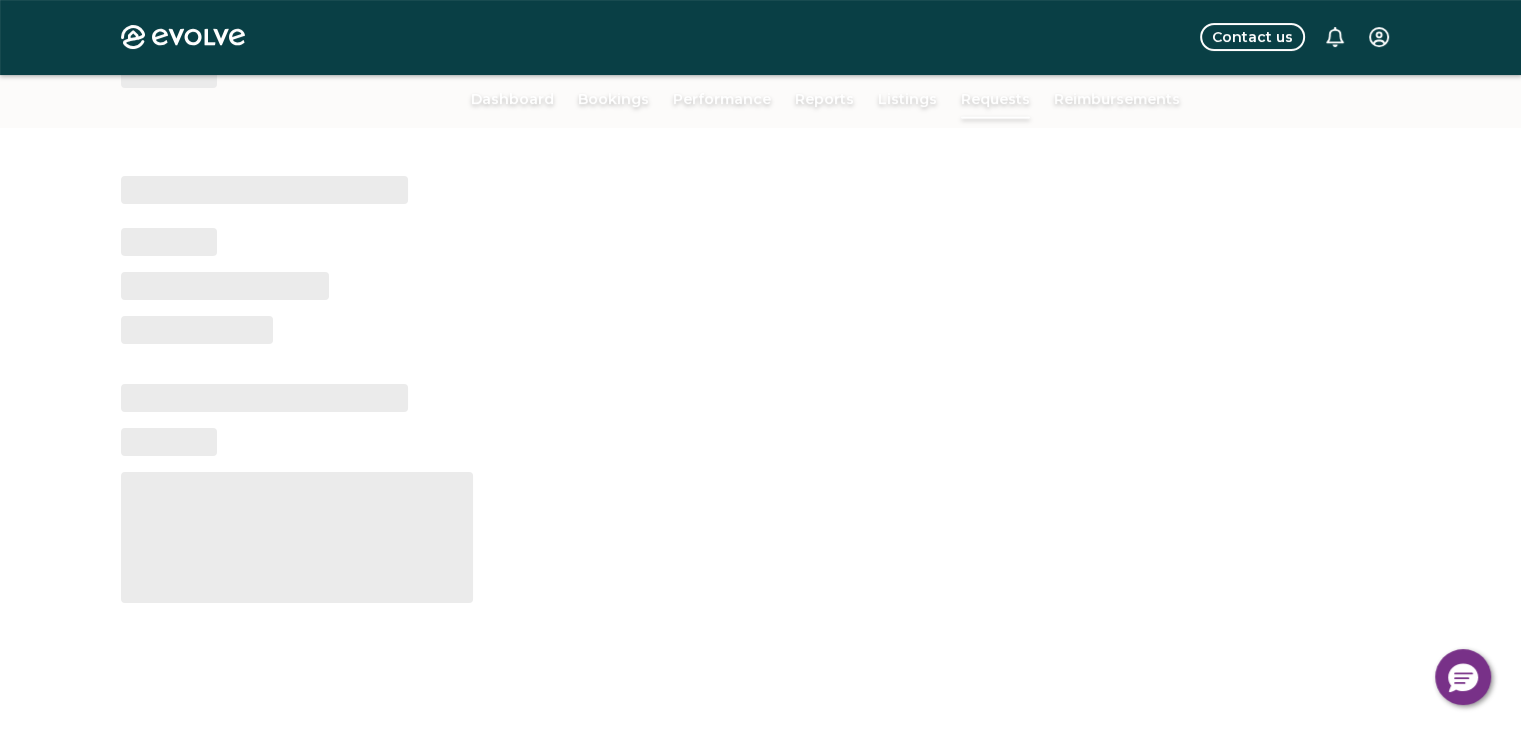 scroll, scrollTop: 68, scrollLeft: 0, axis: vertical 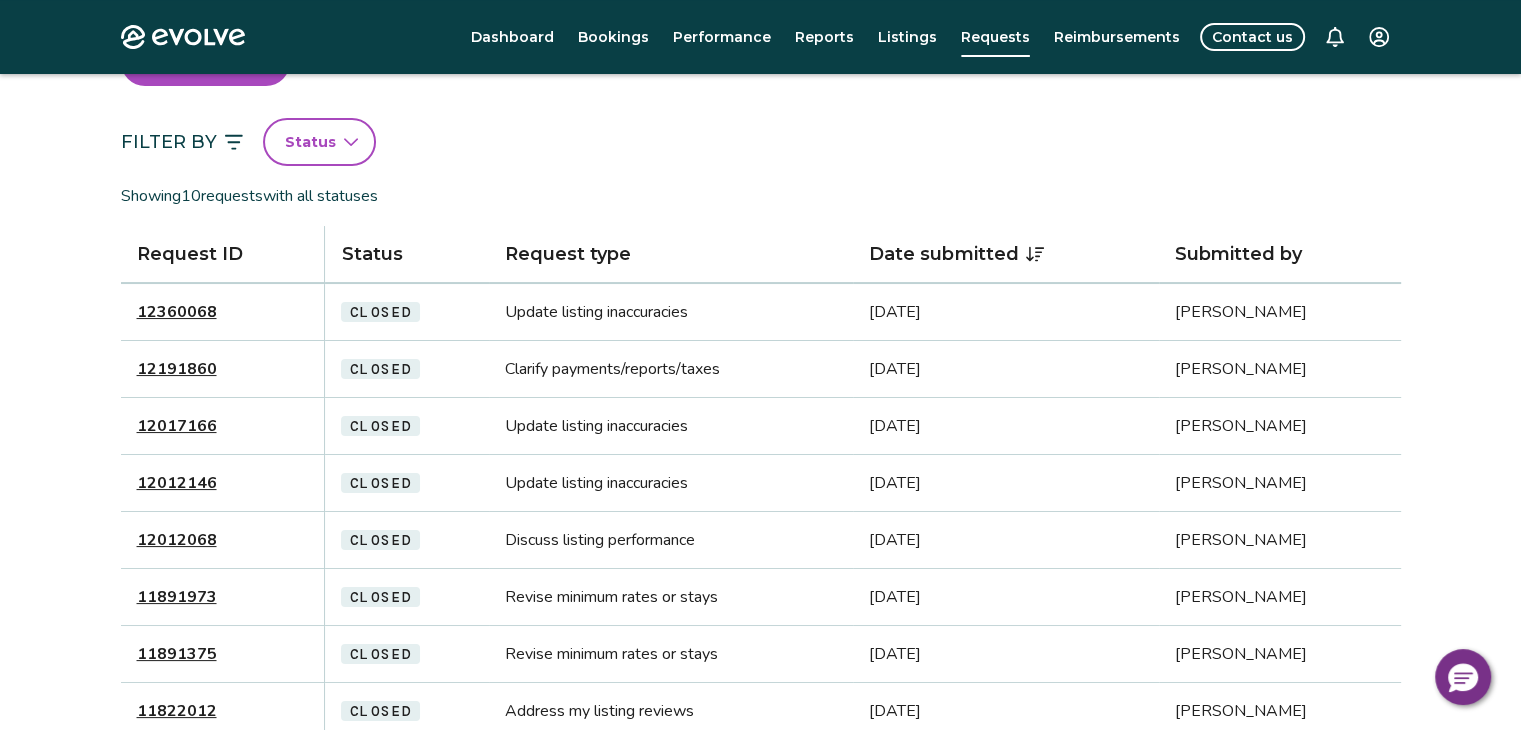 click on "12191860" at bounding box center [177, 369] 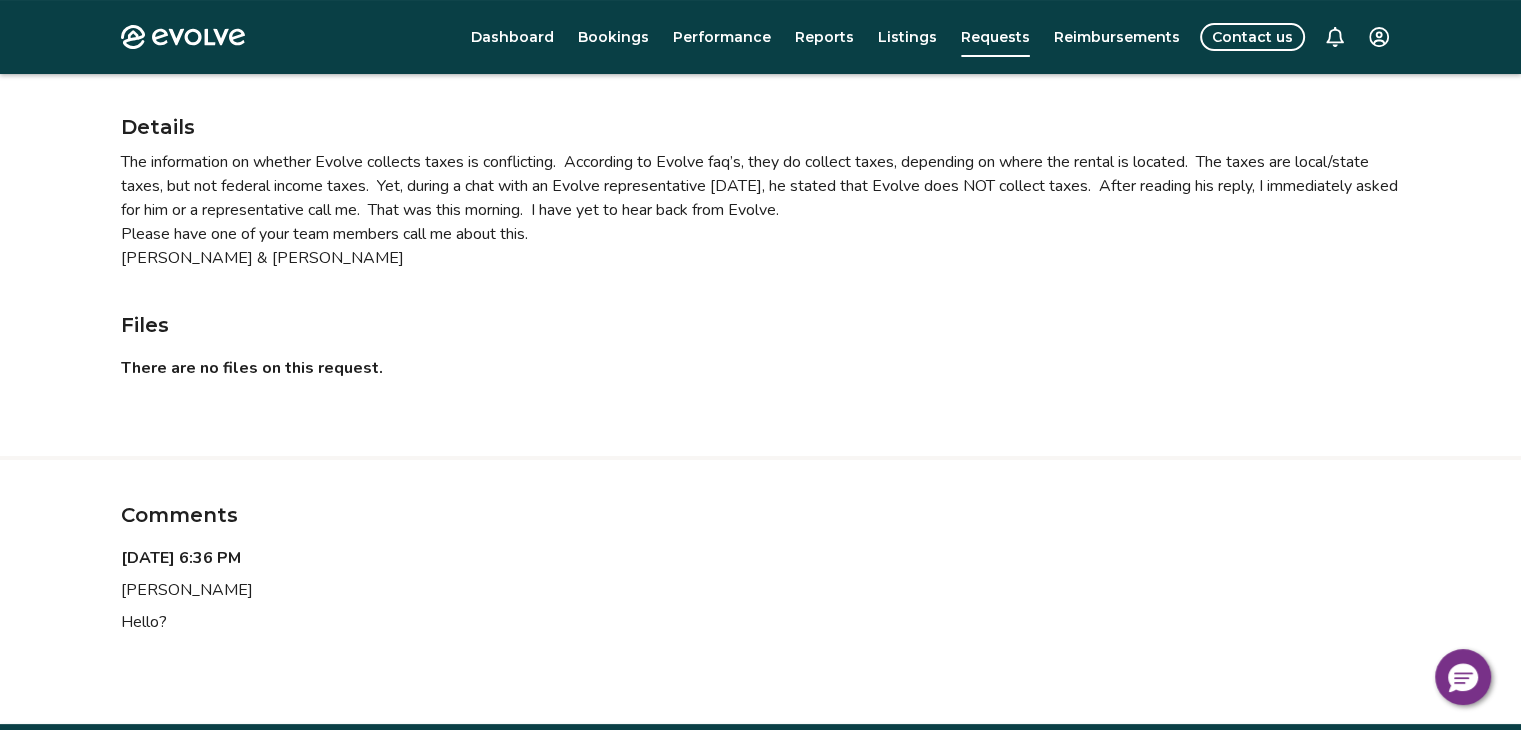 scroll, scrollTop: 304, scrollLeft: 0, axis: vertical 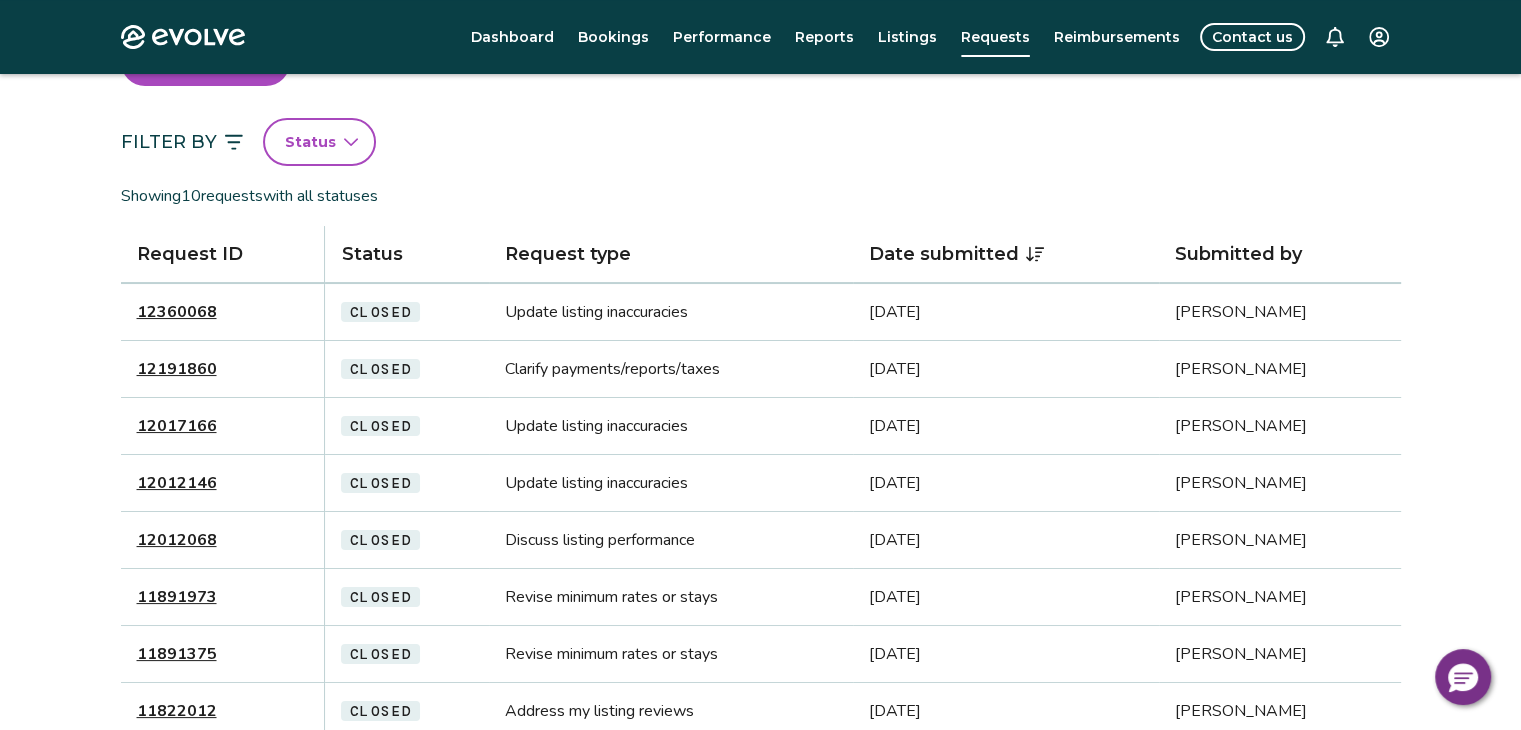 click on "12360068" at bounding box center (177, 312) 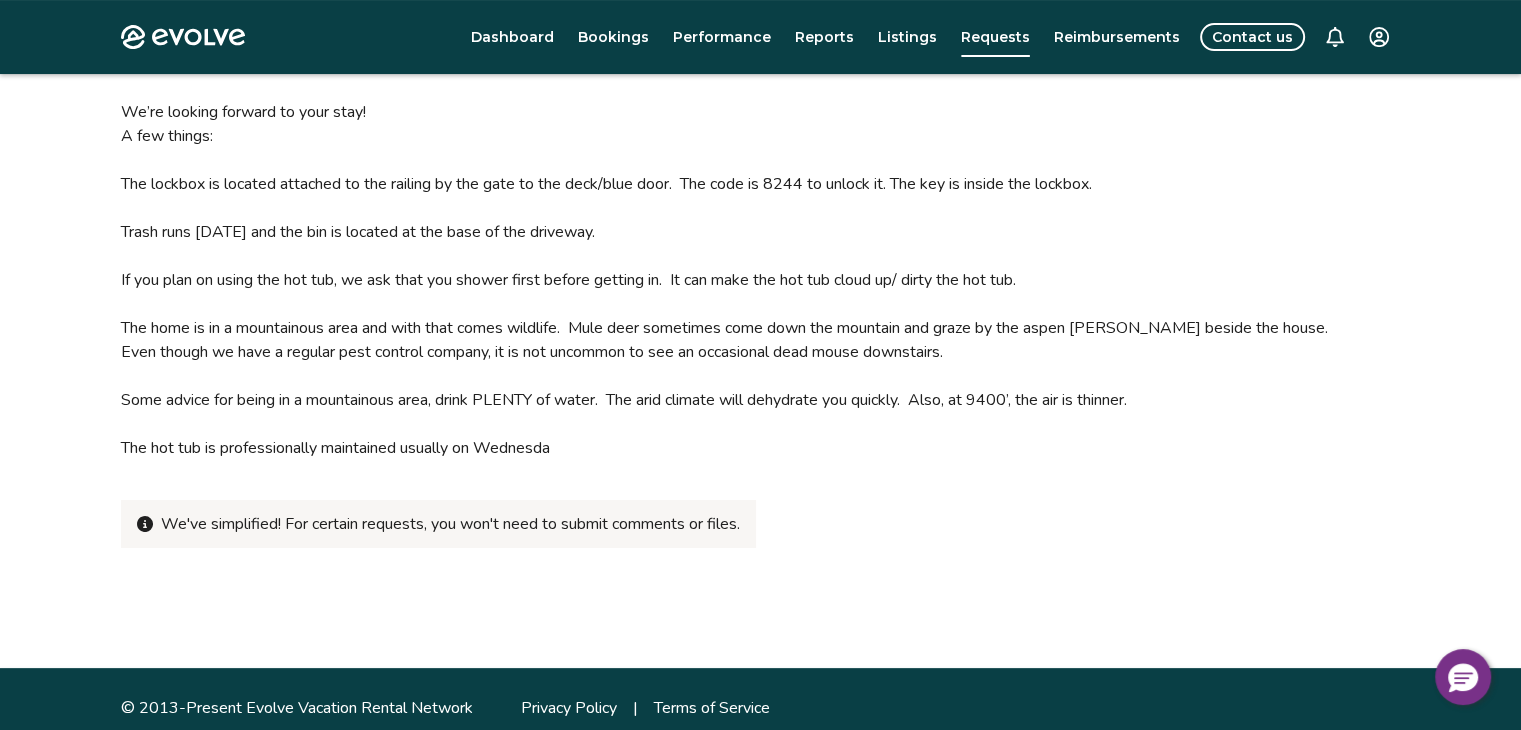 scroll, scrollTop: 396, scrollLeft: 0, axis: vertical 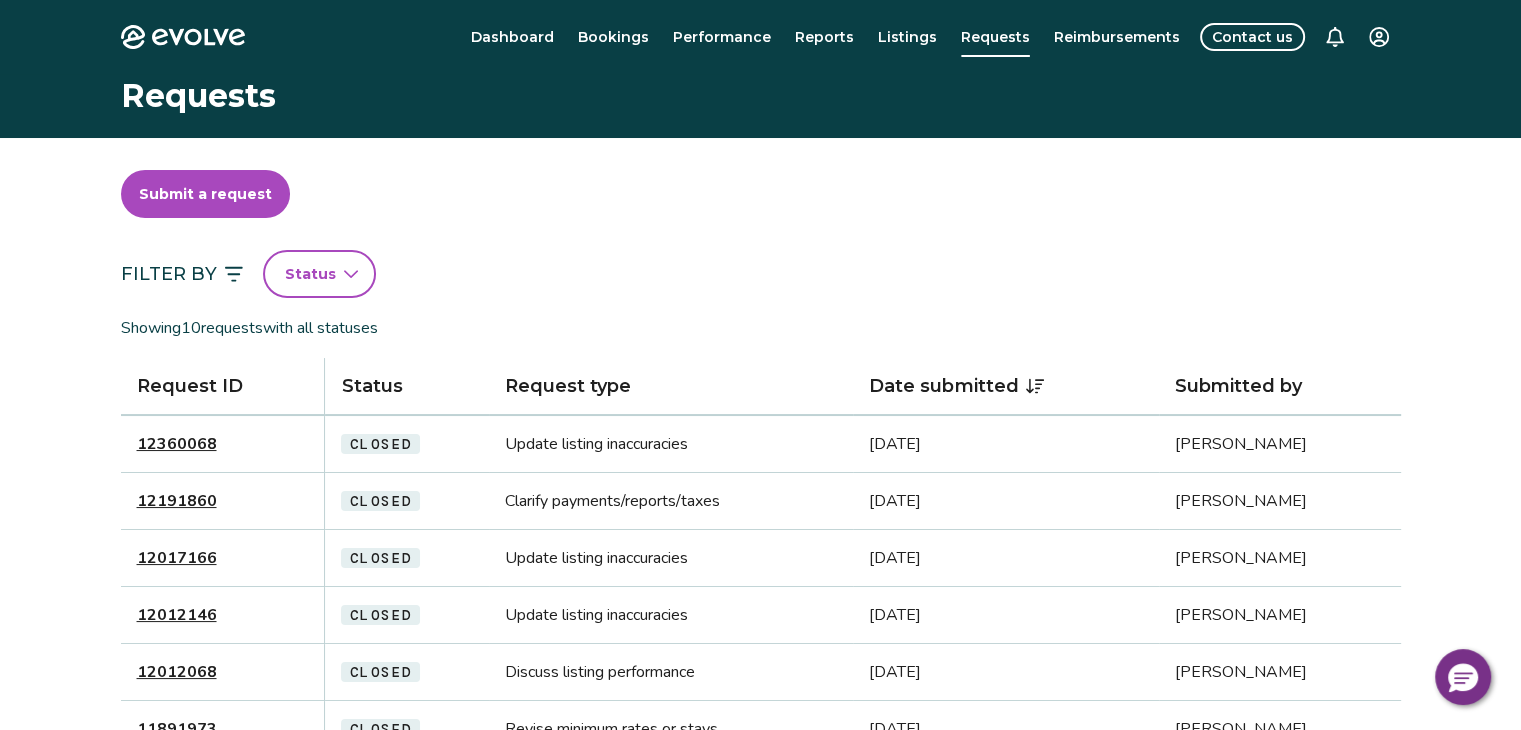 click on "Submit a request" at bounding box center (205, 194) 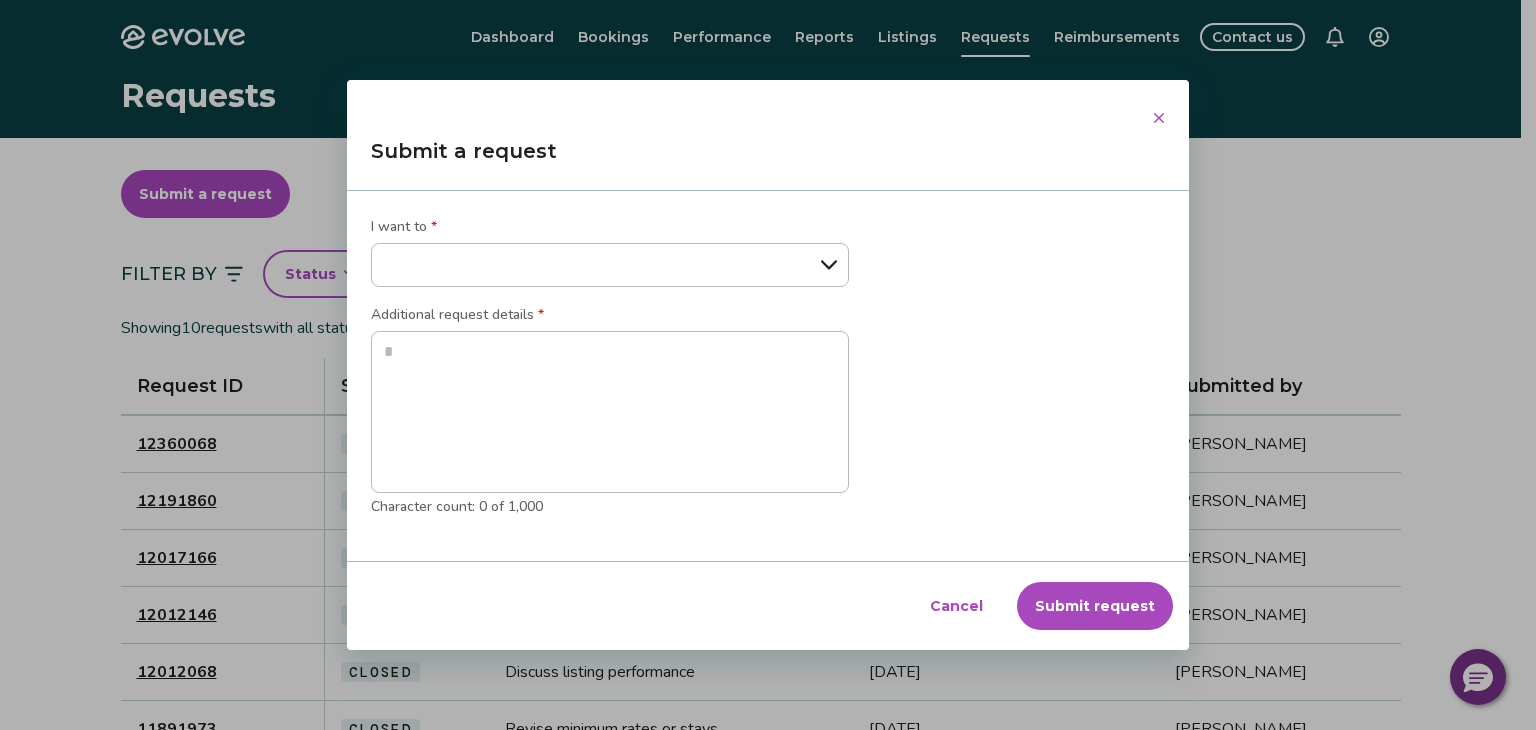 click on "**********" at bounding box center [610, 265] 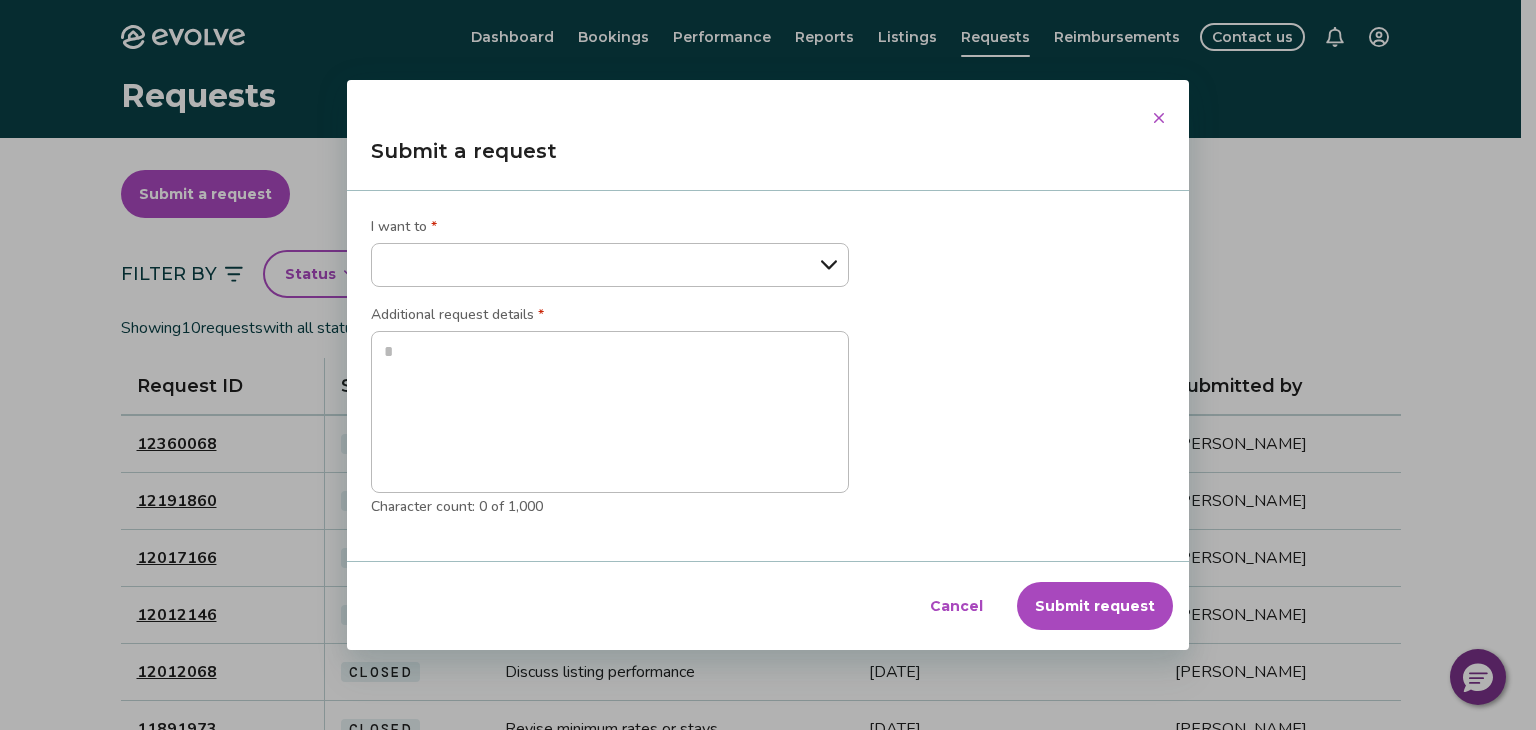 click on "**********" at bounding box center (610, 265) 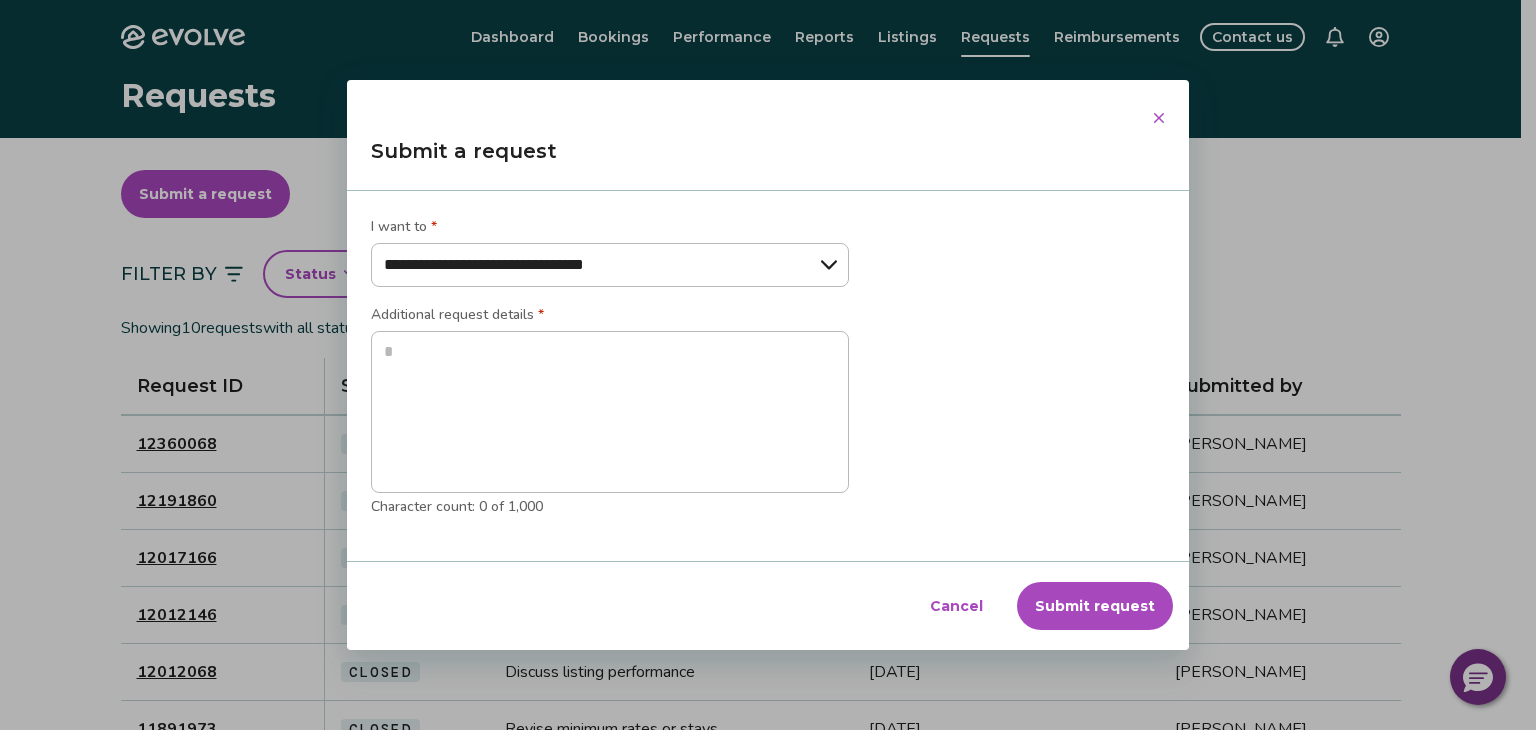 click on "**********" at bounding box center [610, 265] 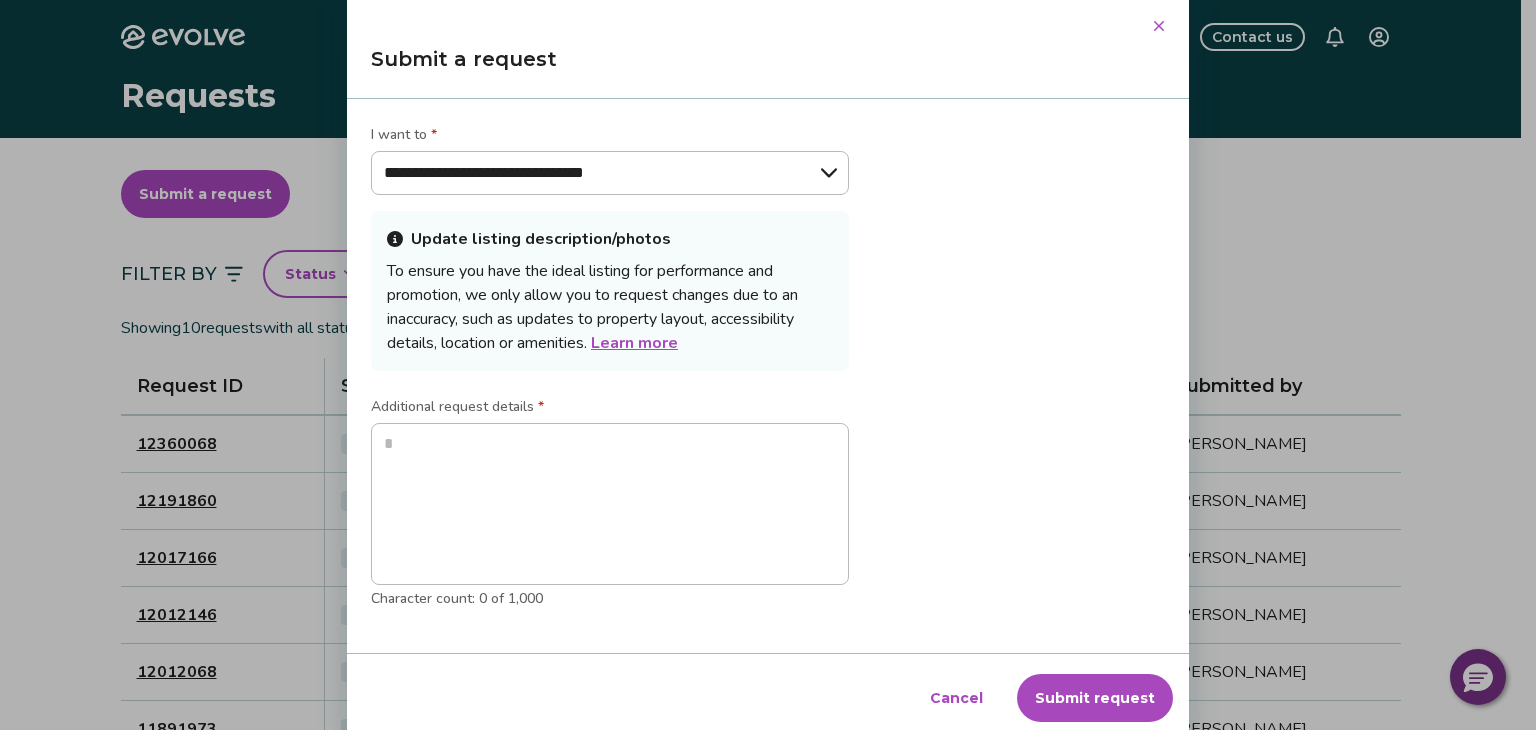 click on "**********" at bounding box center (610, 173) 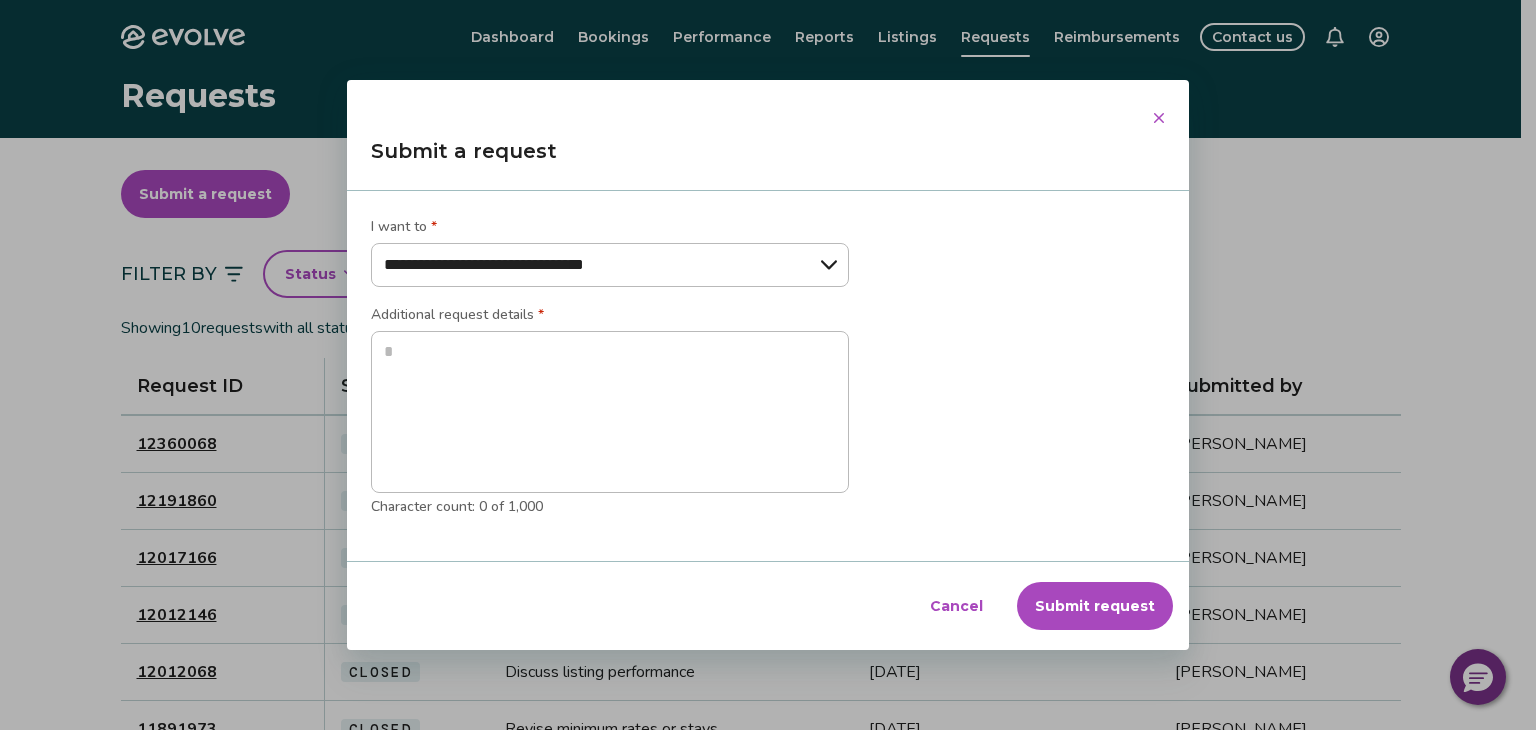 click on "**********" at bounding box center [610, 265] 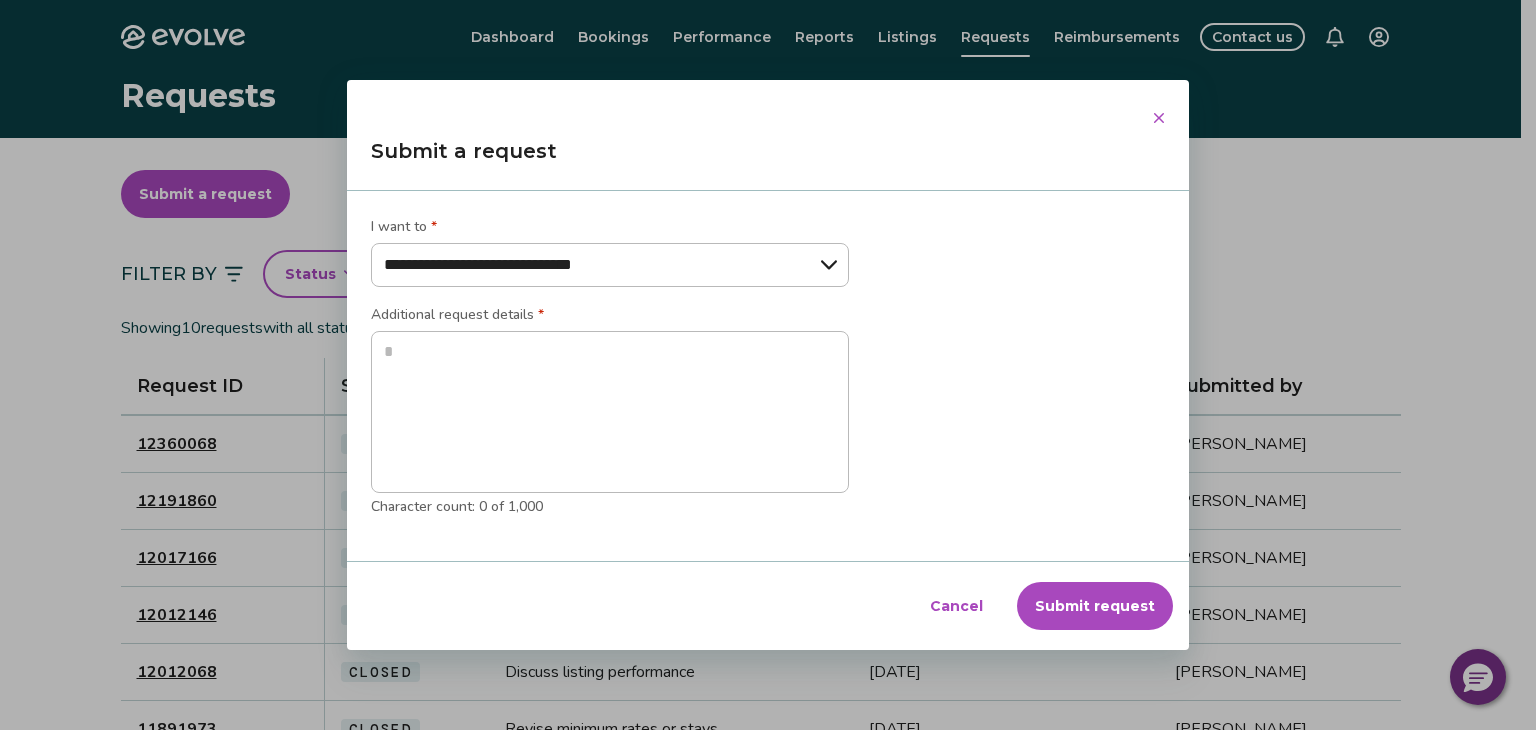 click on "**********" at bounding box center [610, 265] 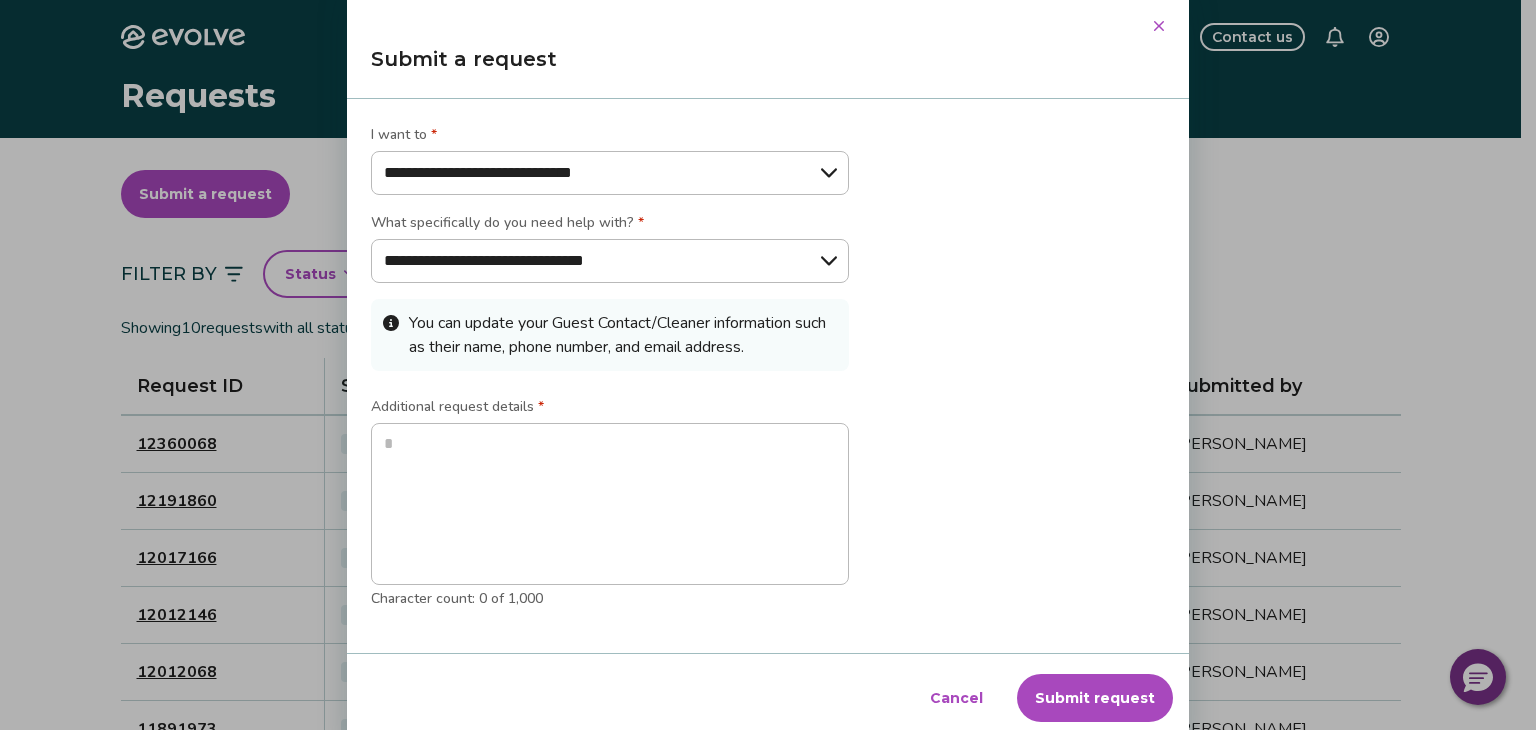 click on "**********" at bounding box center (610, 173) 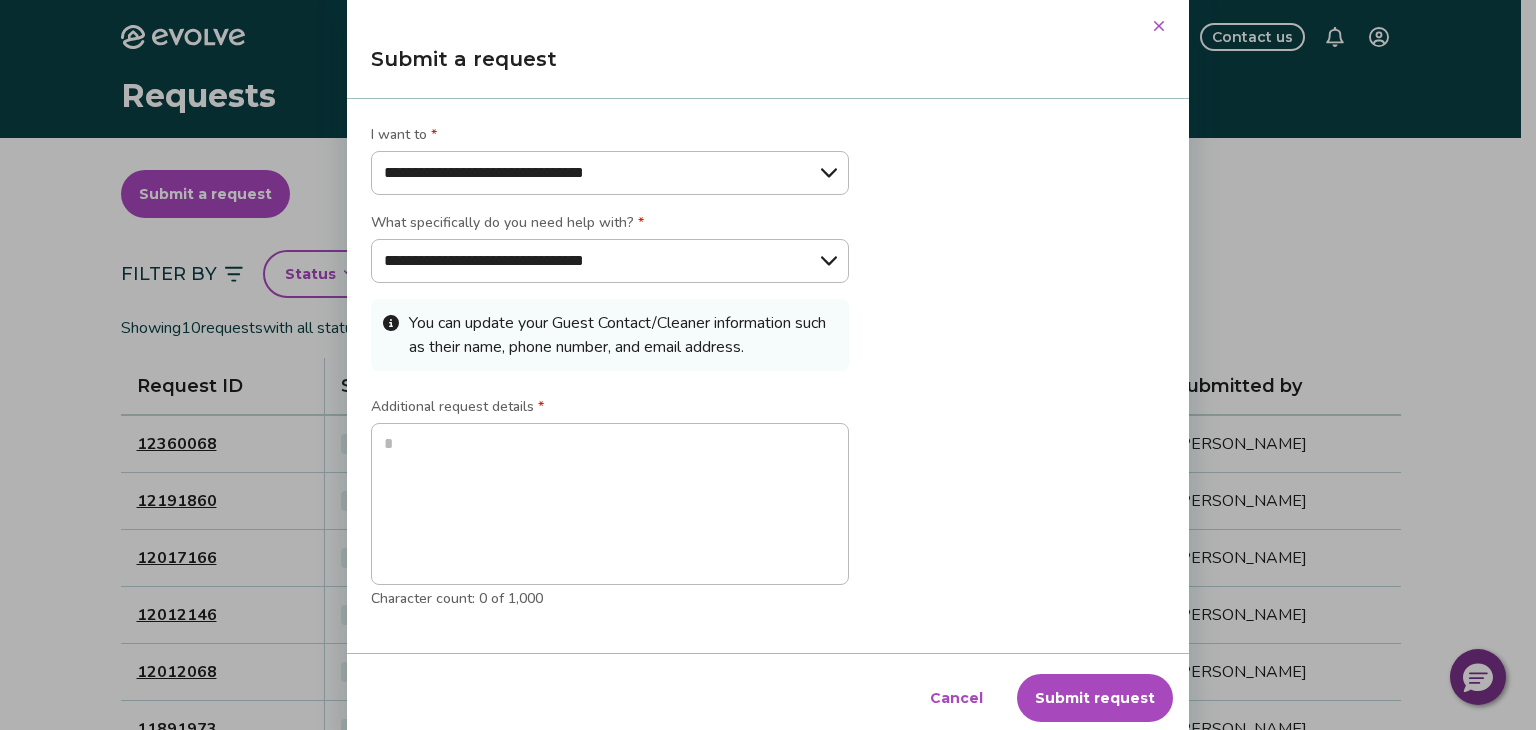 click on "**********" at bounding box center (610, 173) 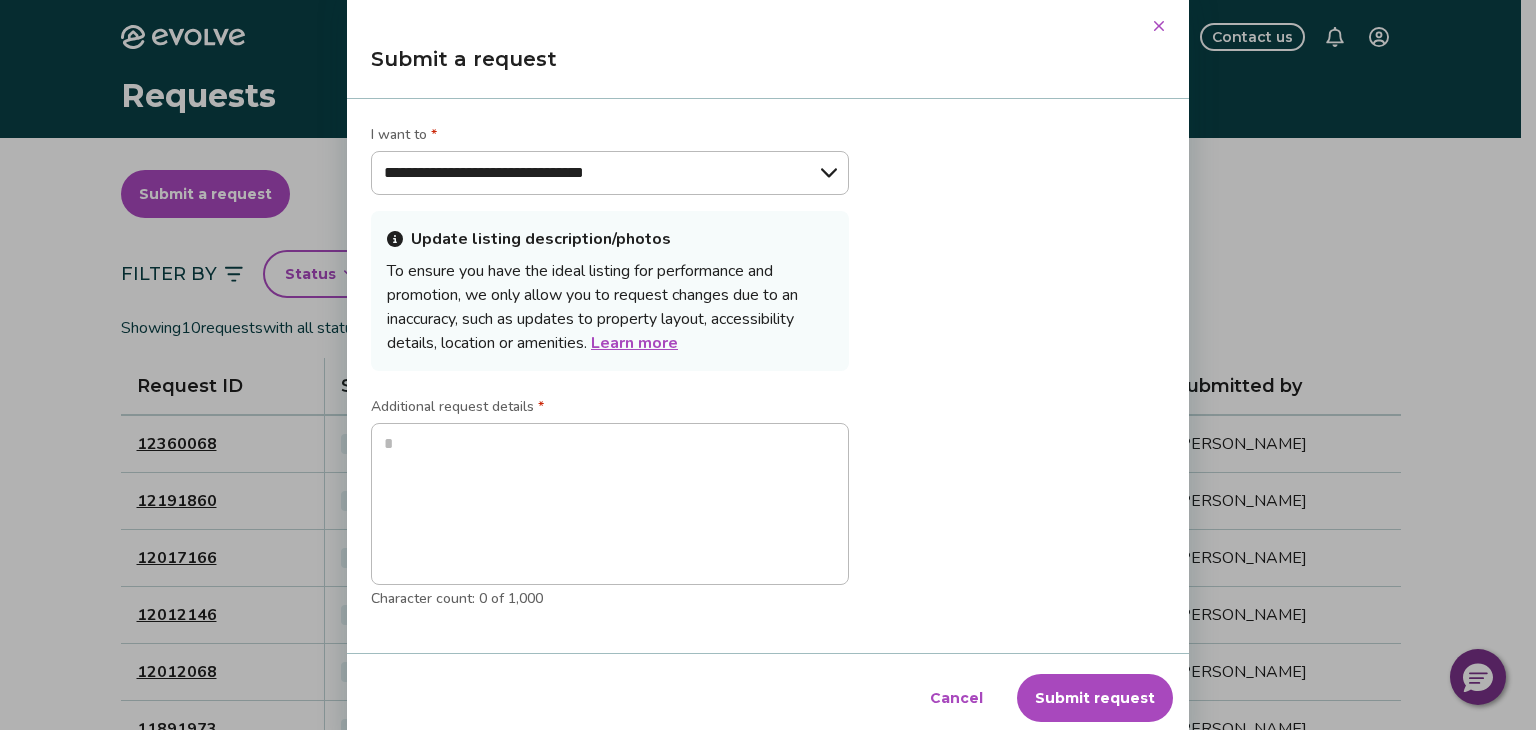 click on "Learn more" at bounding box center [634, 343] 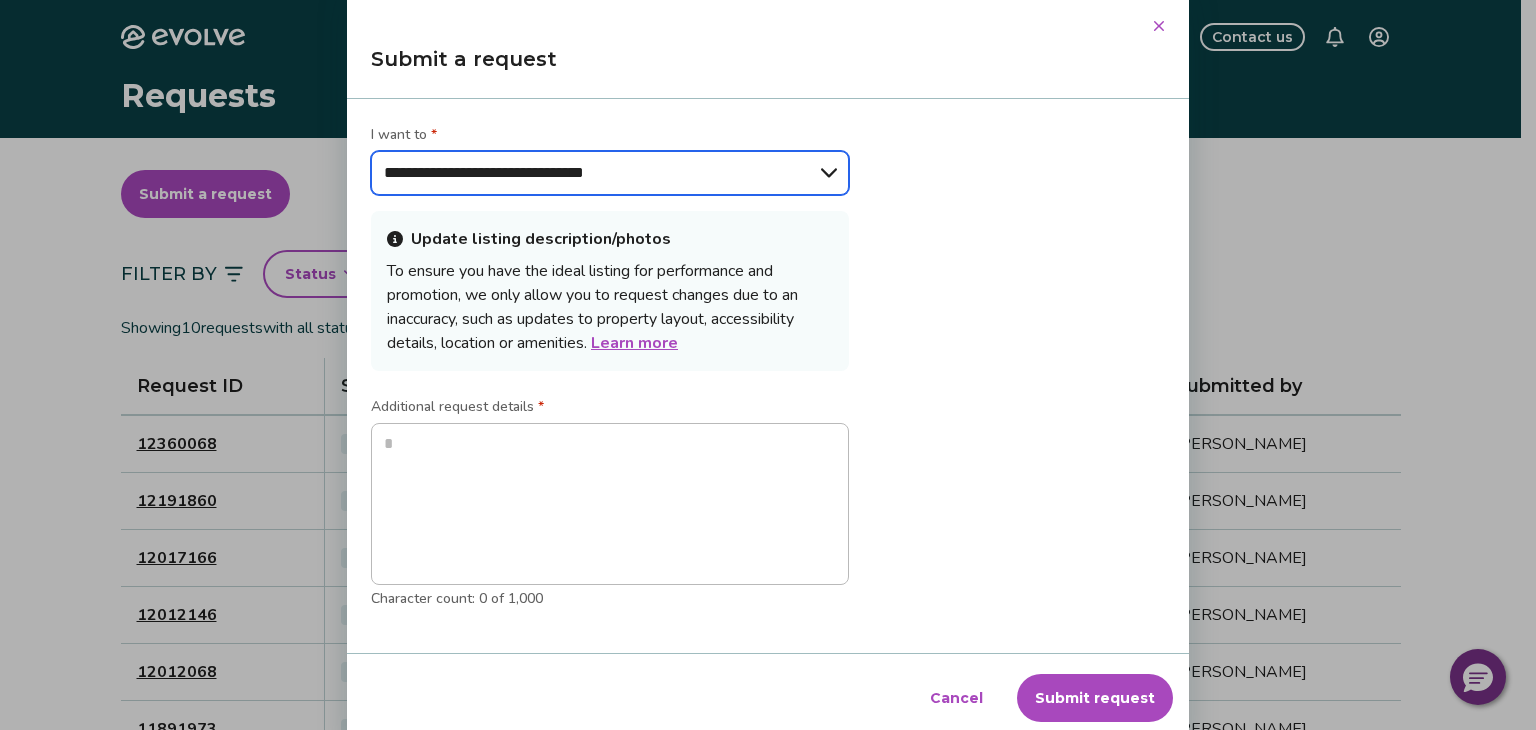 click on "**********" at bounding box center (610, 173) 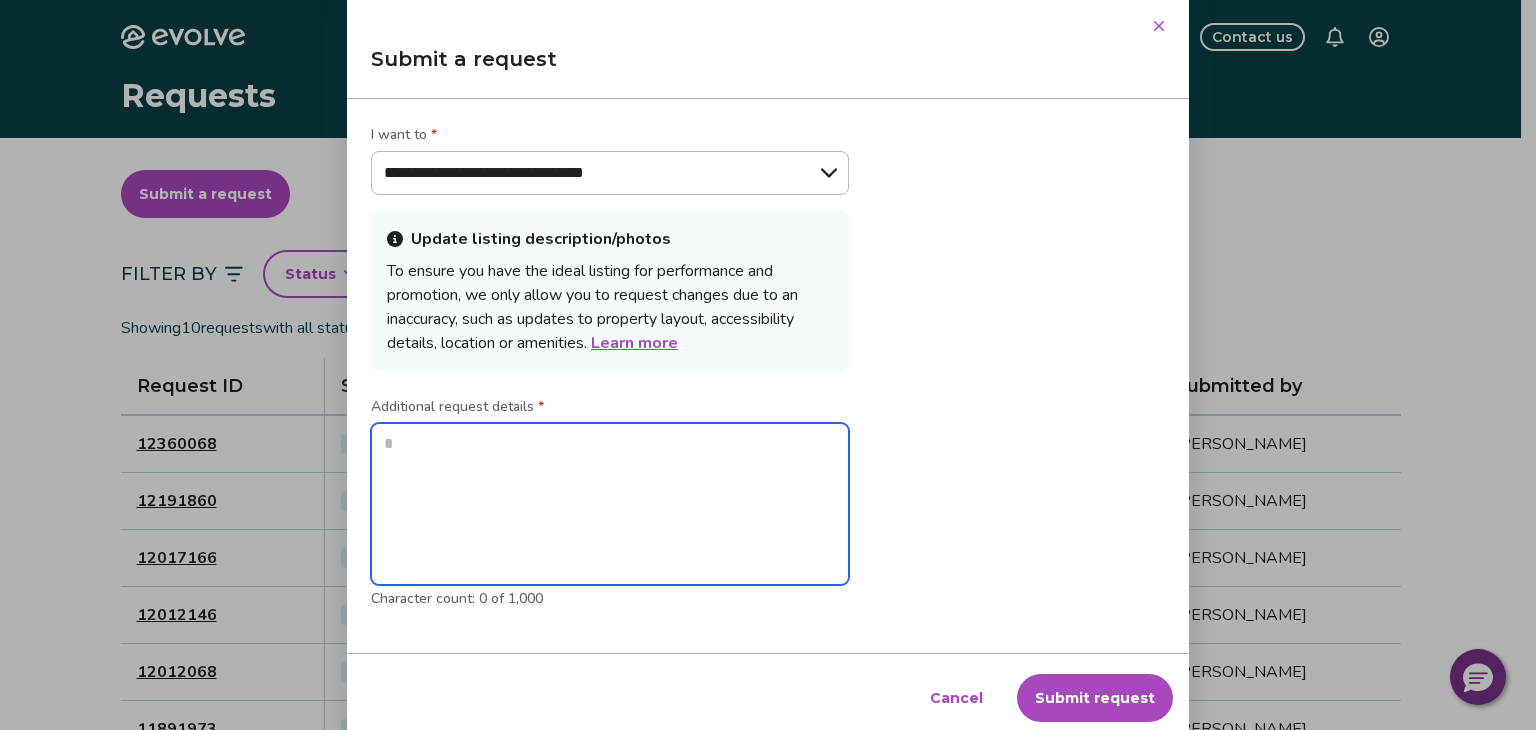 click at bounding box center [610, 504] 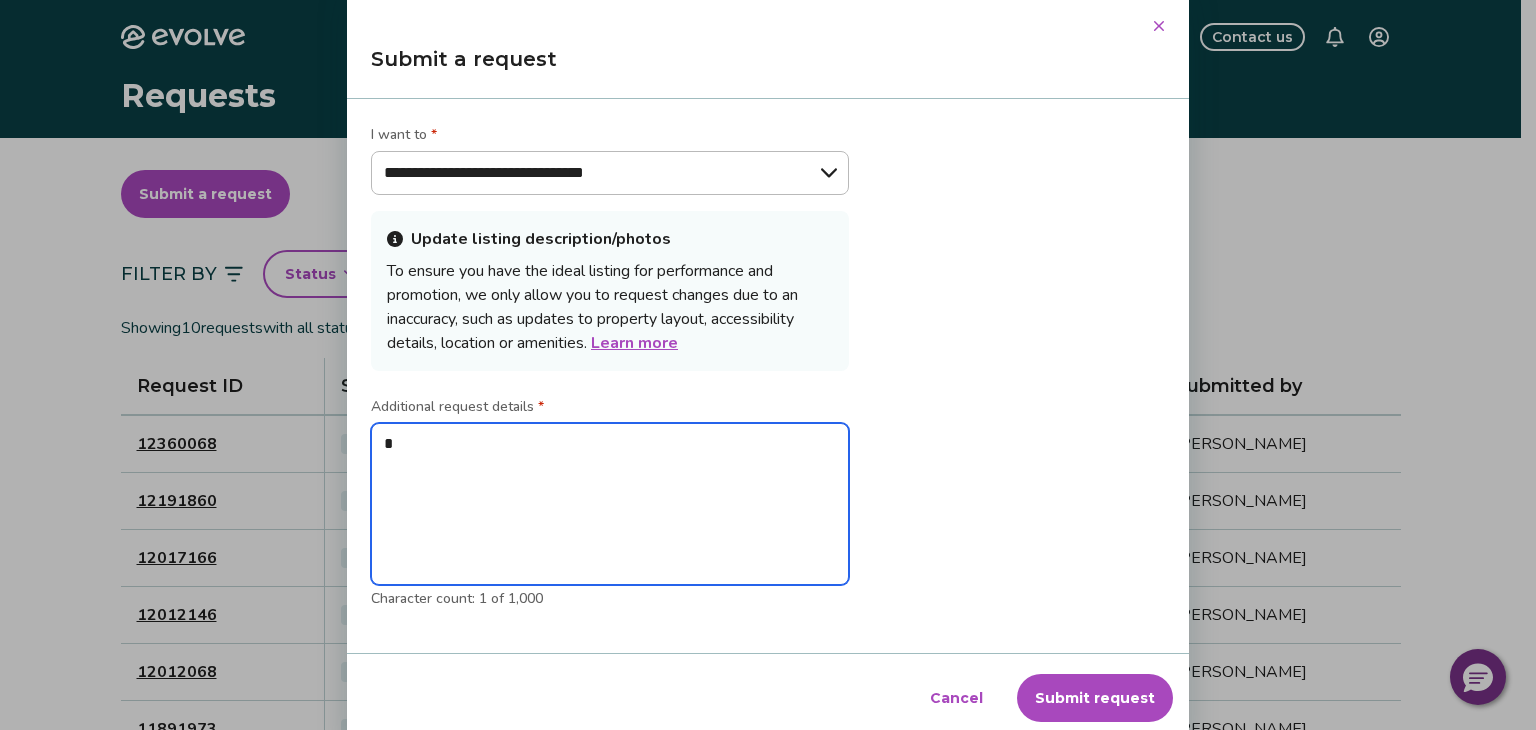 type on "**" 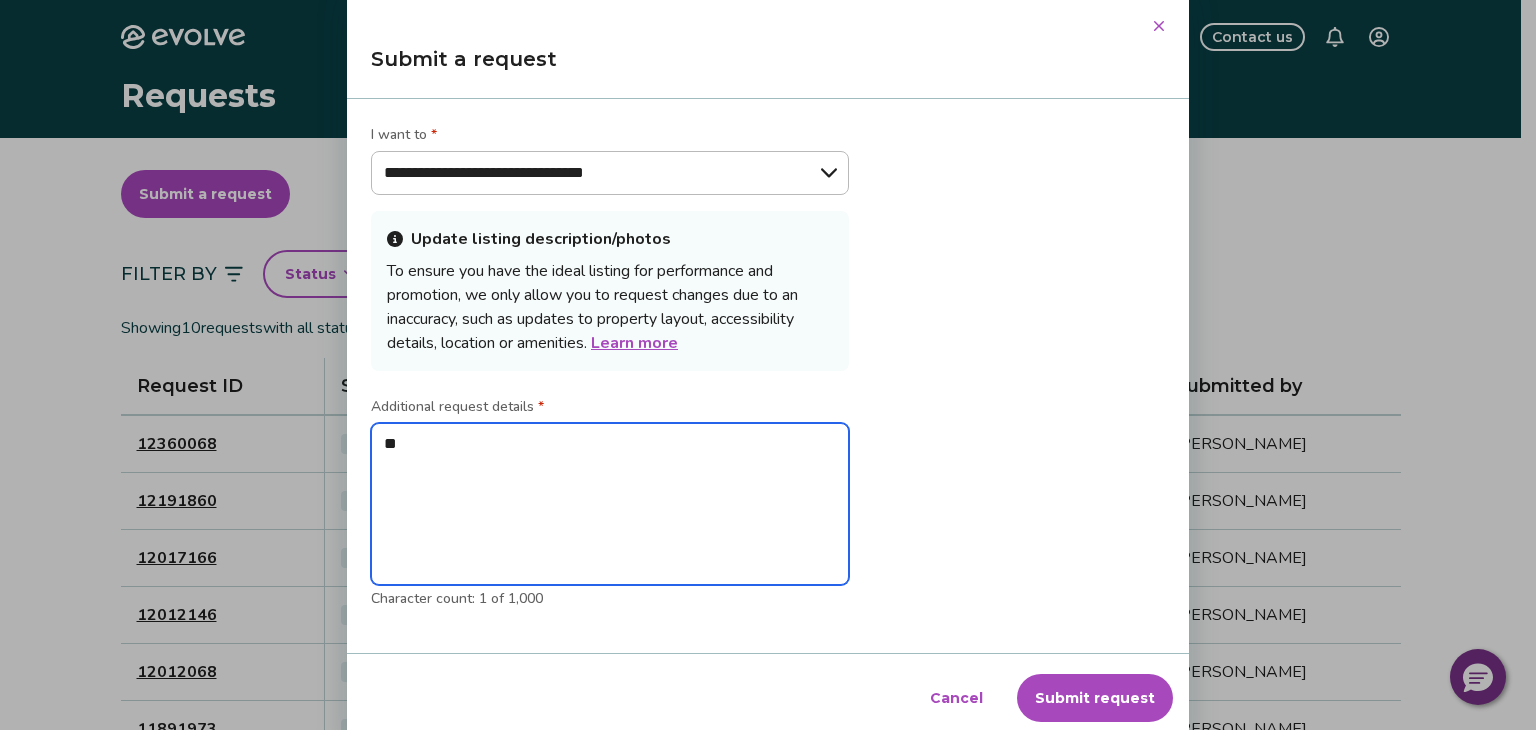 type on "*" 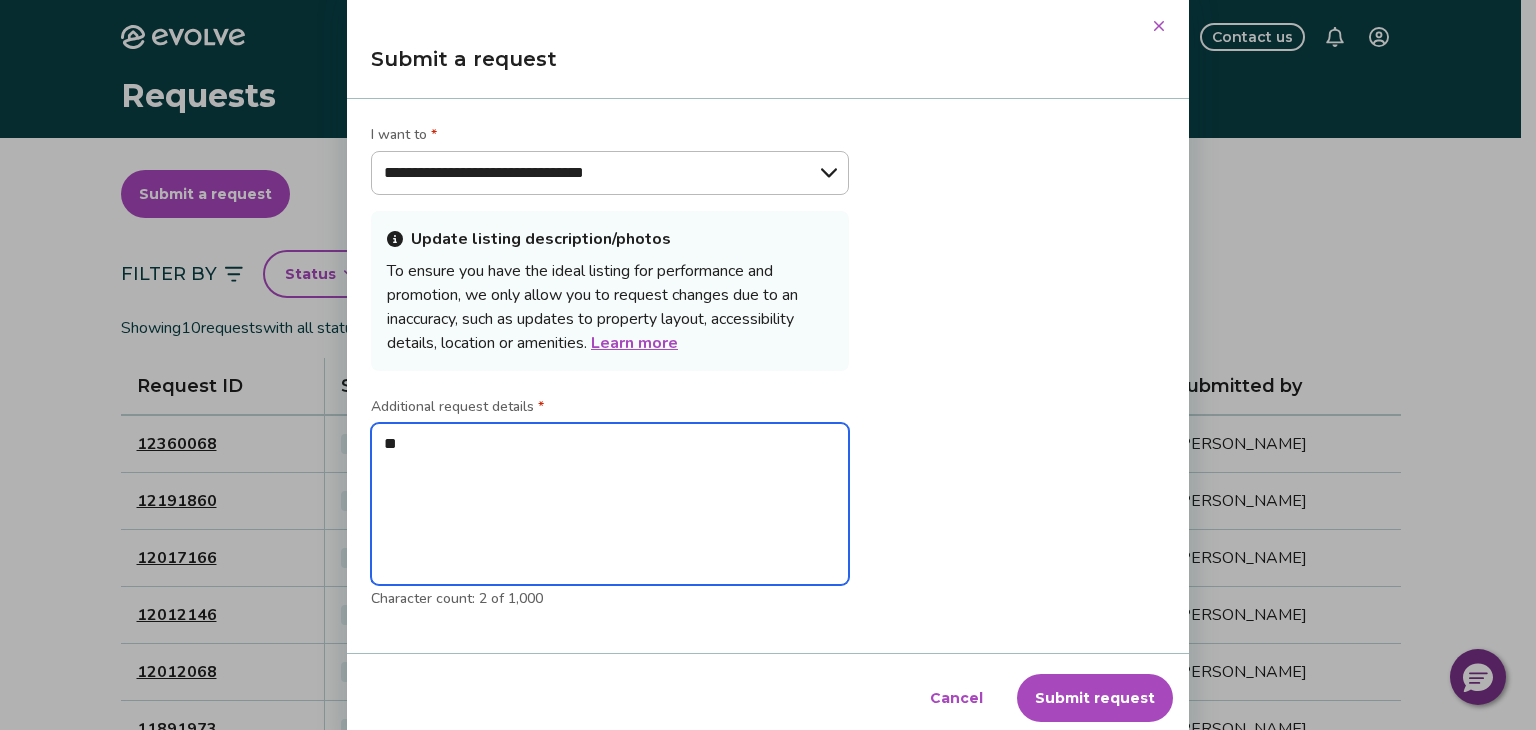 type on "***" 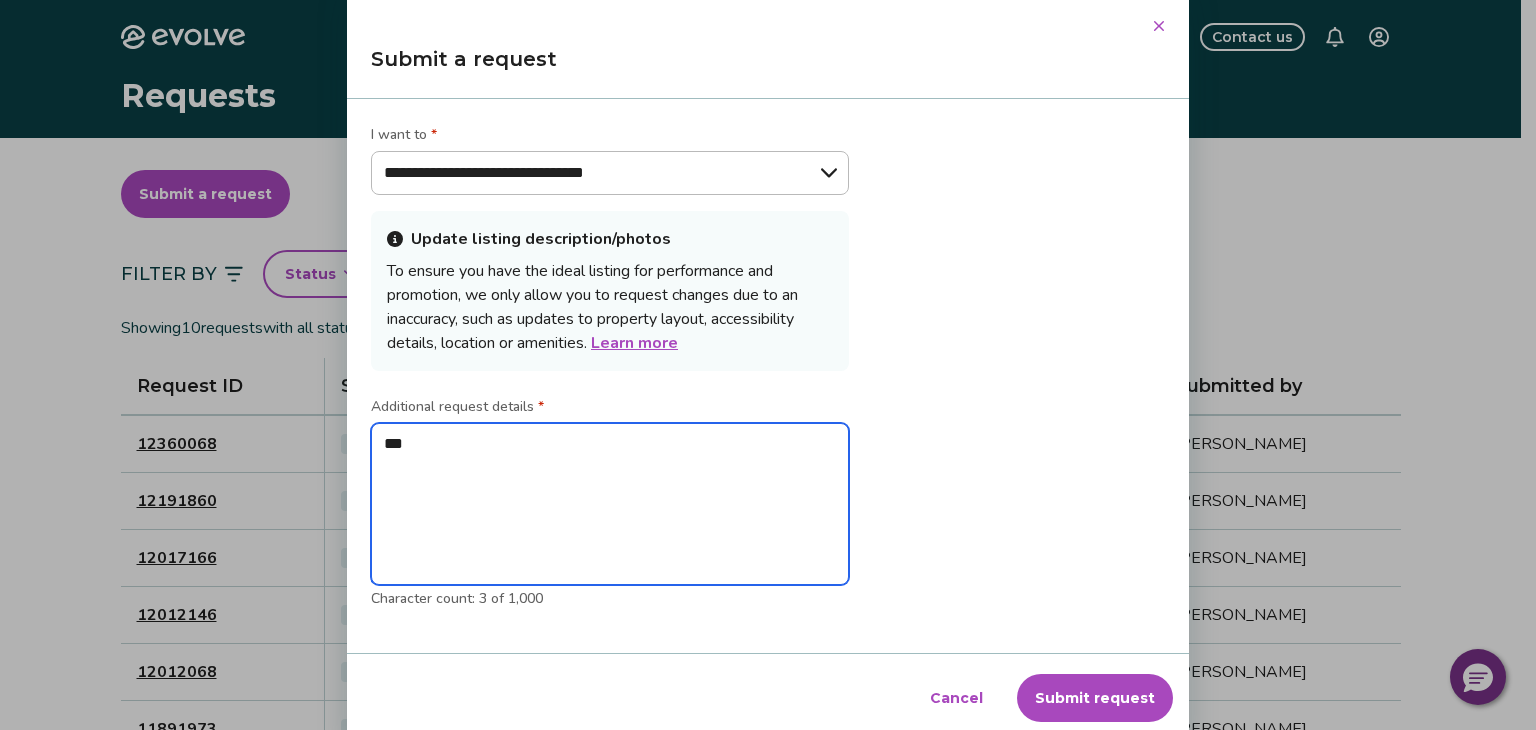 type on "****" 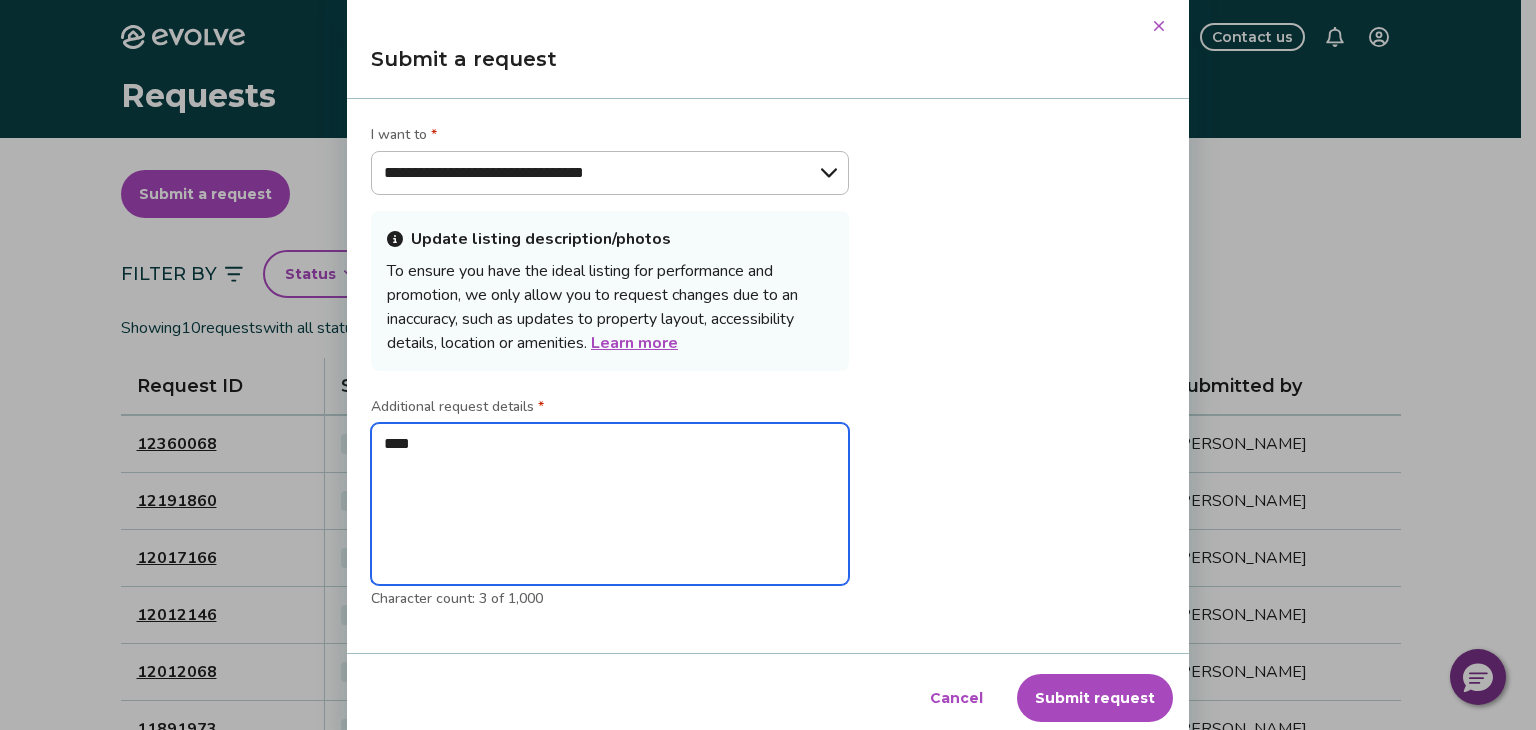 type on "*****" 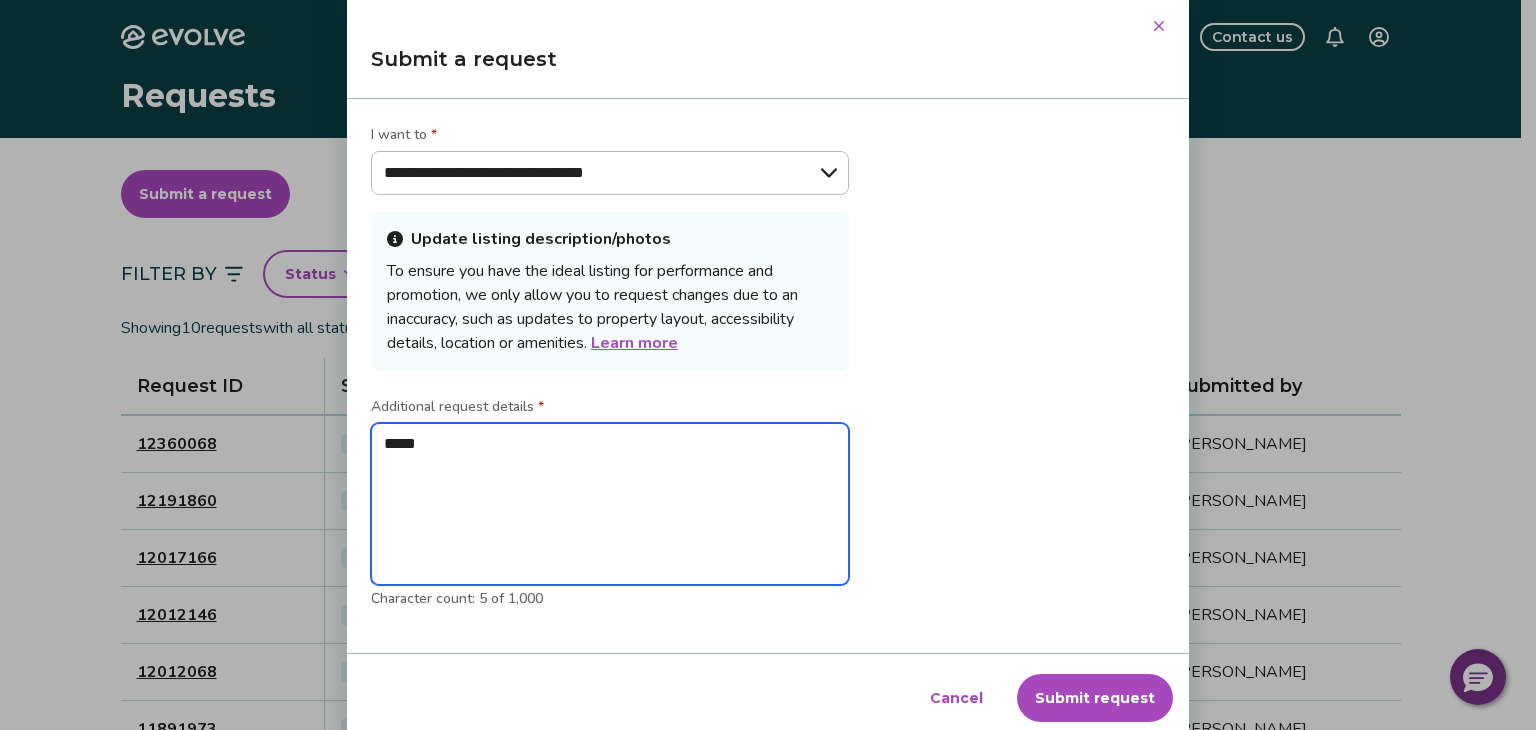 type on "******" 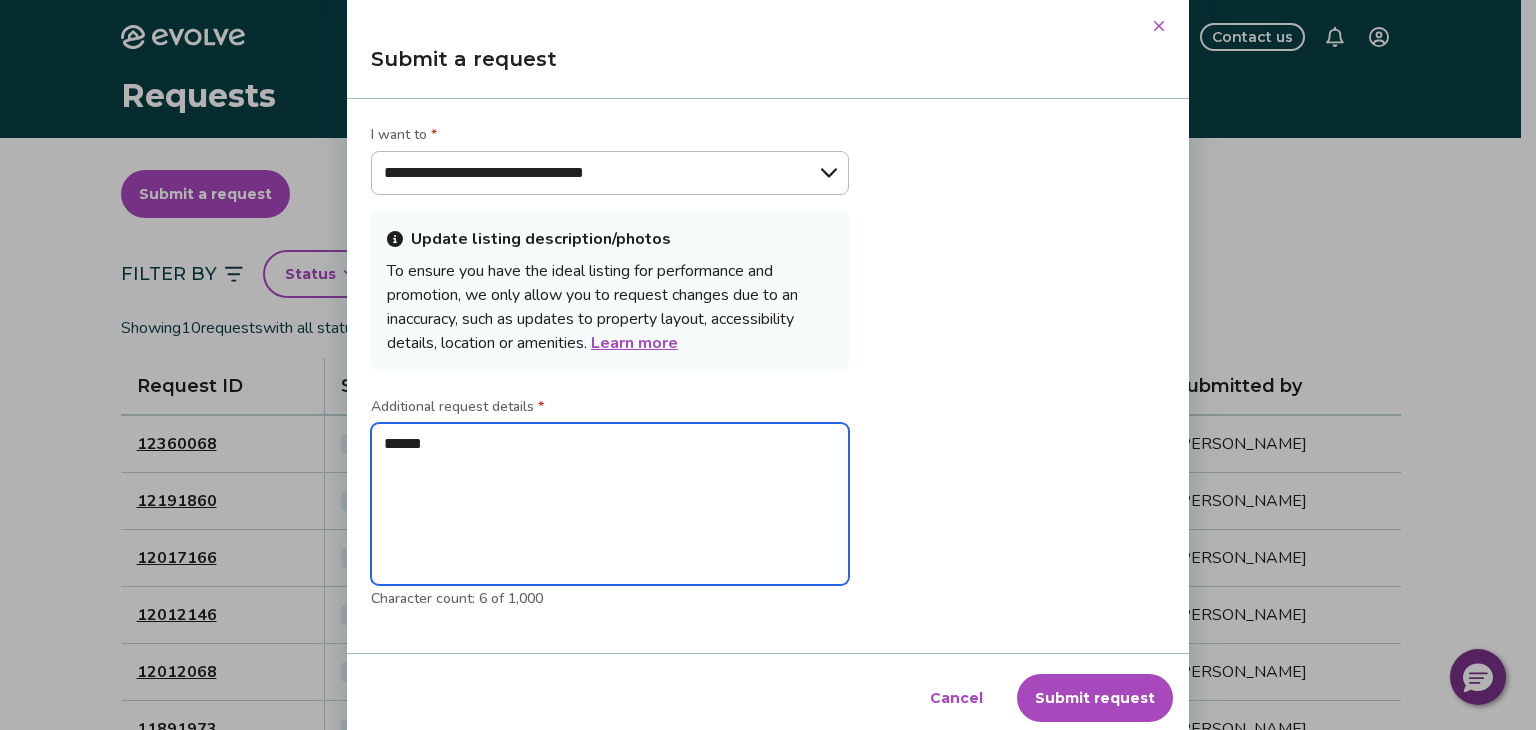 type on "******" 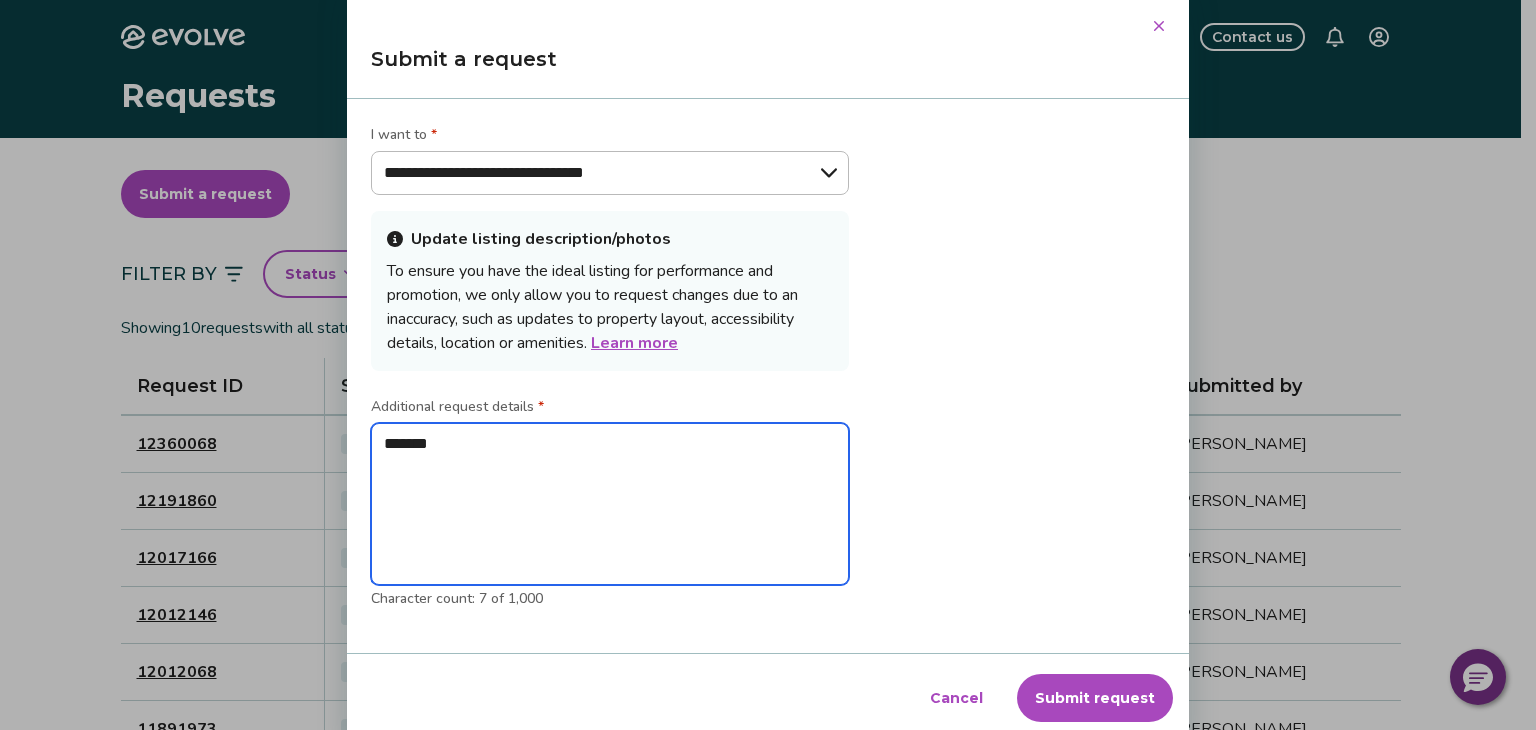 type on "********" 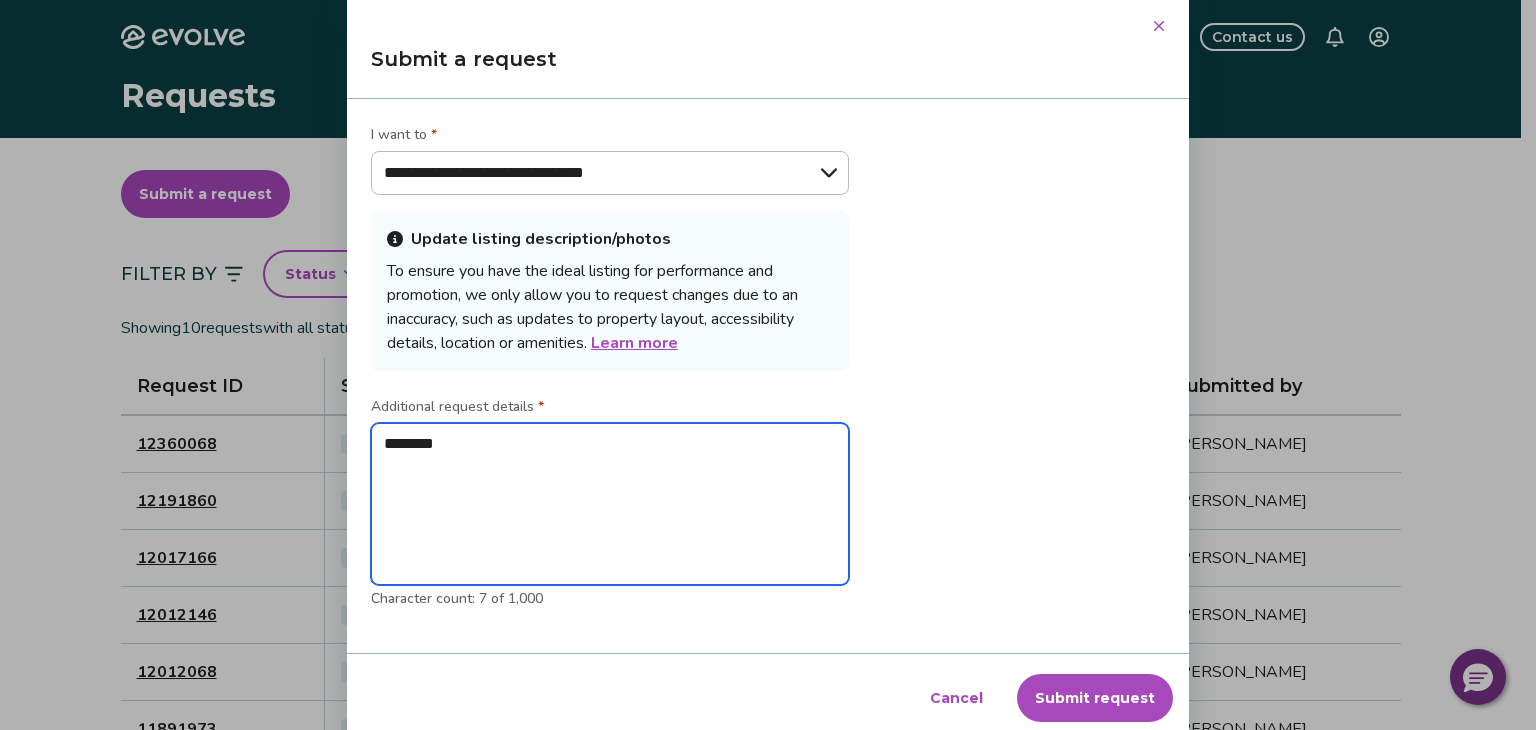 type on "*********" 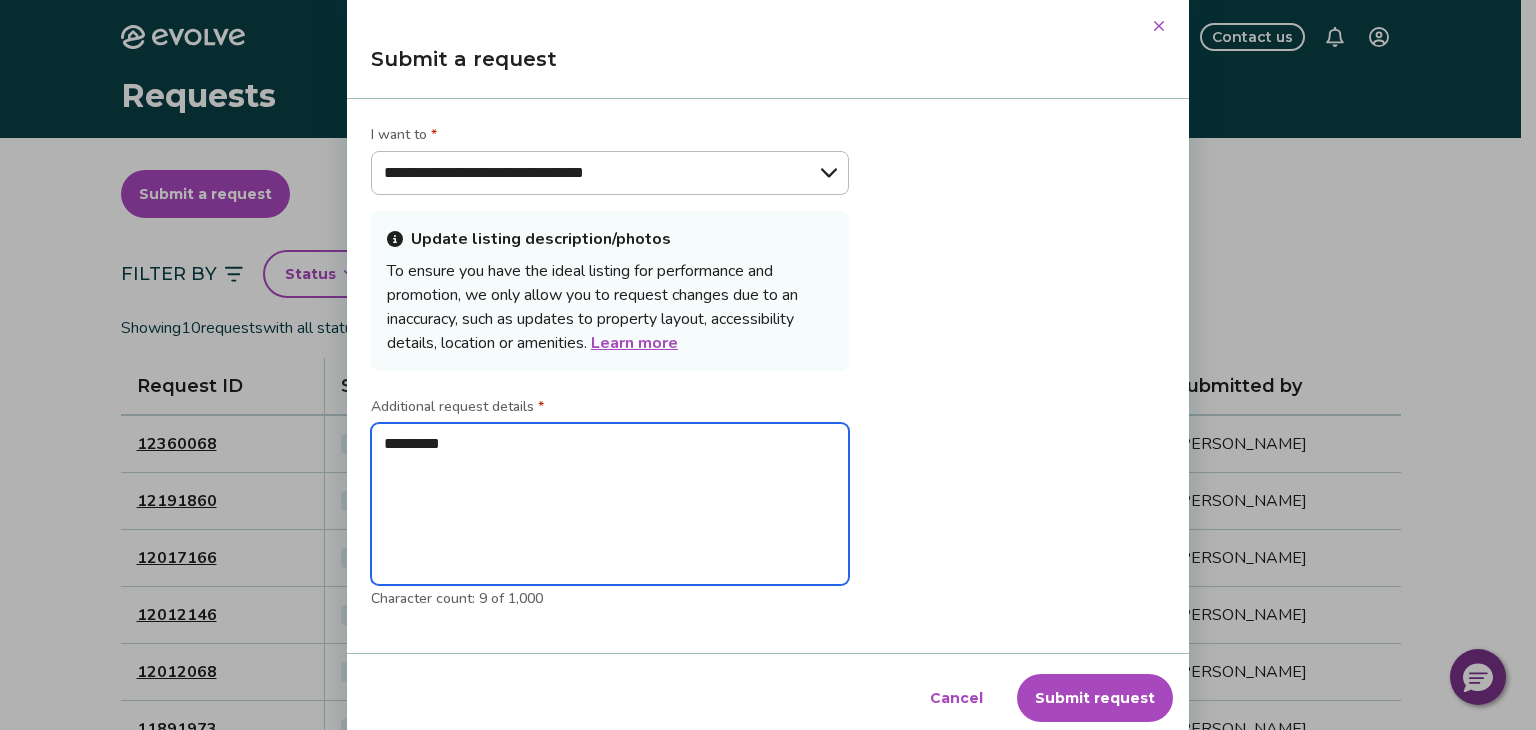 type on "**********" 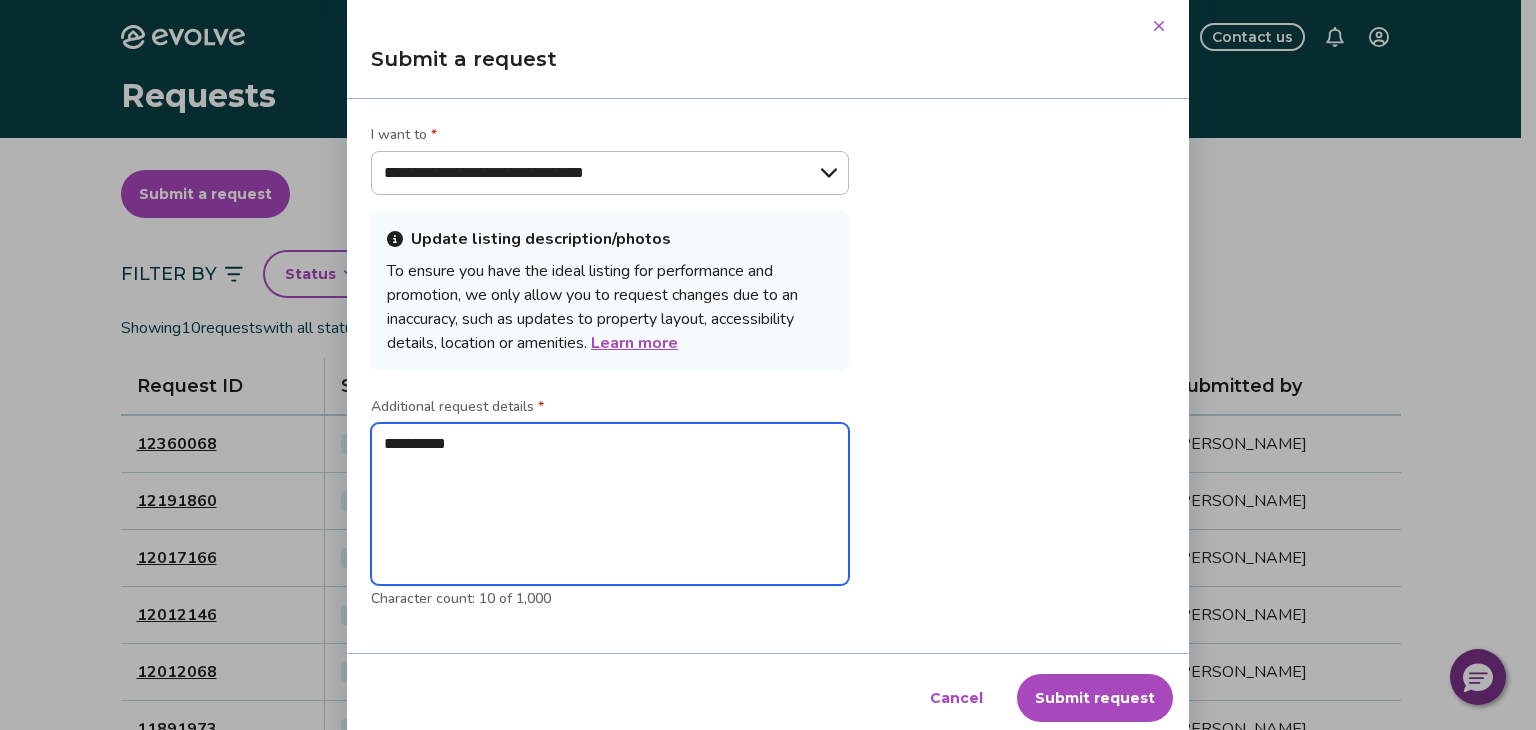 type on "**********" 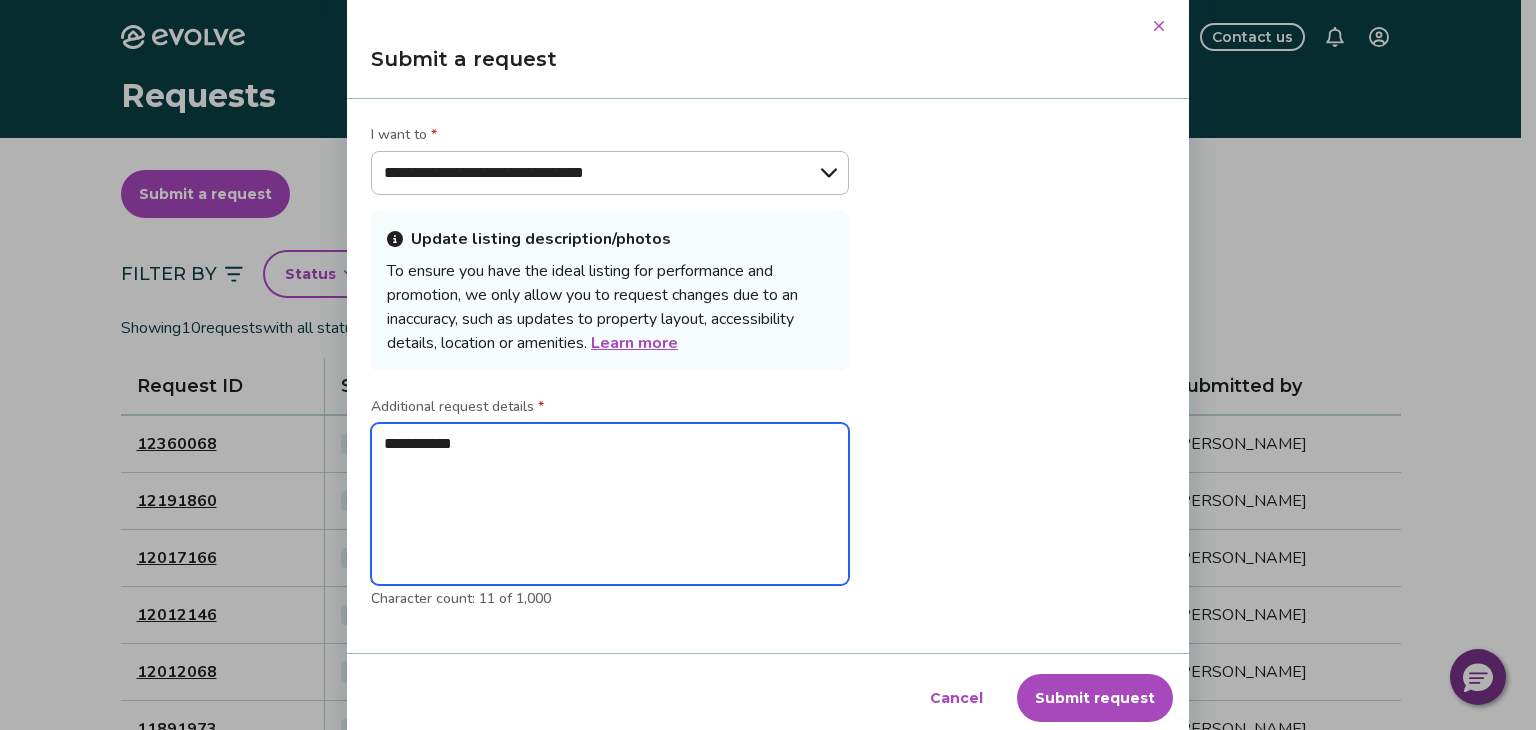 type on "**********" 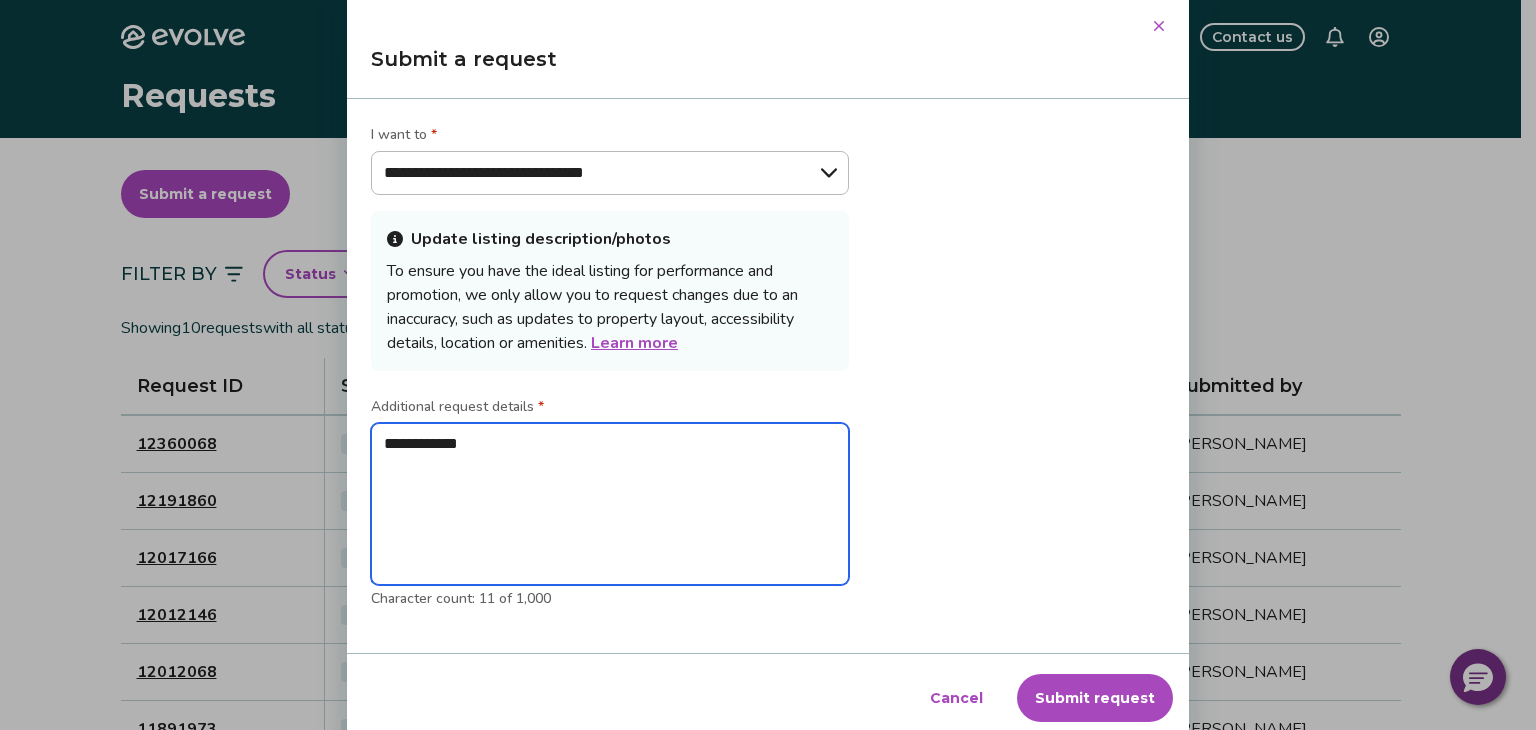 type on "**********" 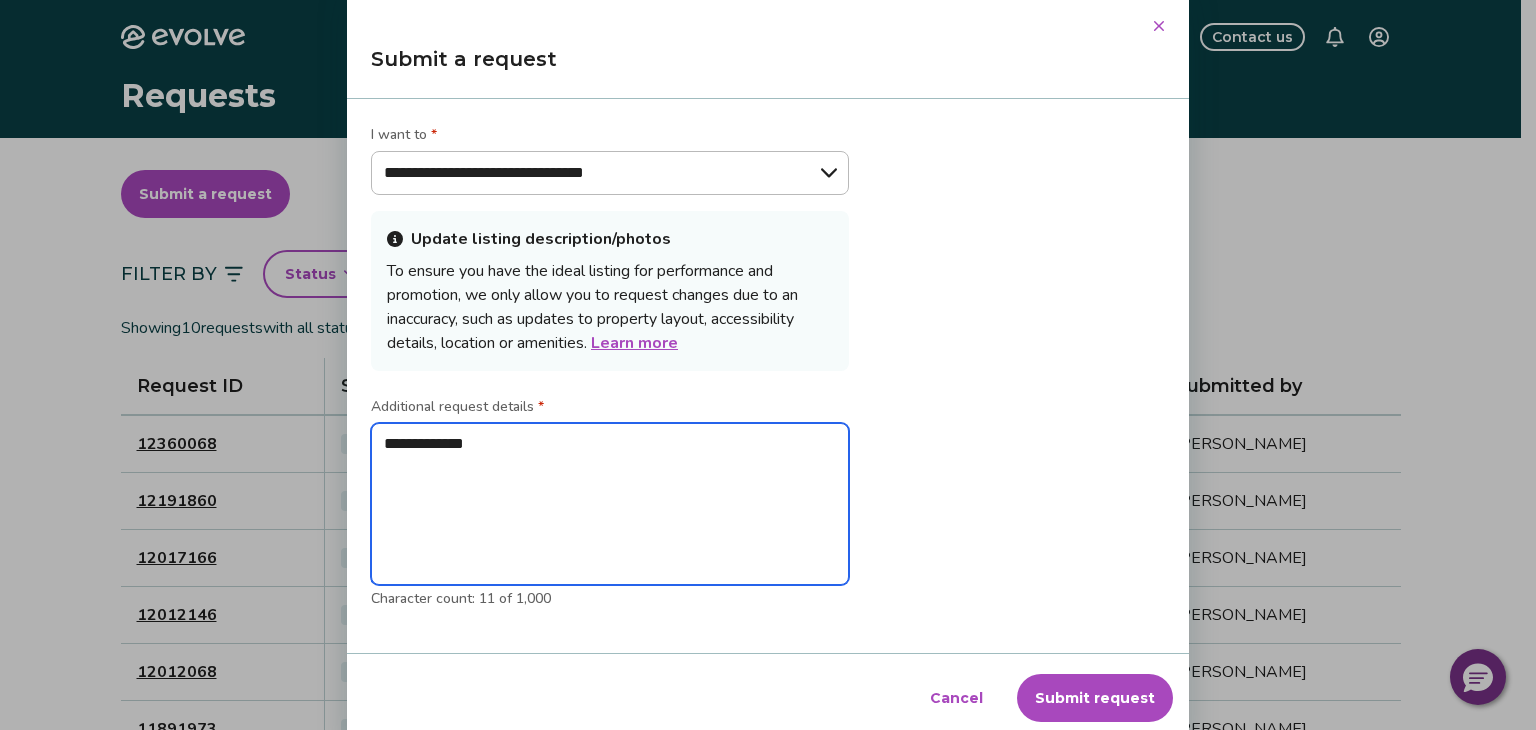 type on "*" 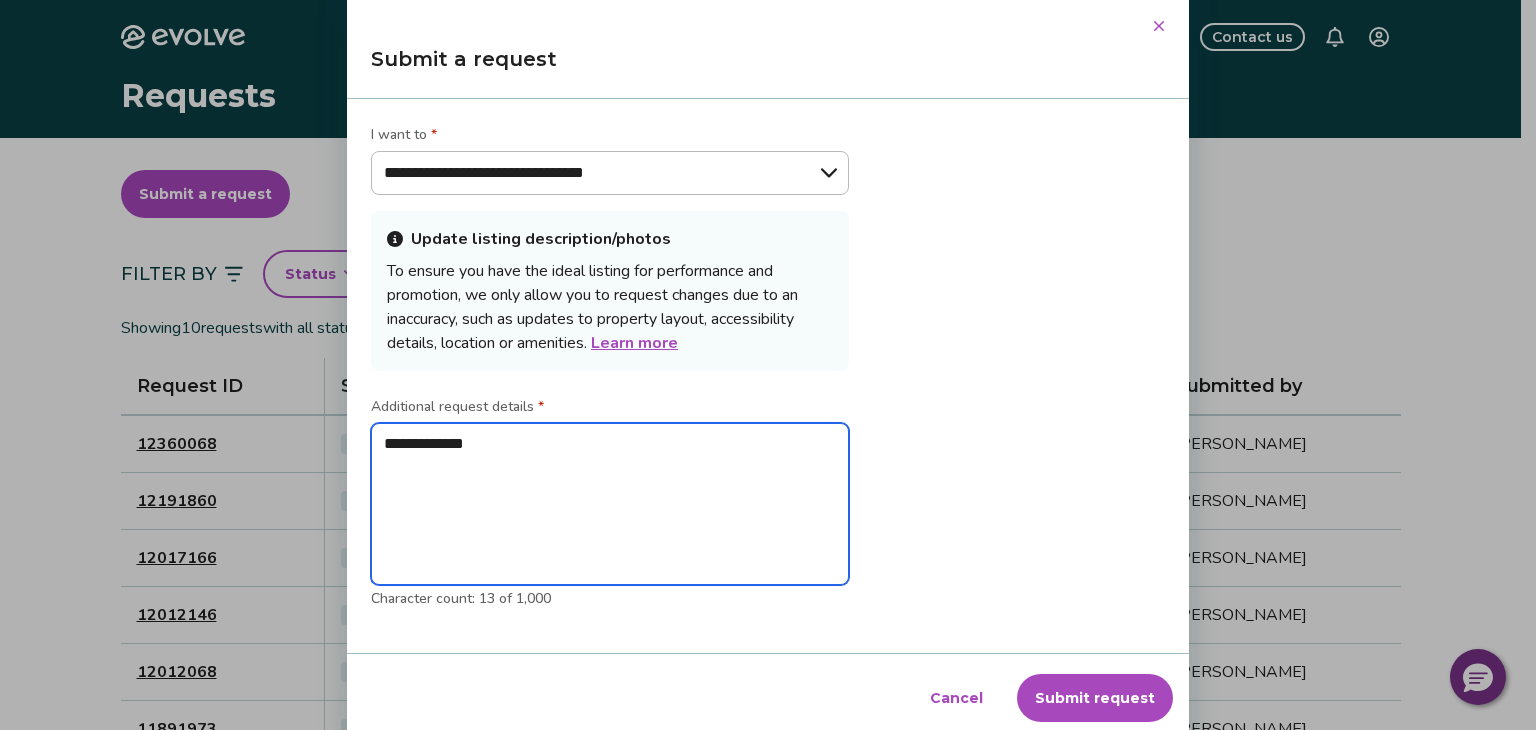 type on "**********" 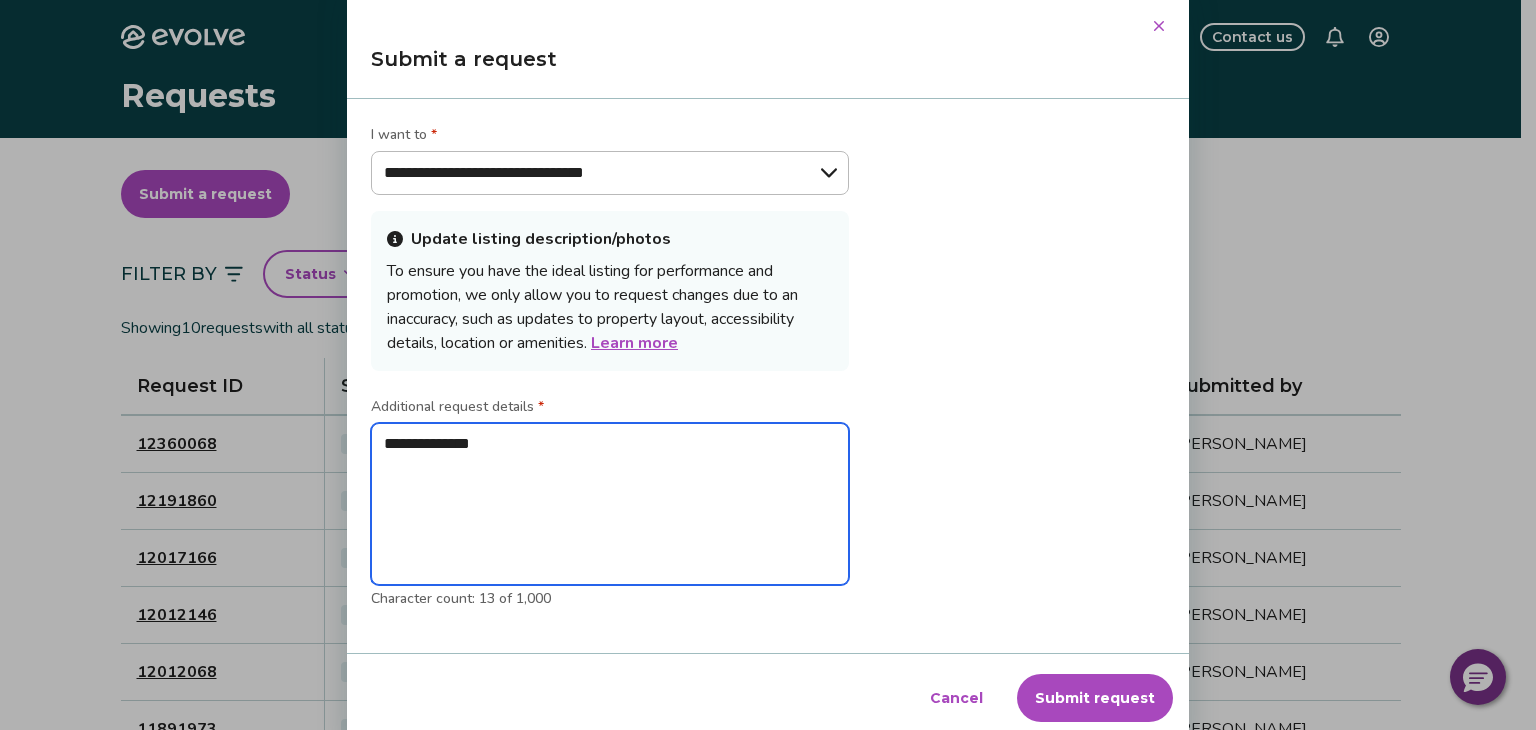 type on "**********" 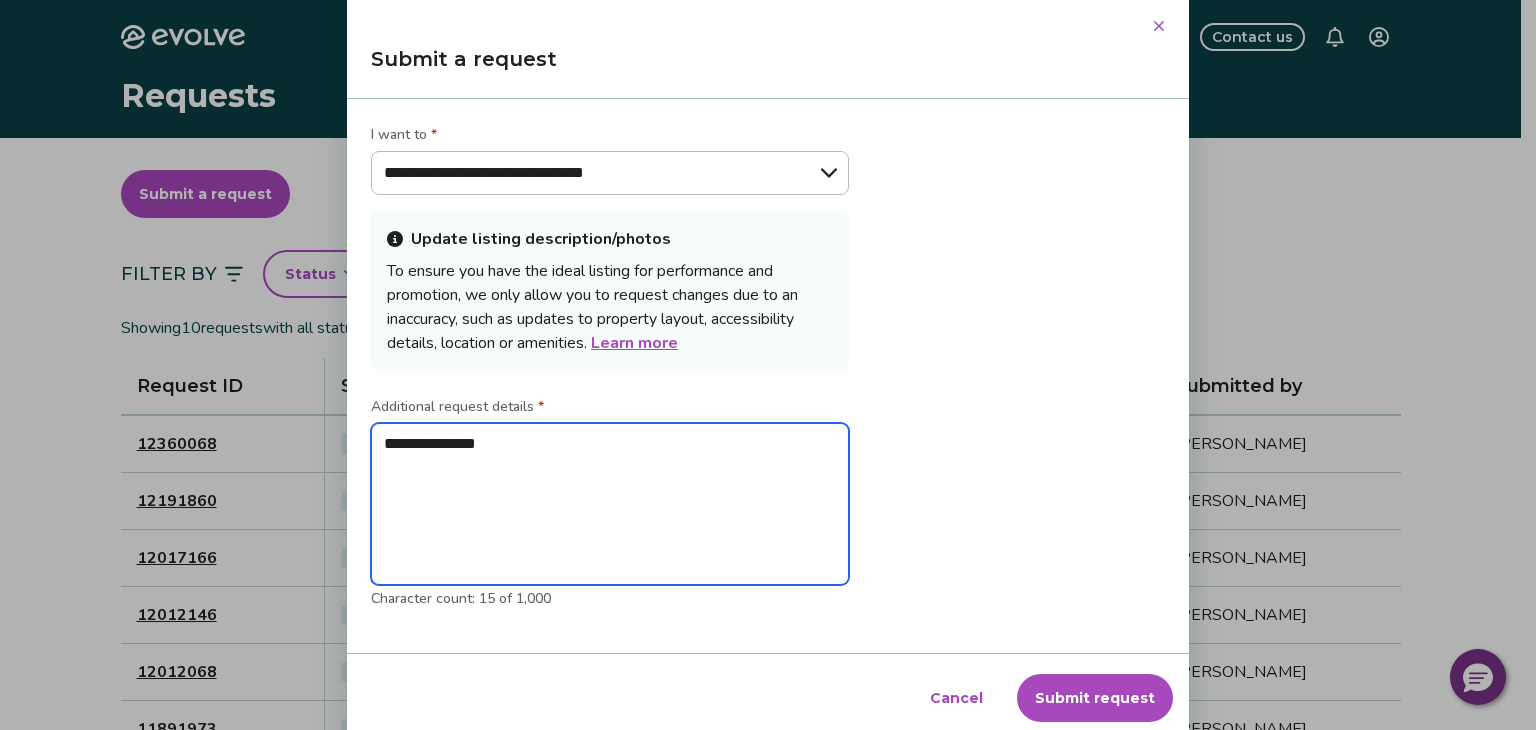 type on "**********" 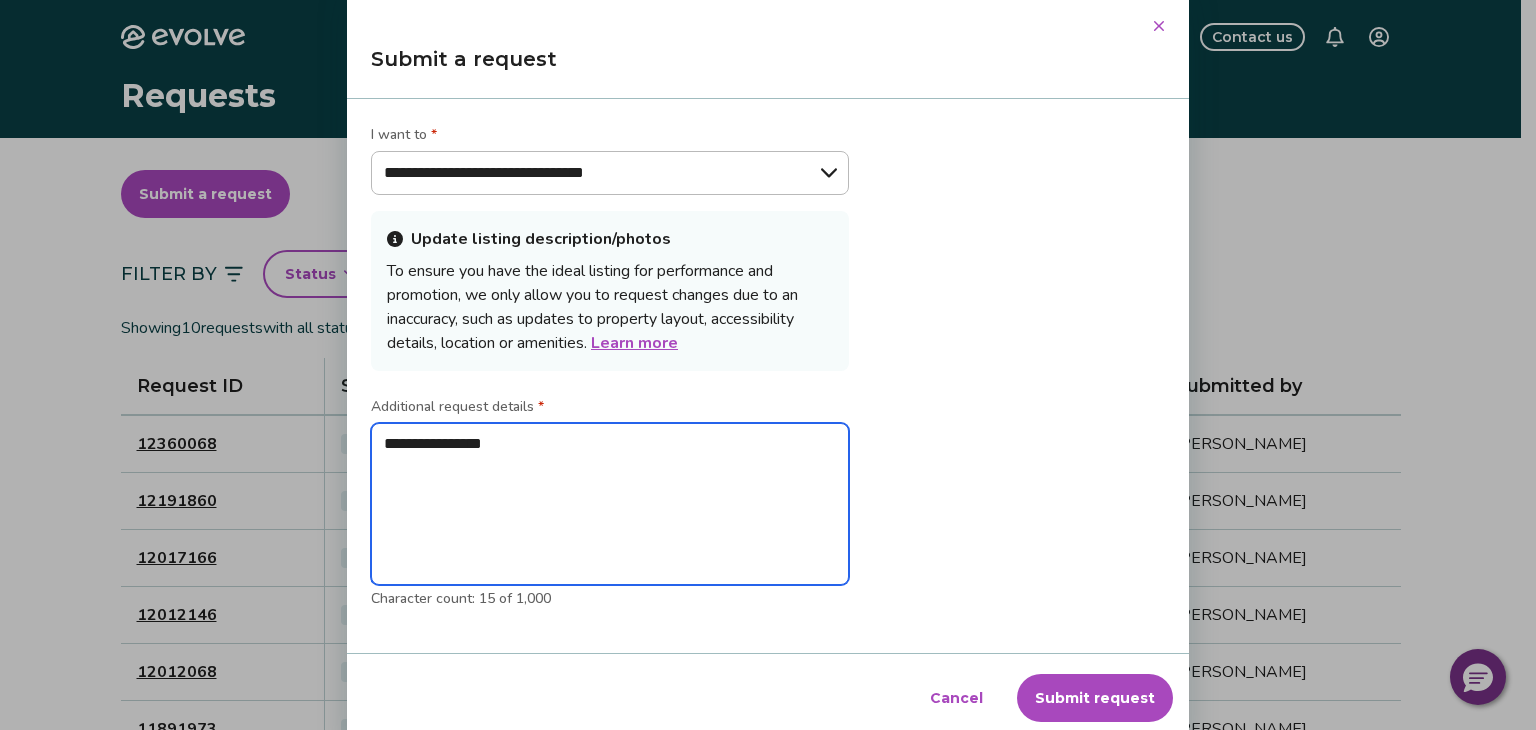 type on "**********" 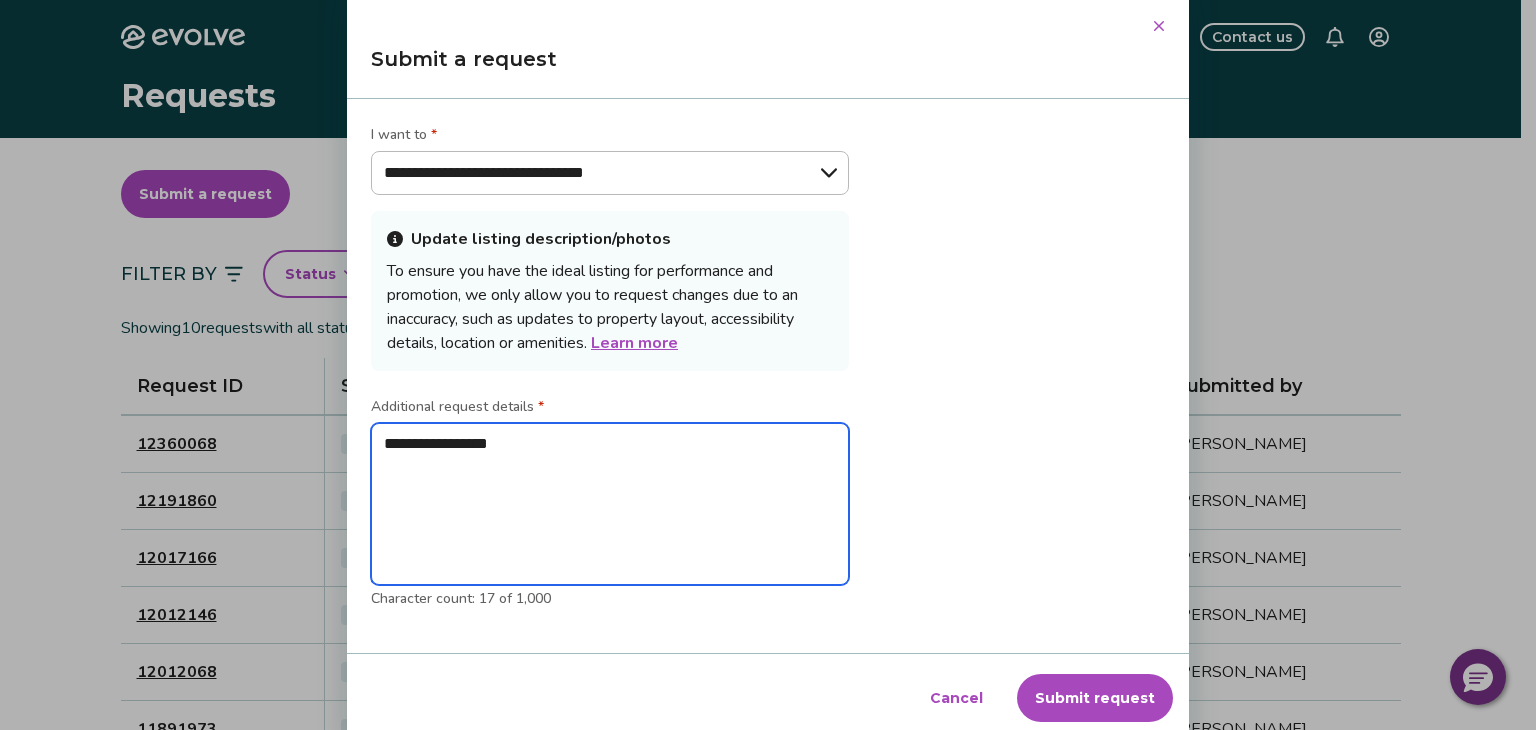 type on "**********" 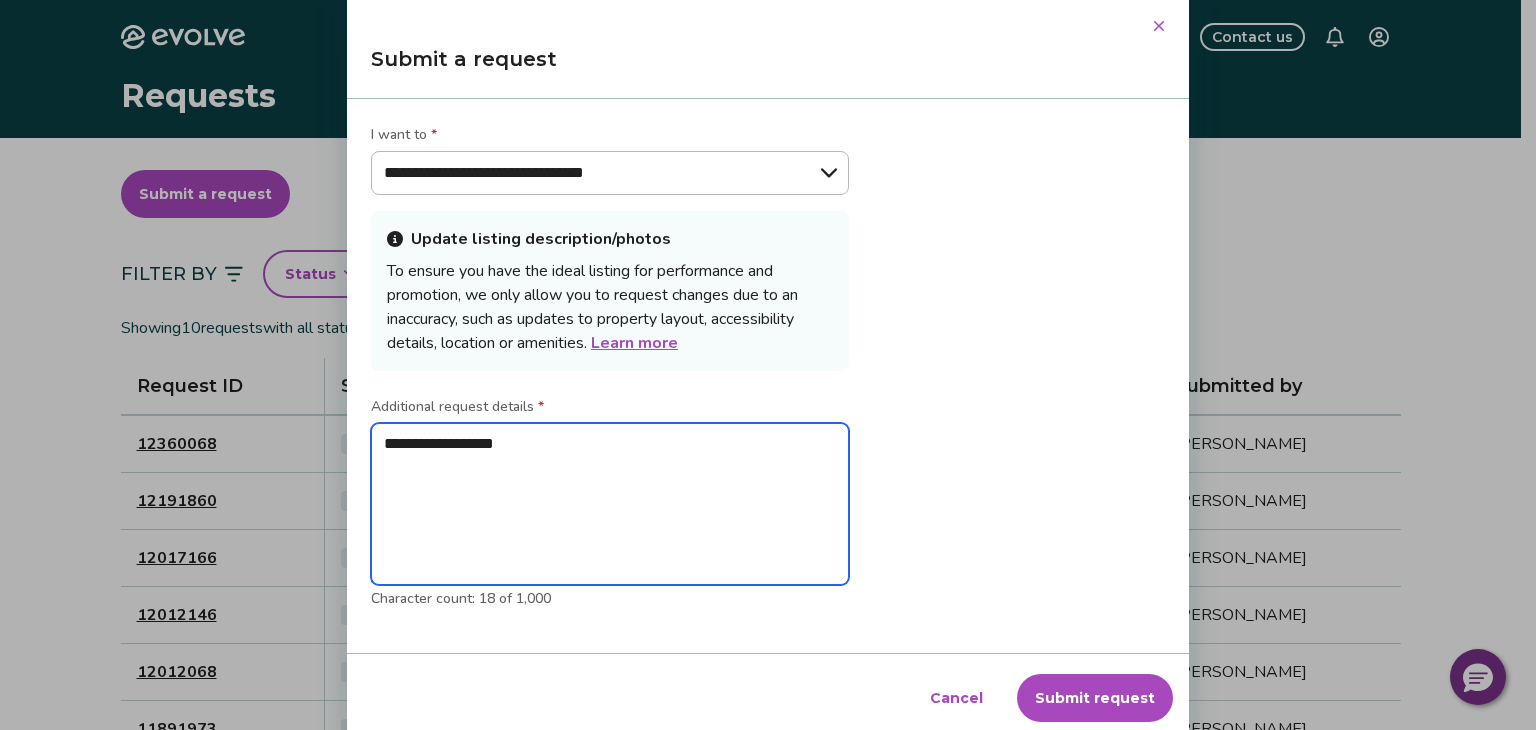 type on "**********" 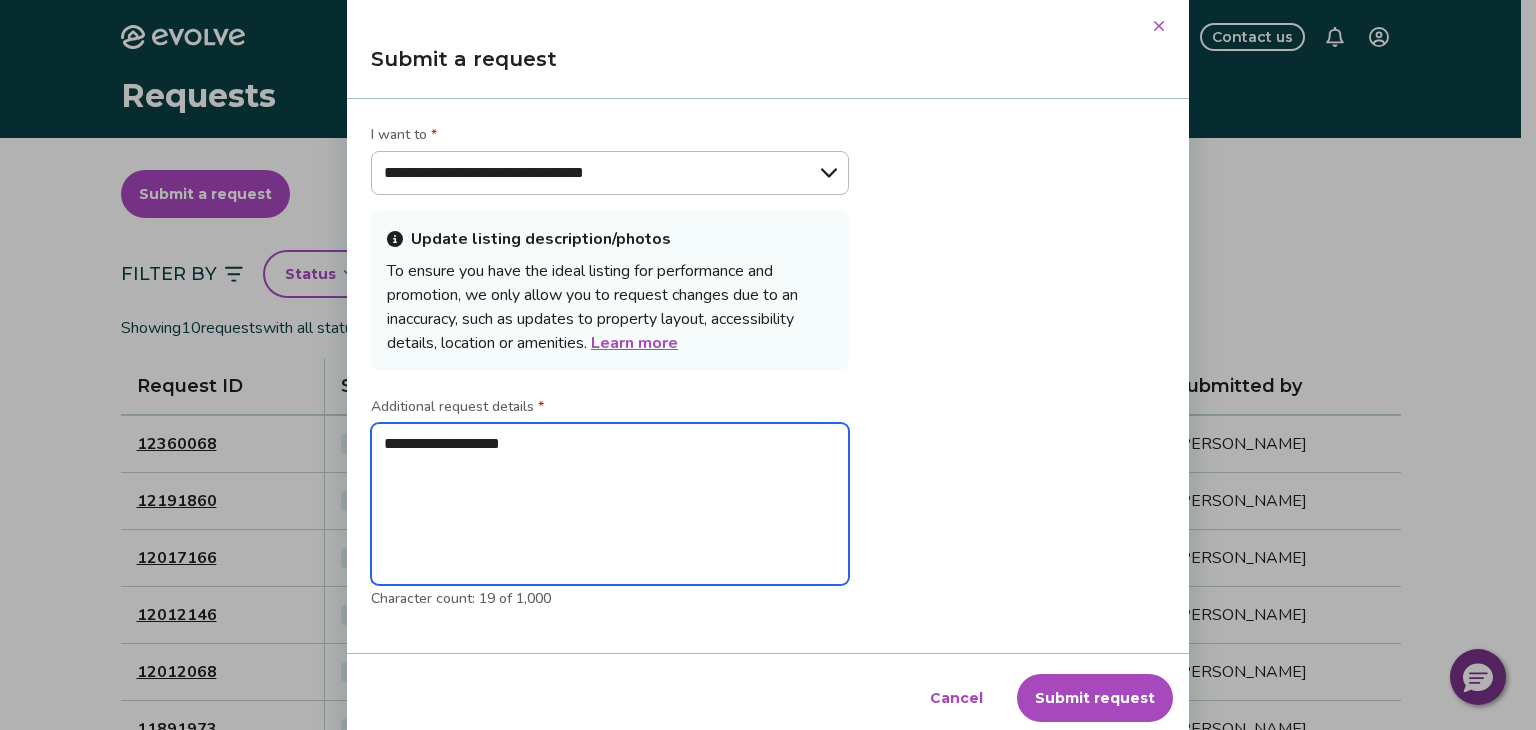 type on "**********" 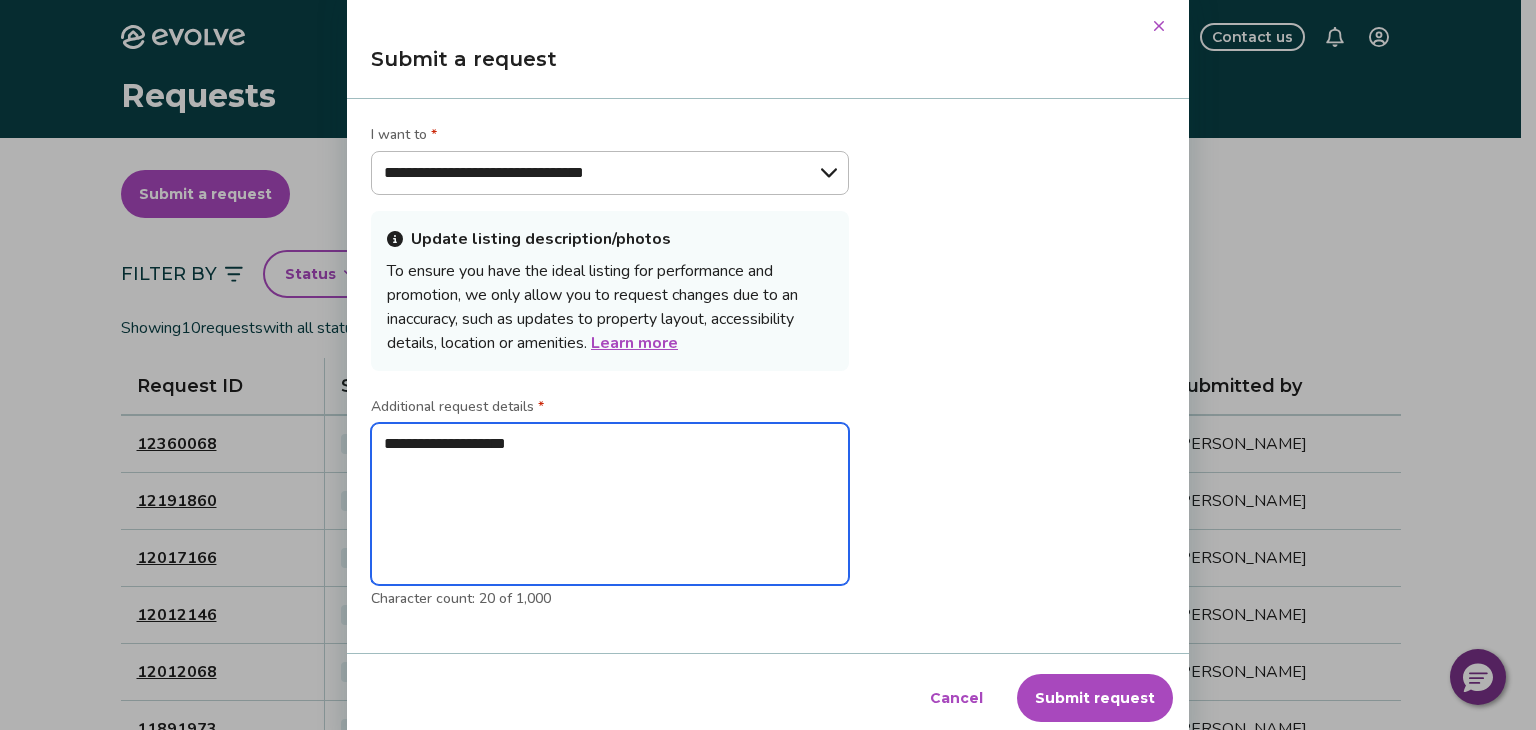 type on "**********" 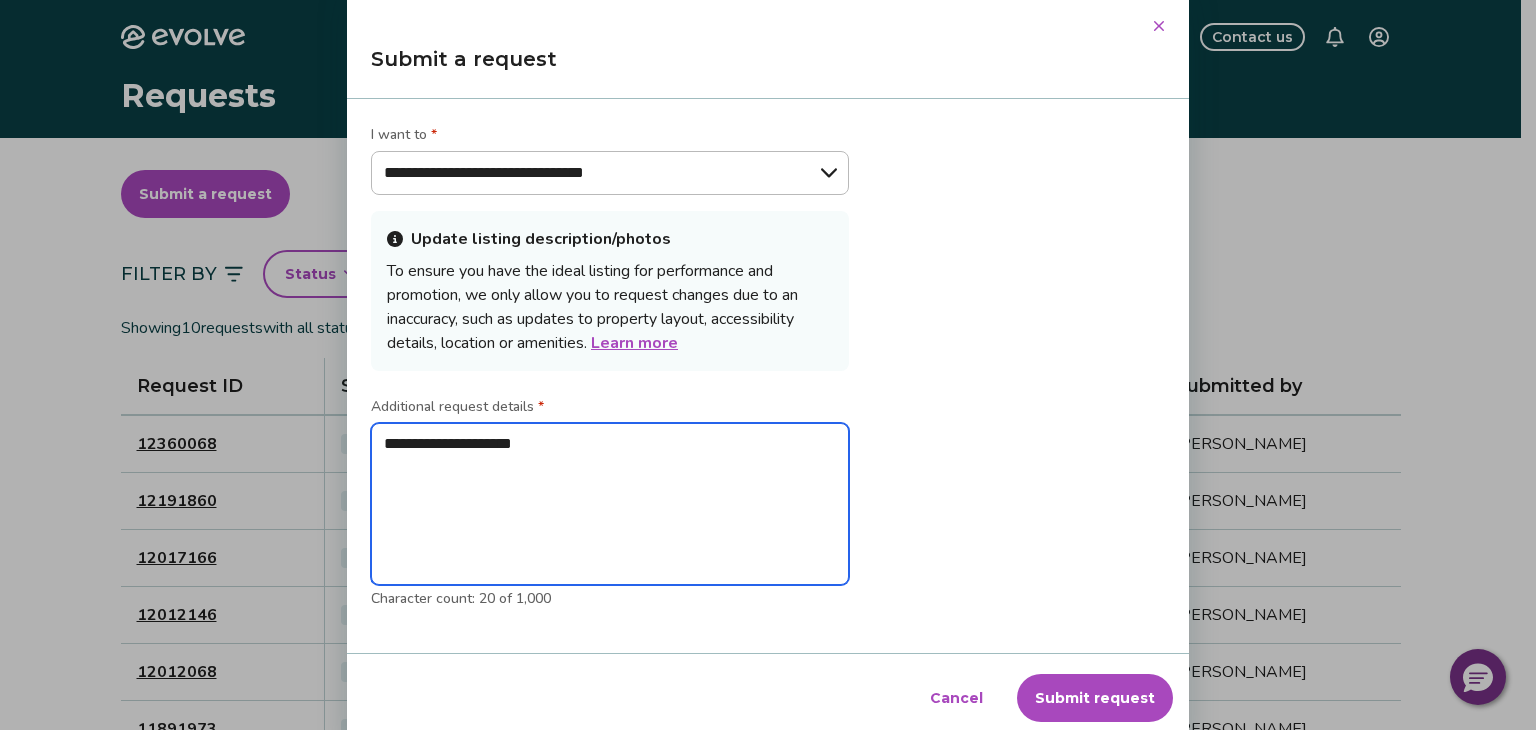 type on "**********" 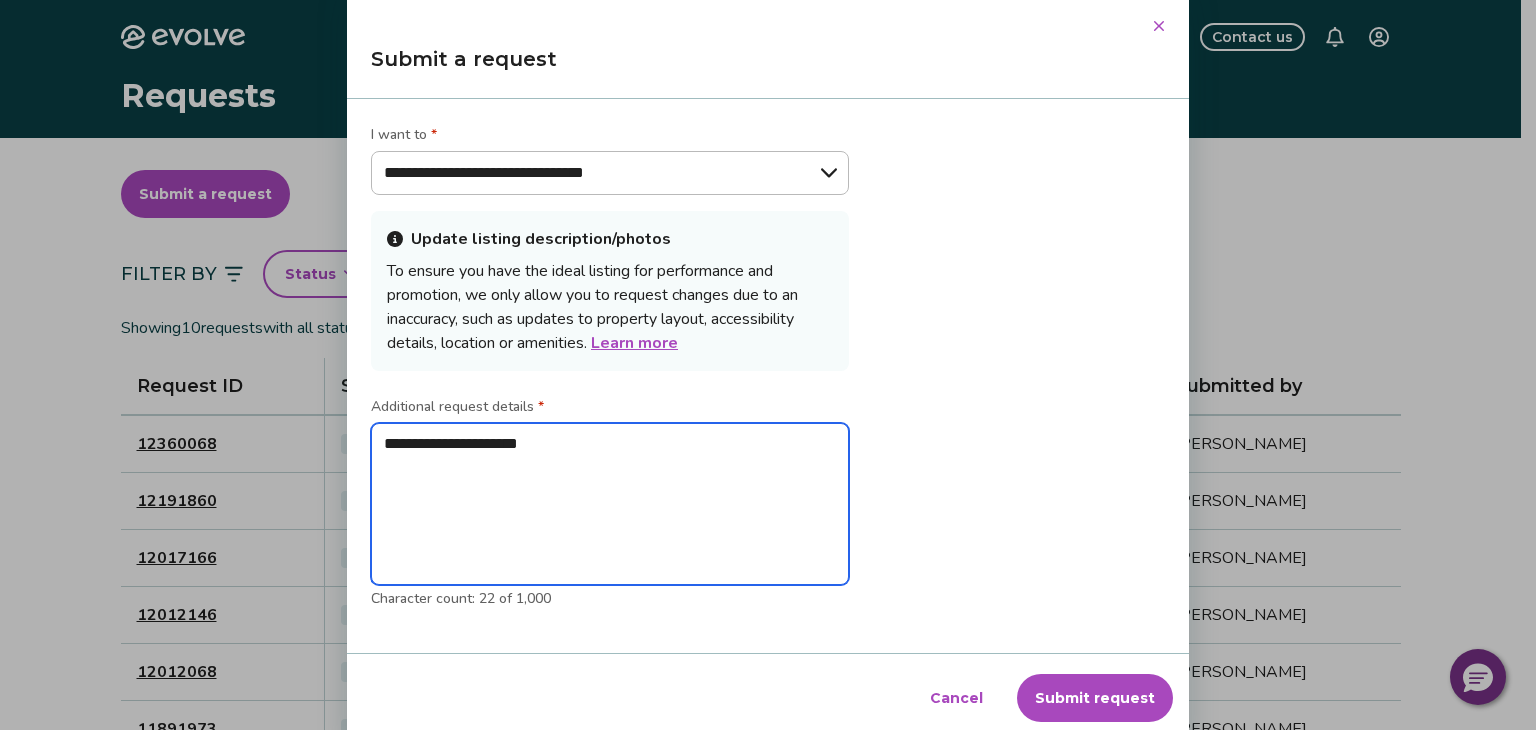 type on "**********" 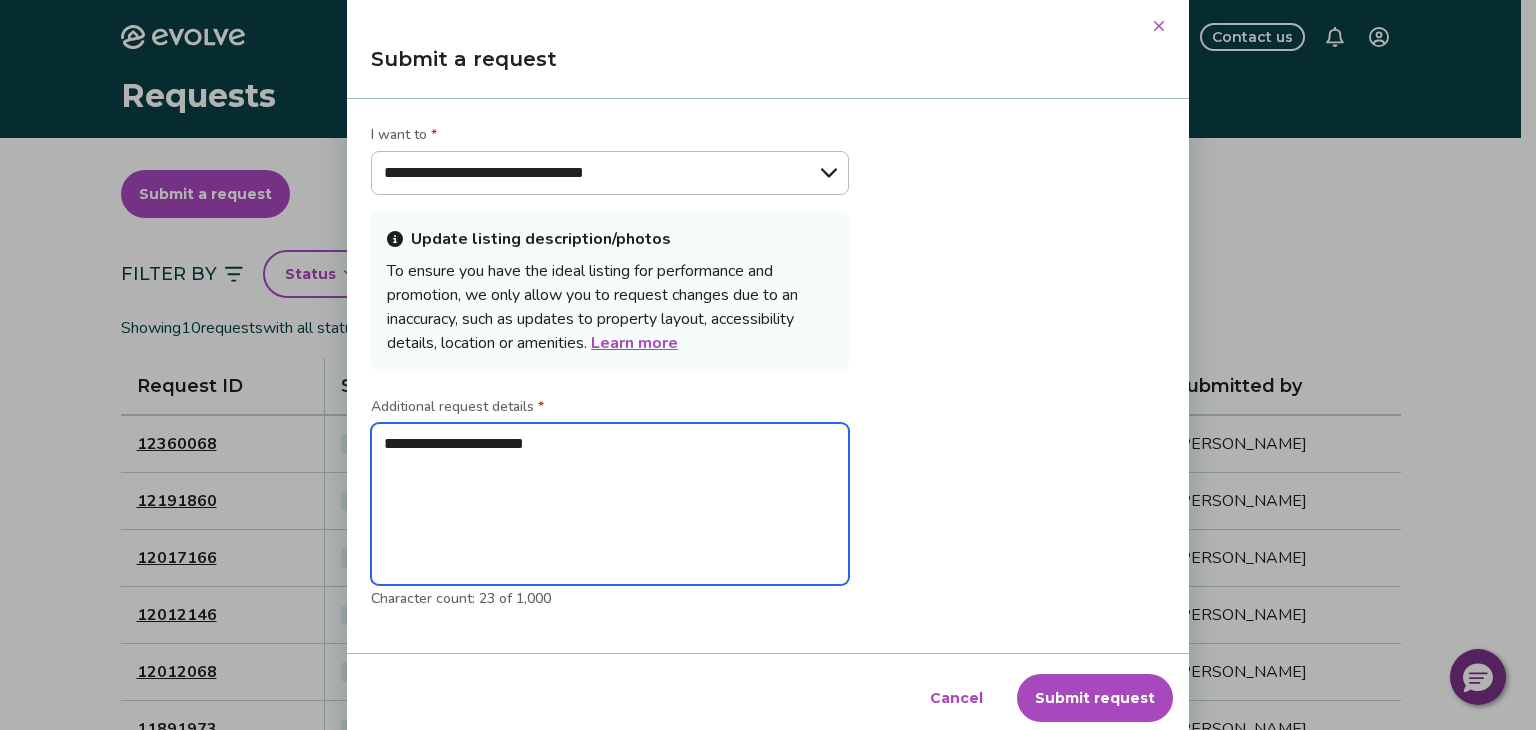 type on "**********" 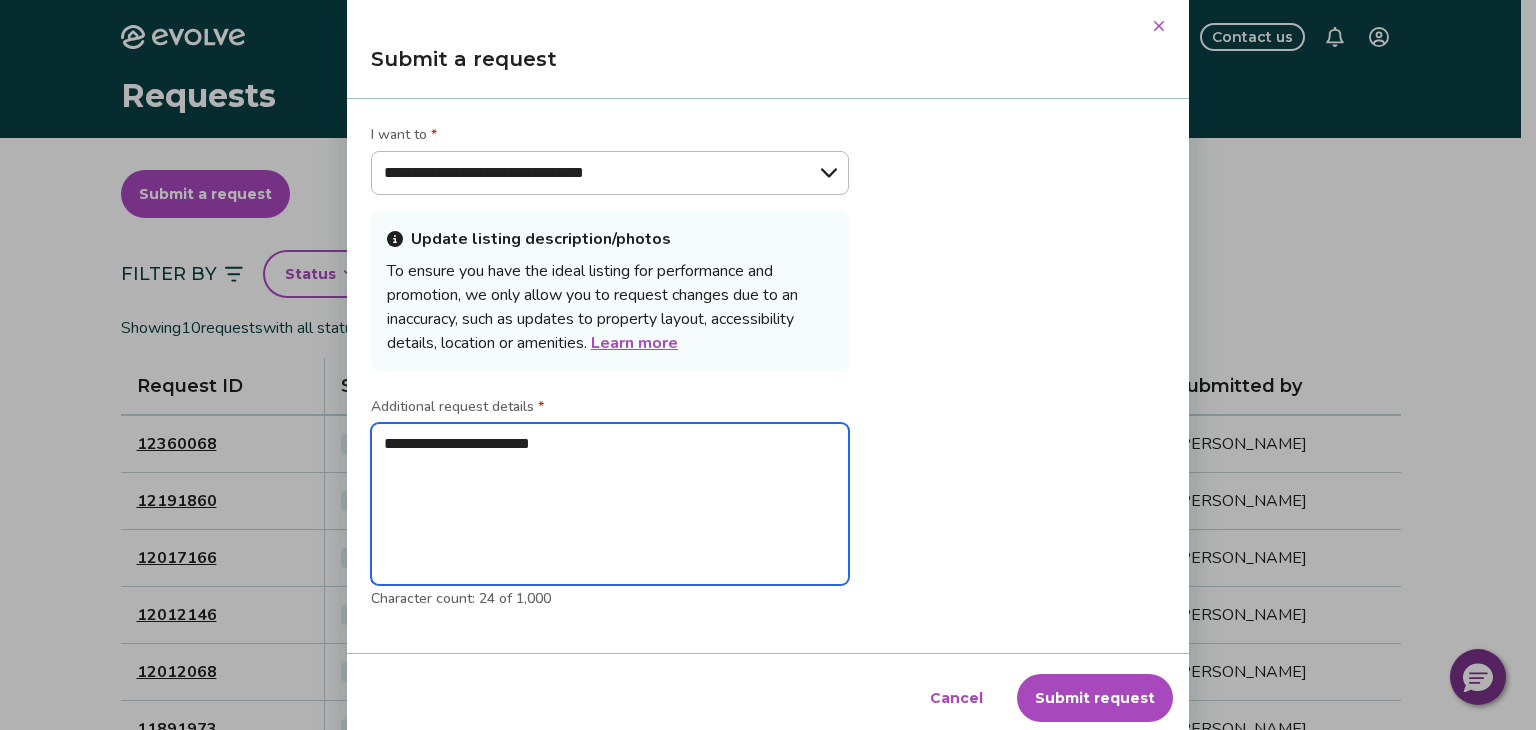 type on "**********" 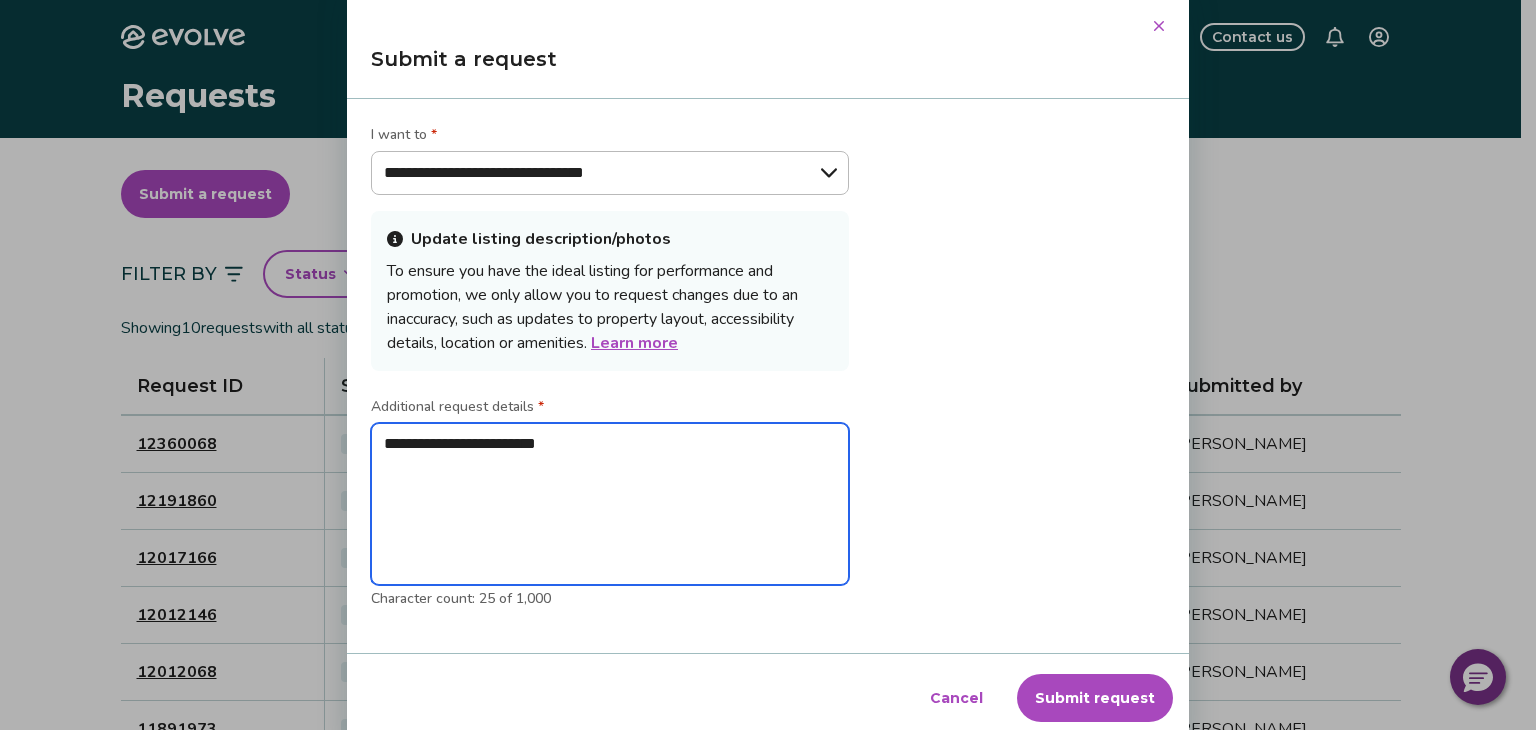type on "**********" 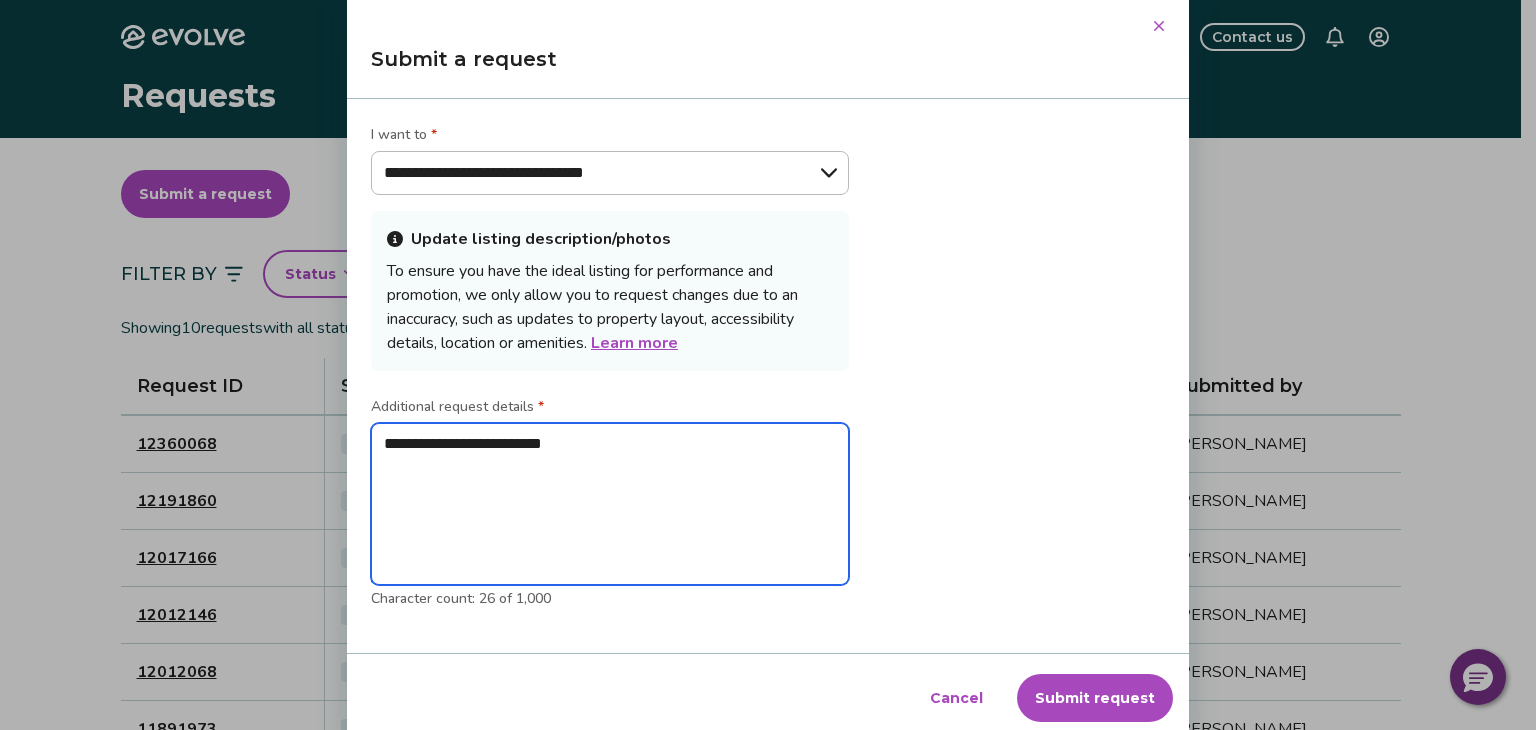 type on "**********" 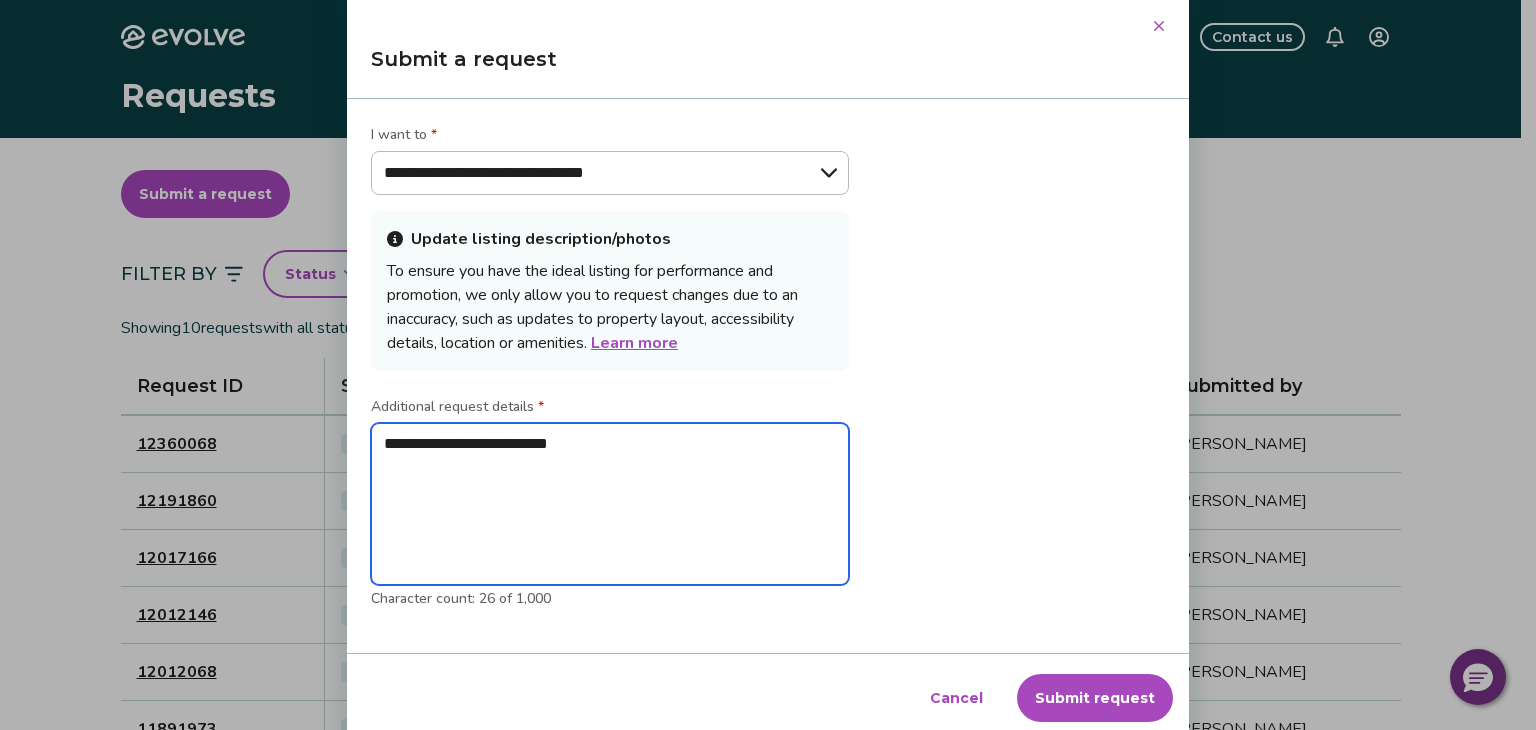 type on "**********" 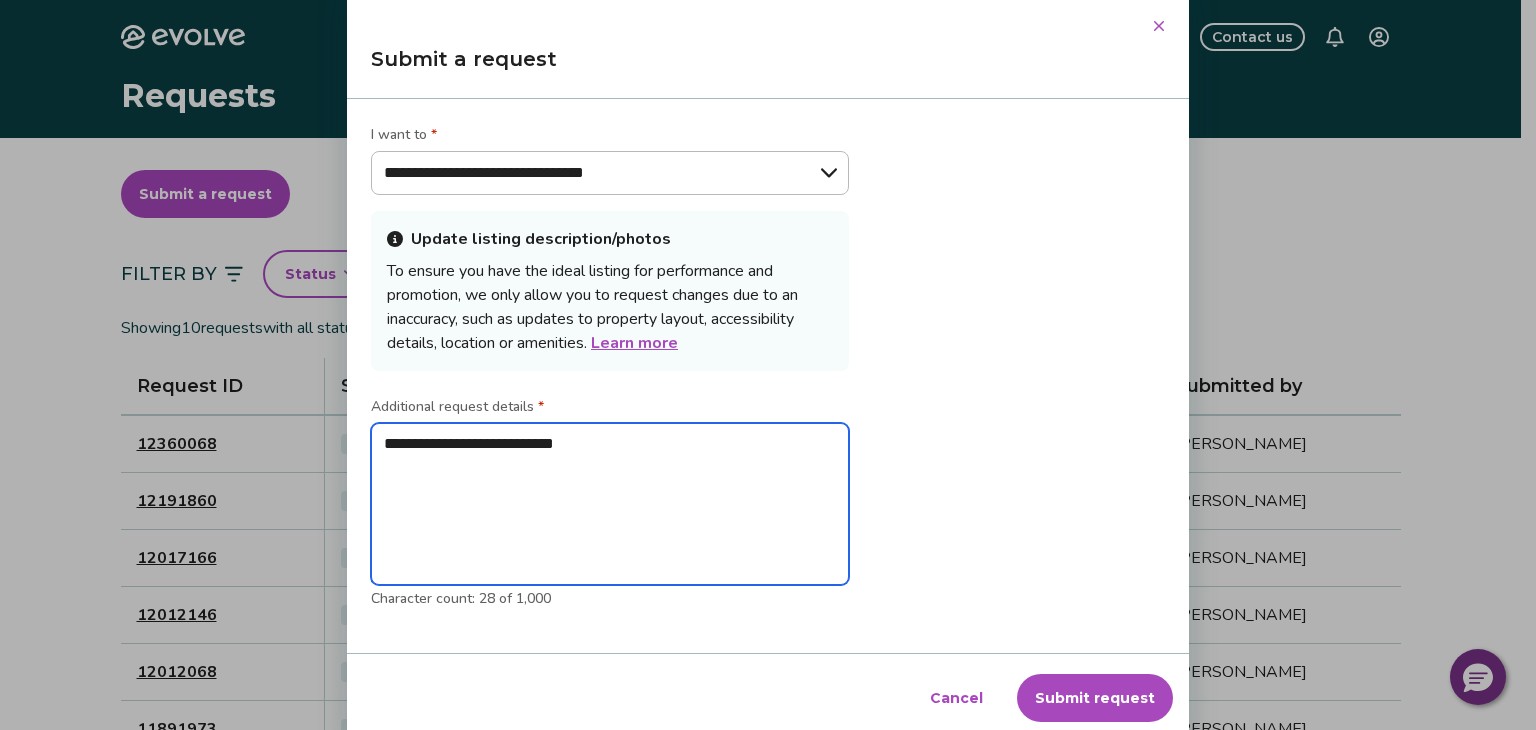 type on "**********" 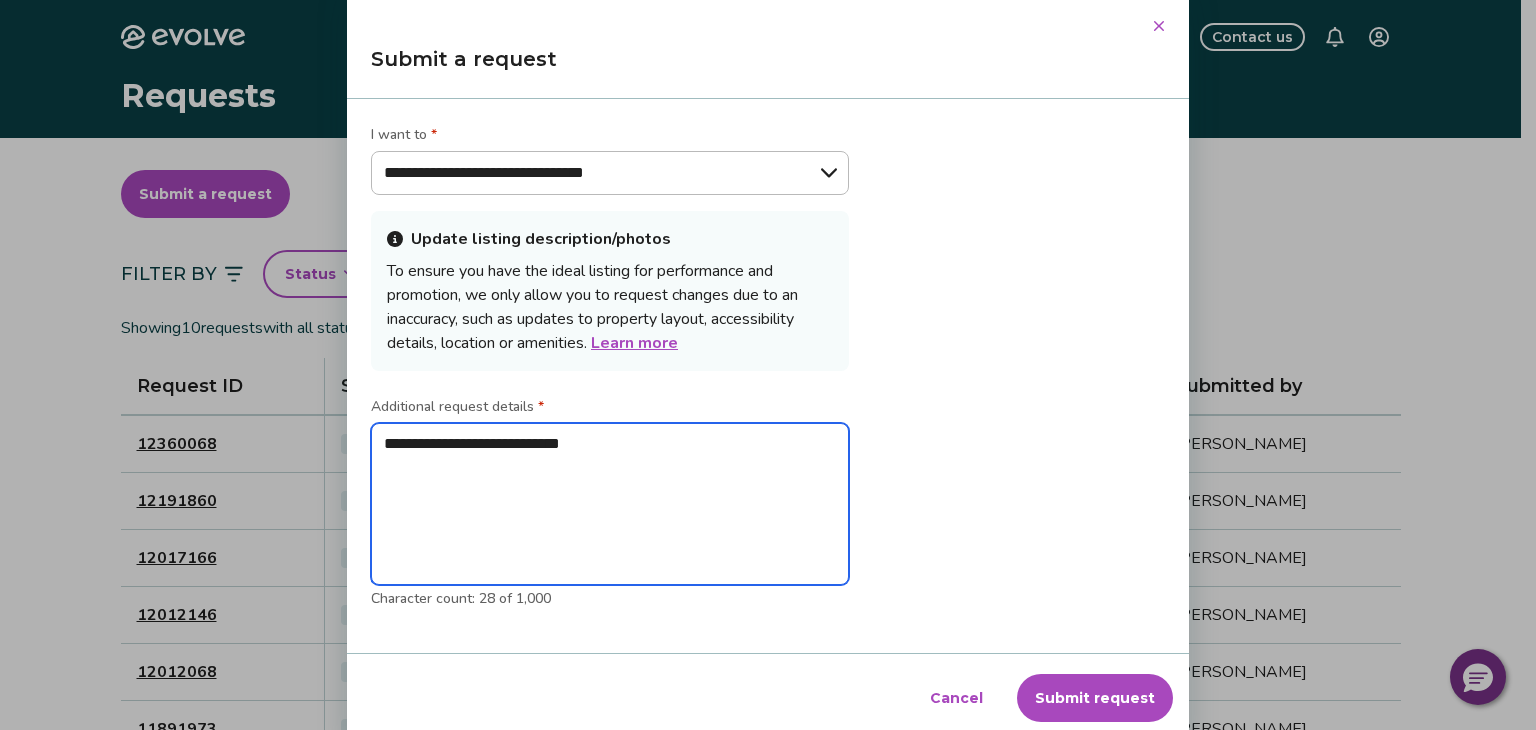 type on "**********" 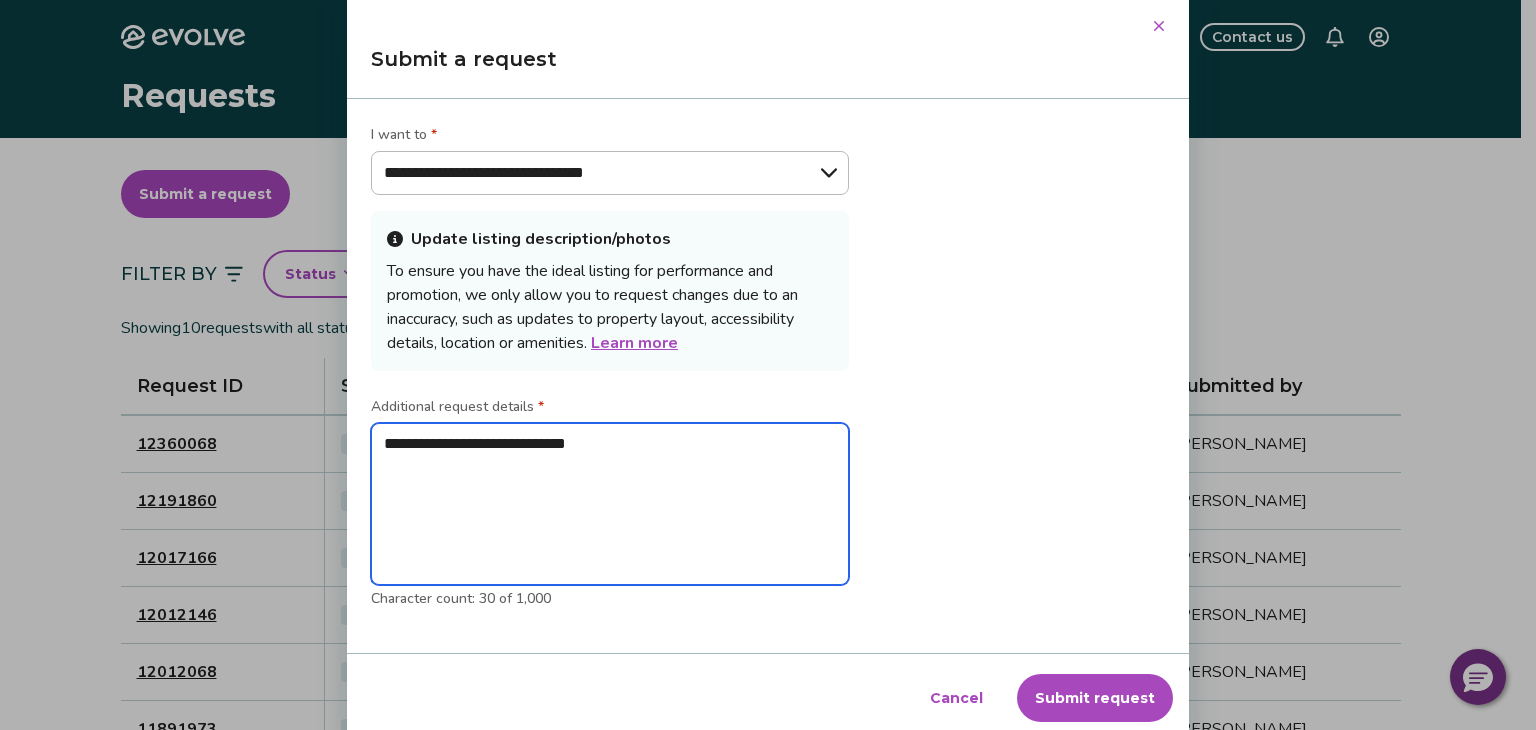 type on "**********" 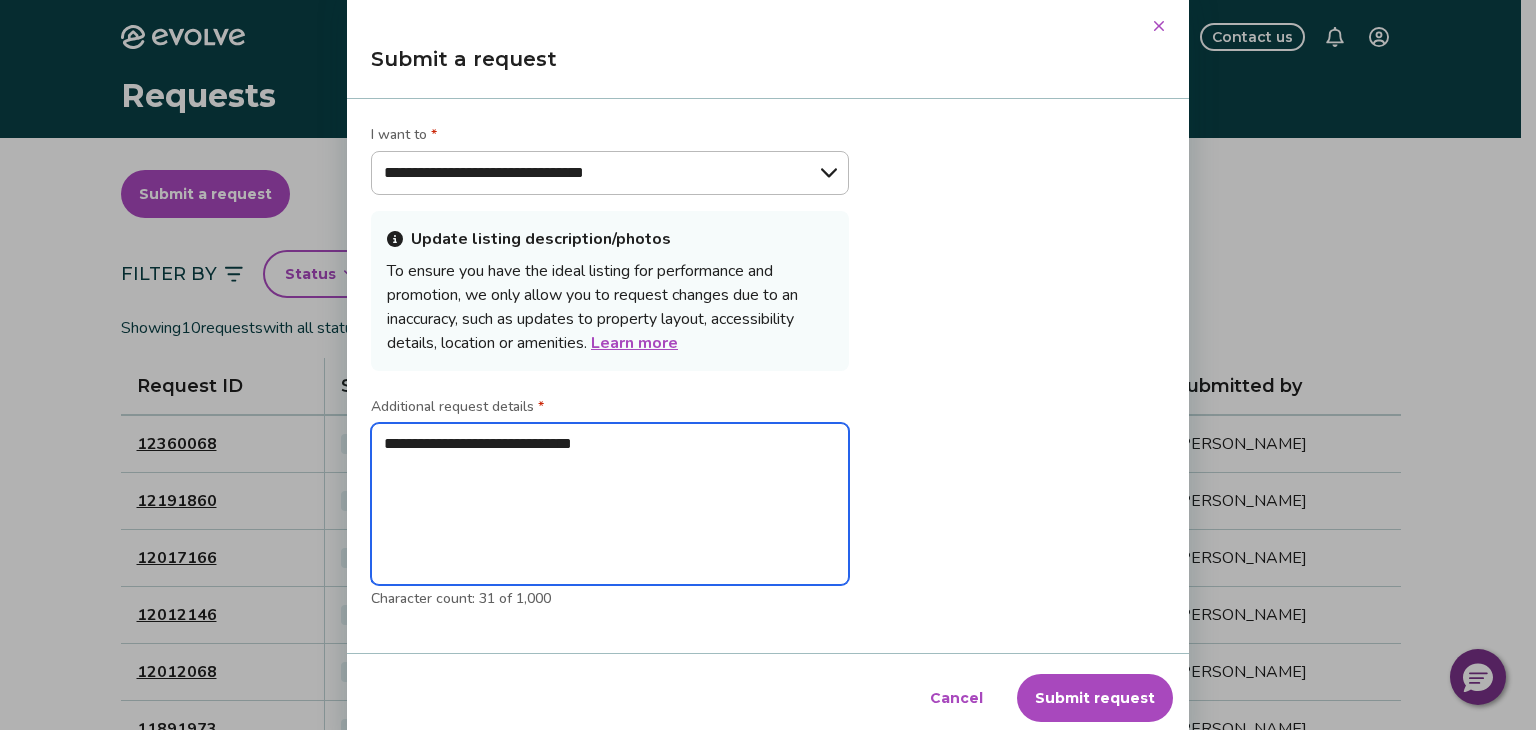type on "**********" 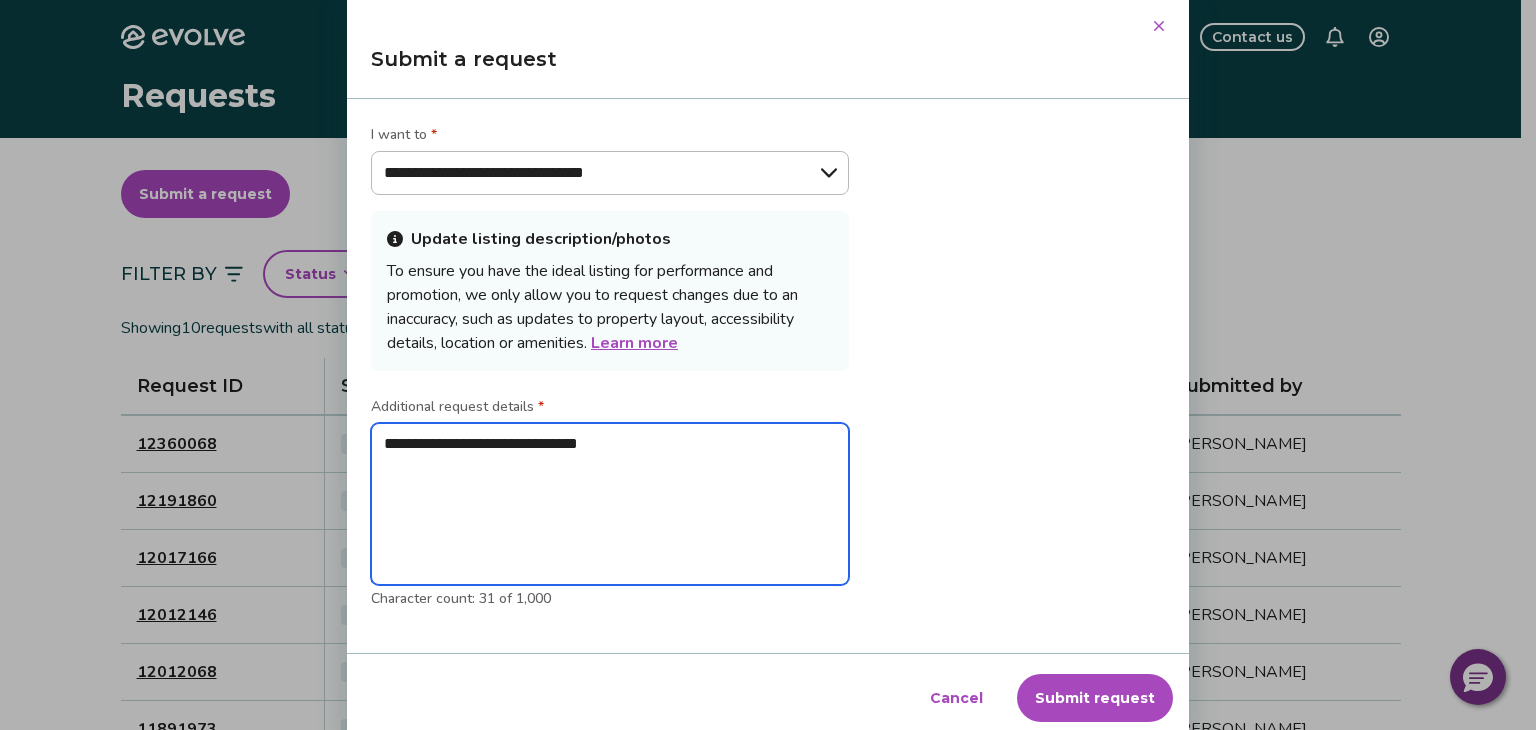 type on "**********" 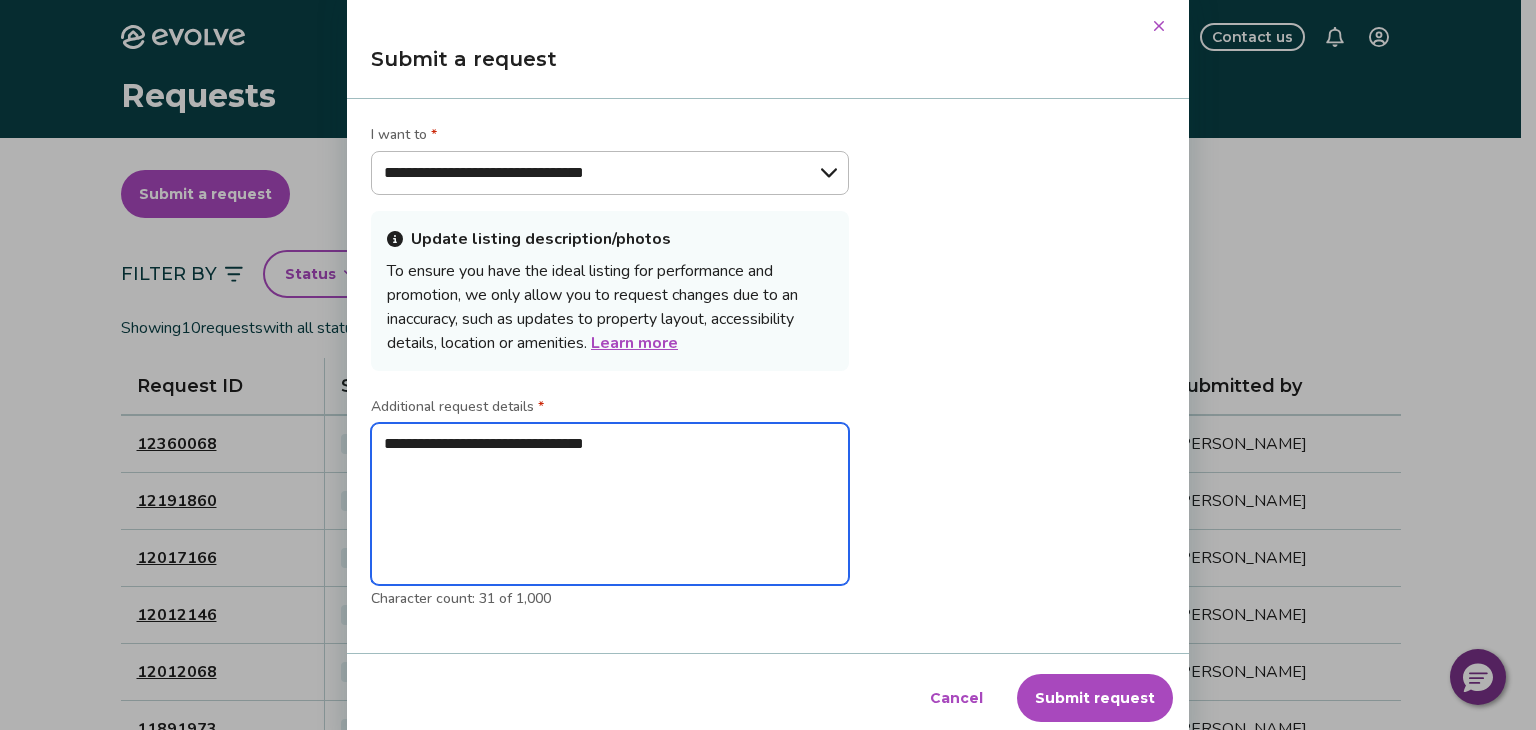 type on "**********" 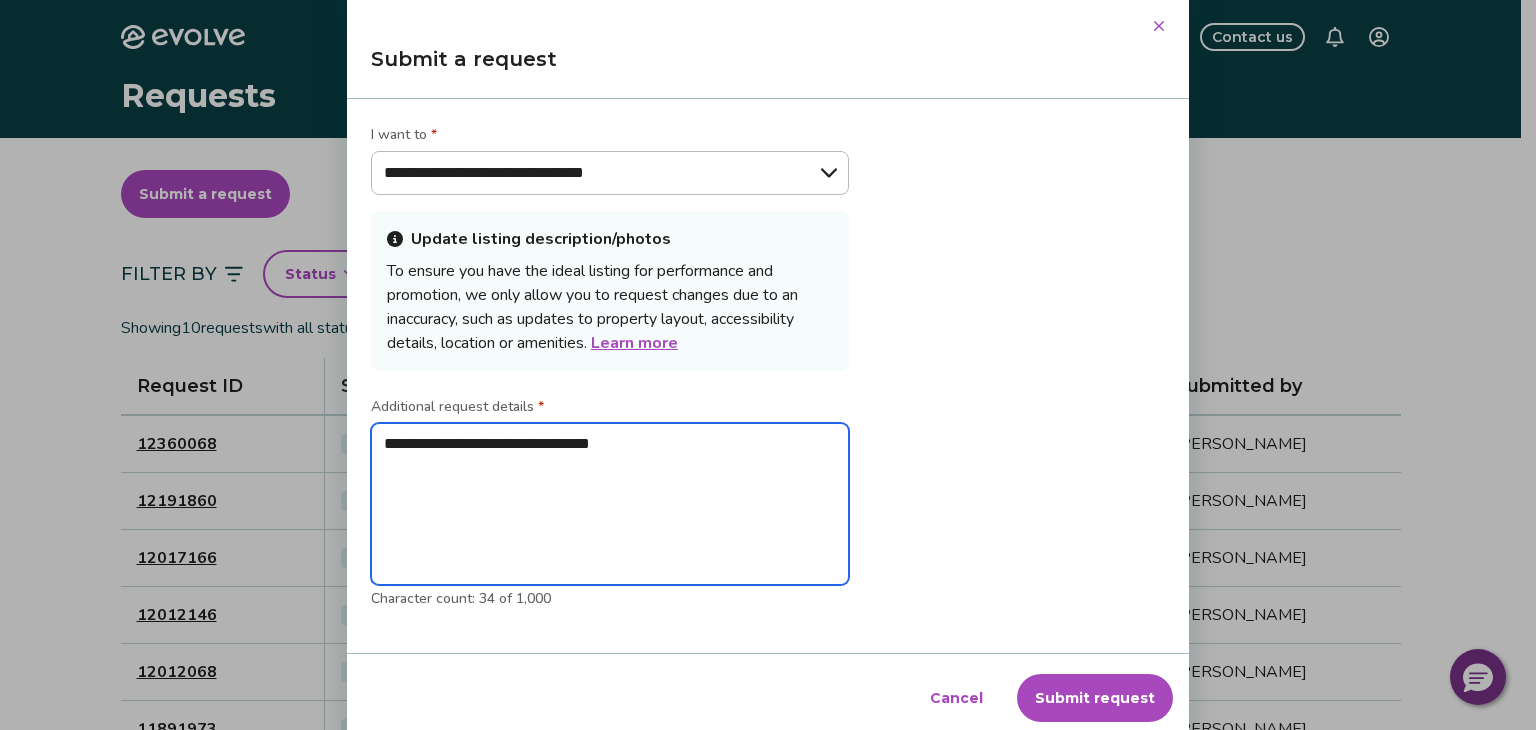 type on "**********" 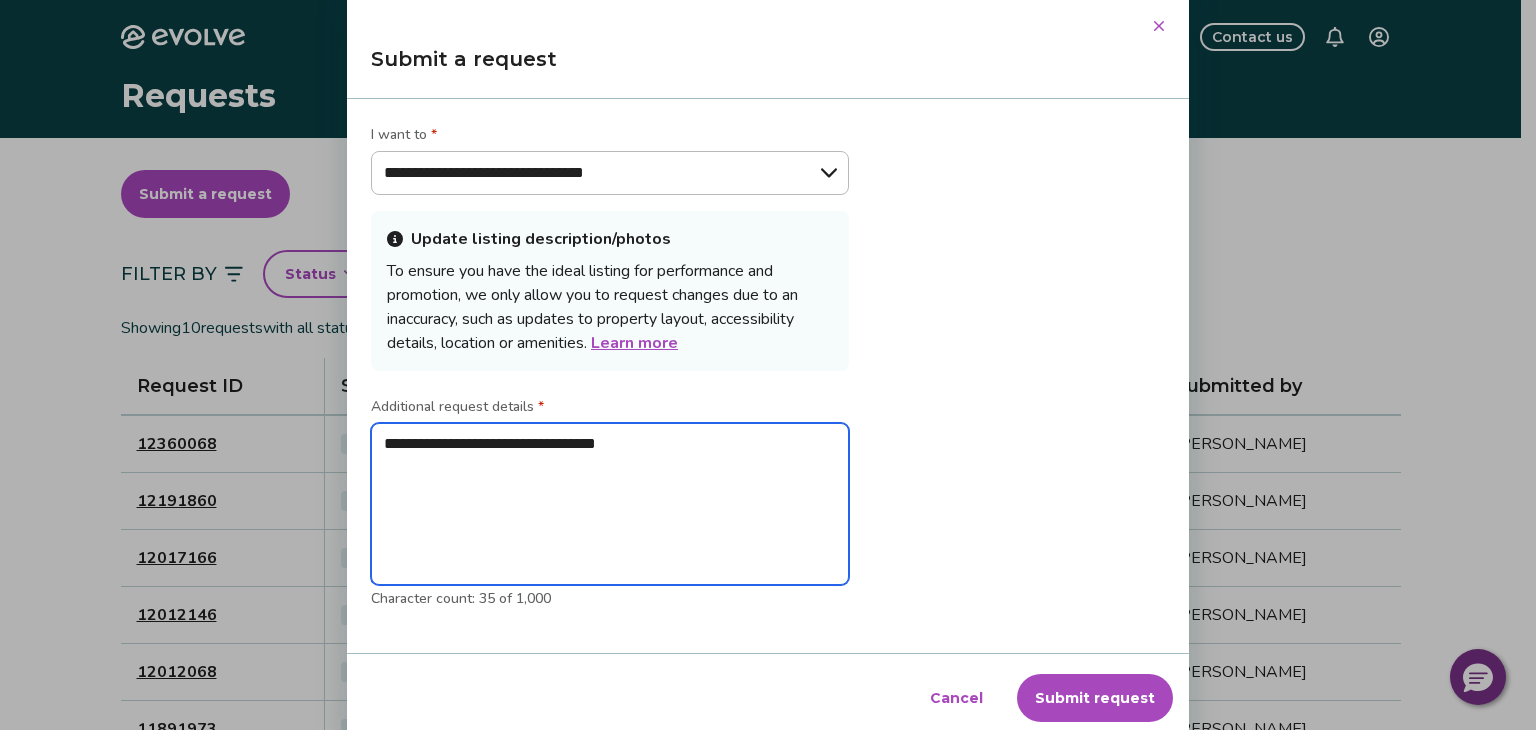 type on "**********" 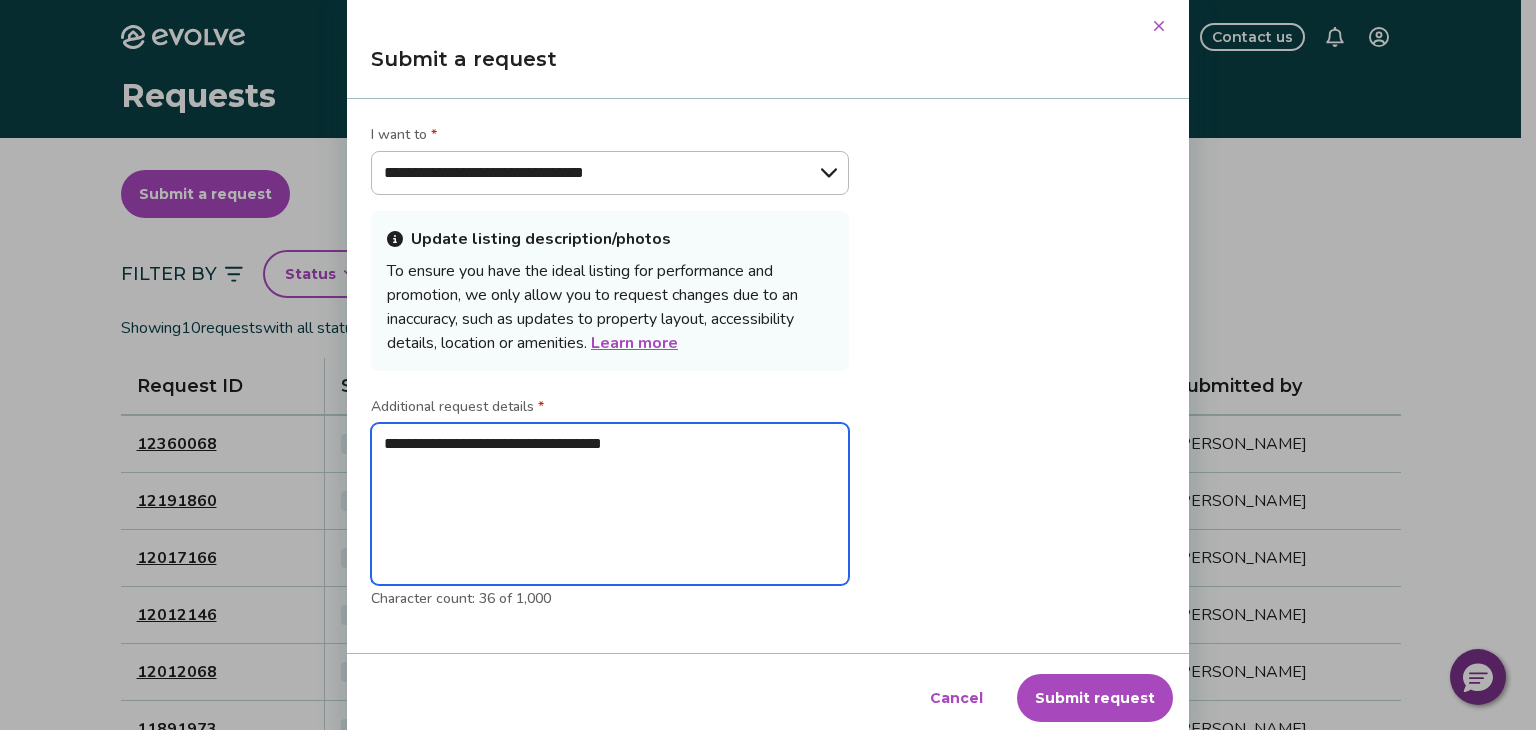 type on "**********" 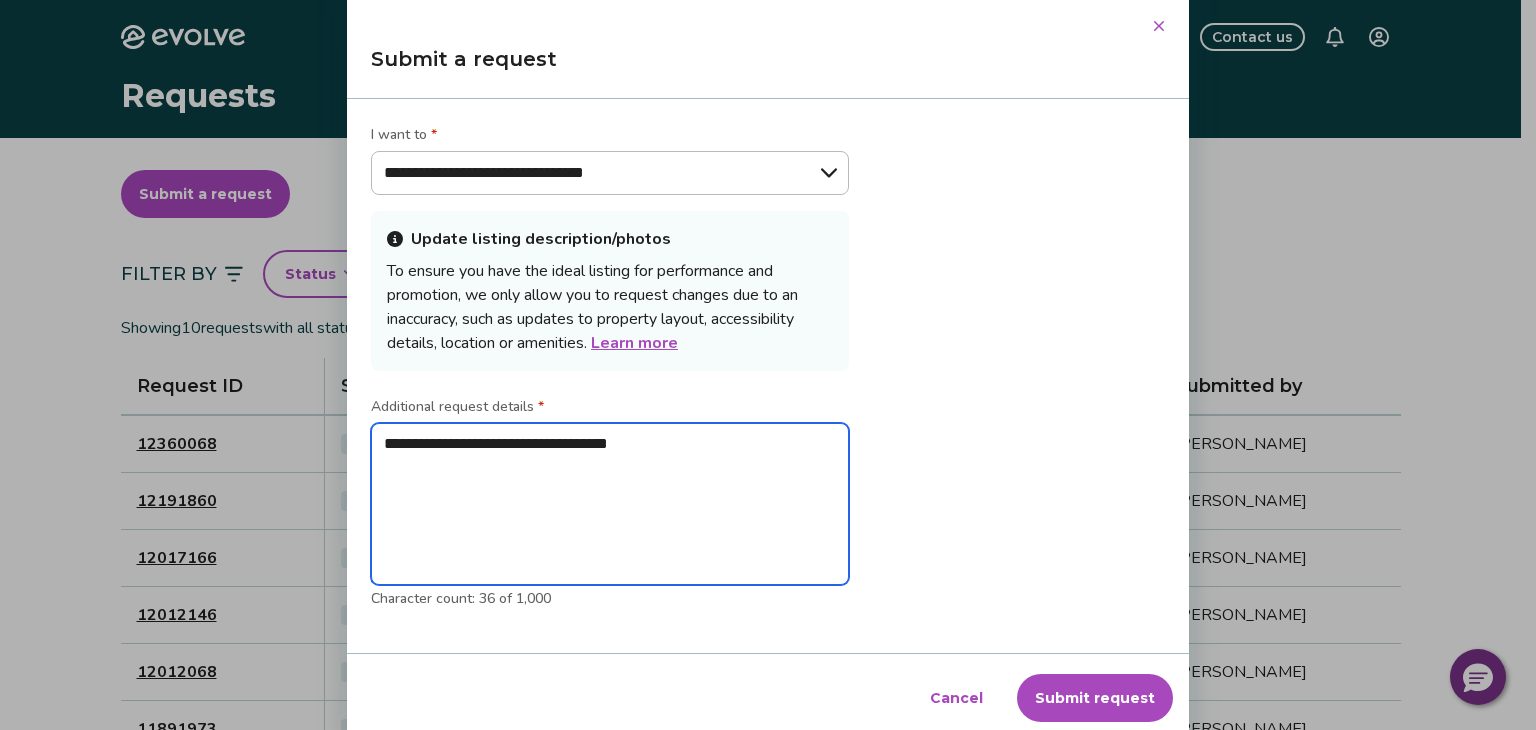 type on "**********" 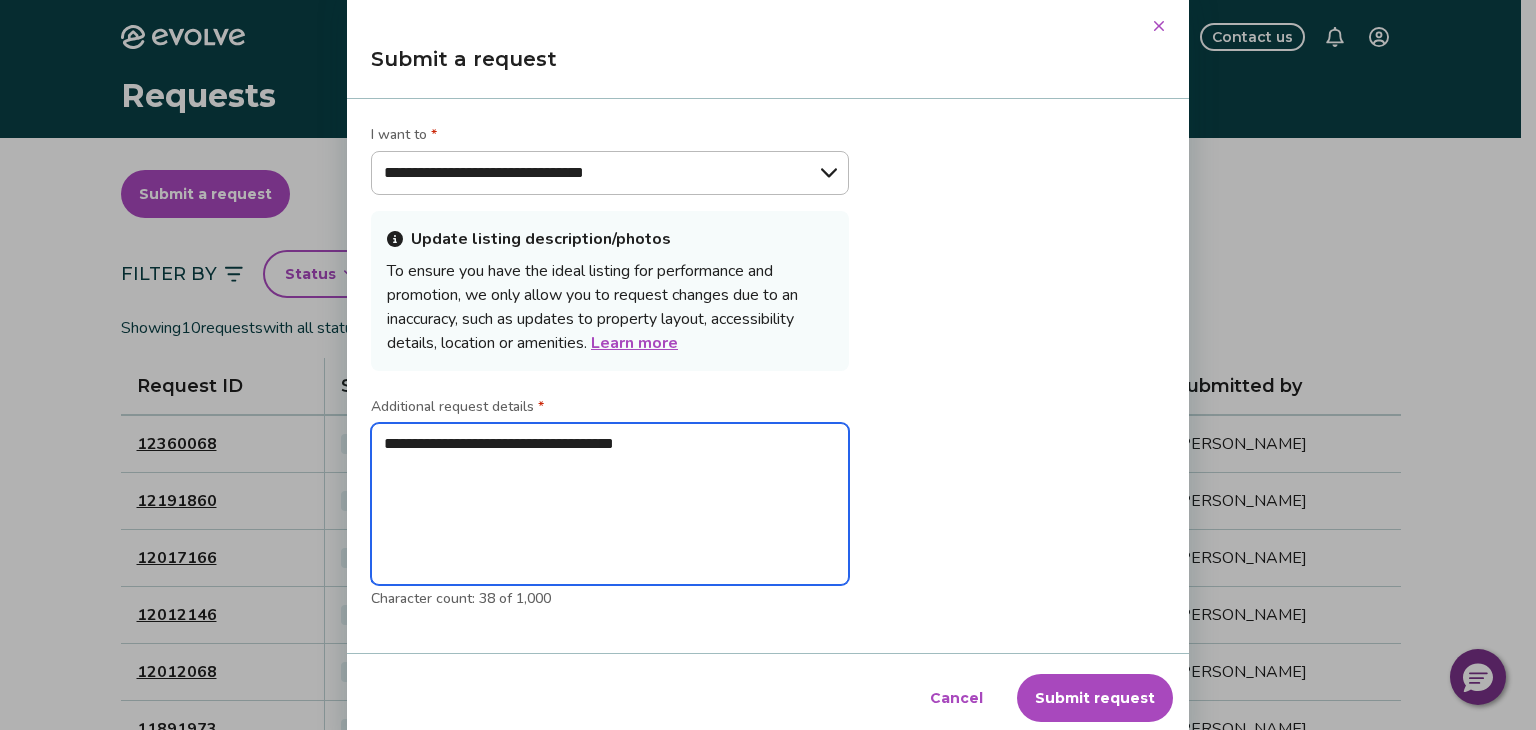 type on "**********" 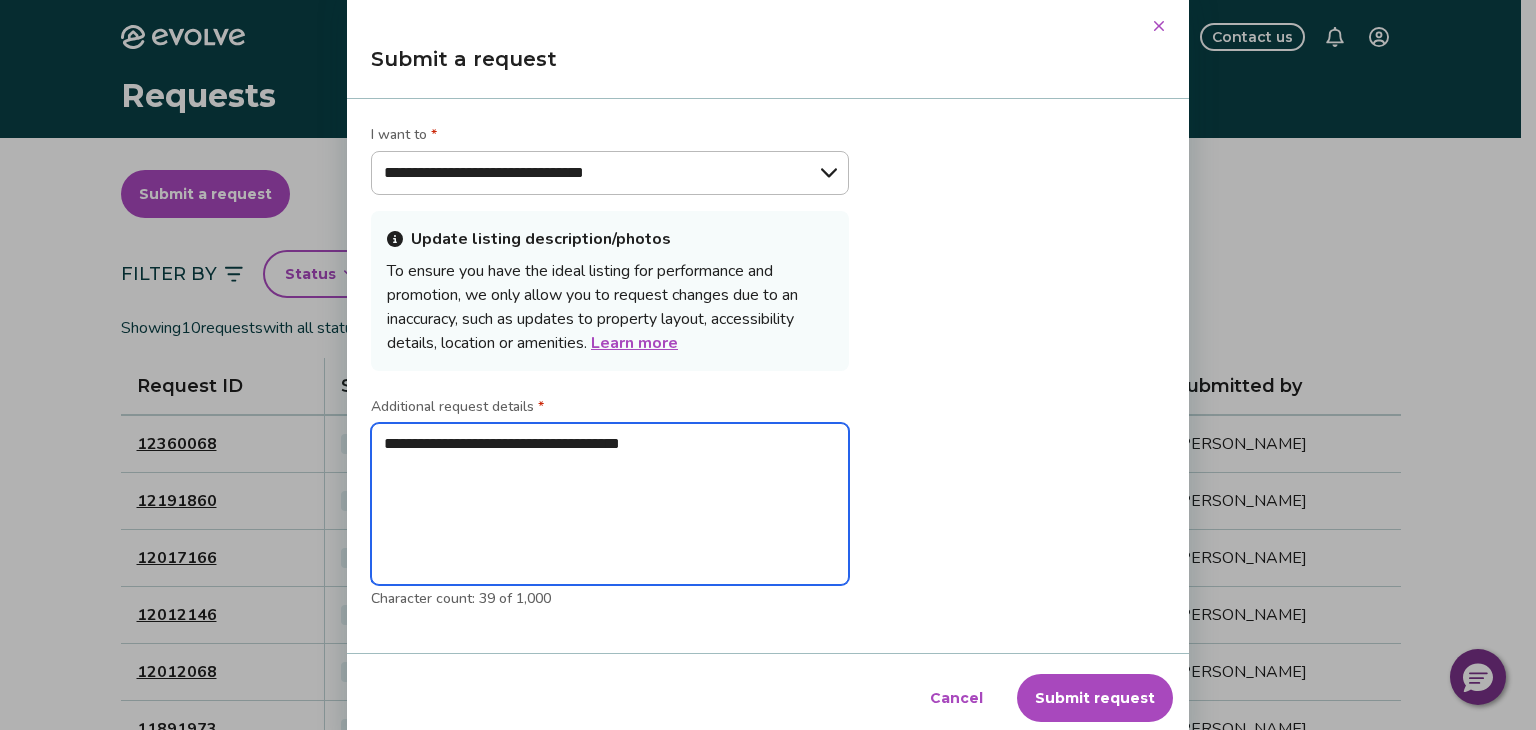 type on "**********" 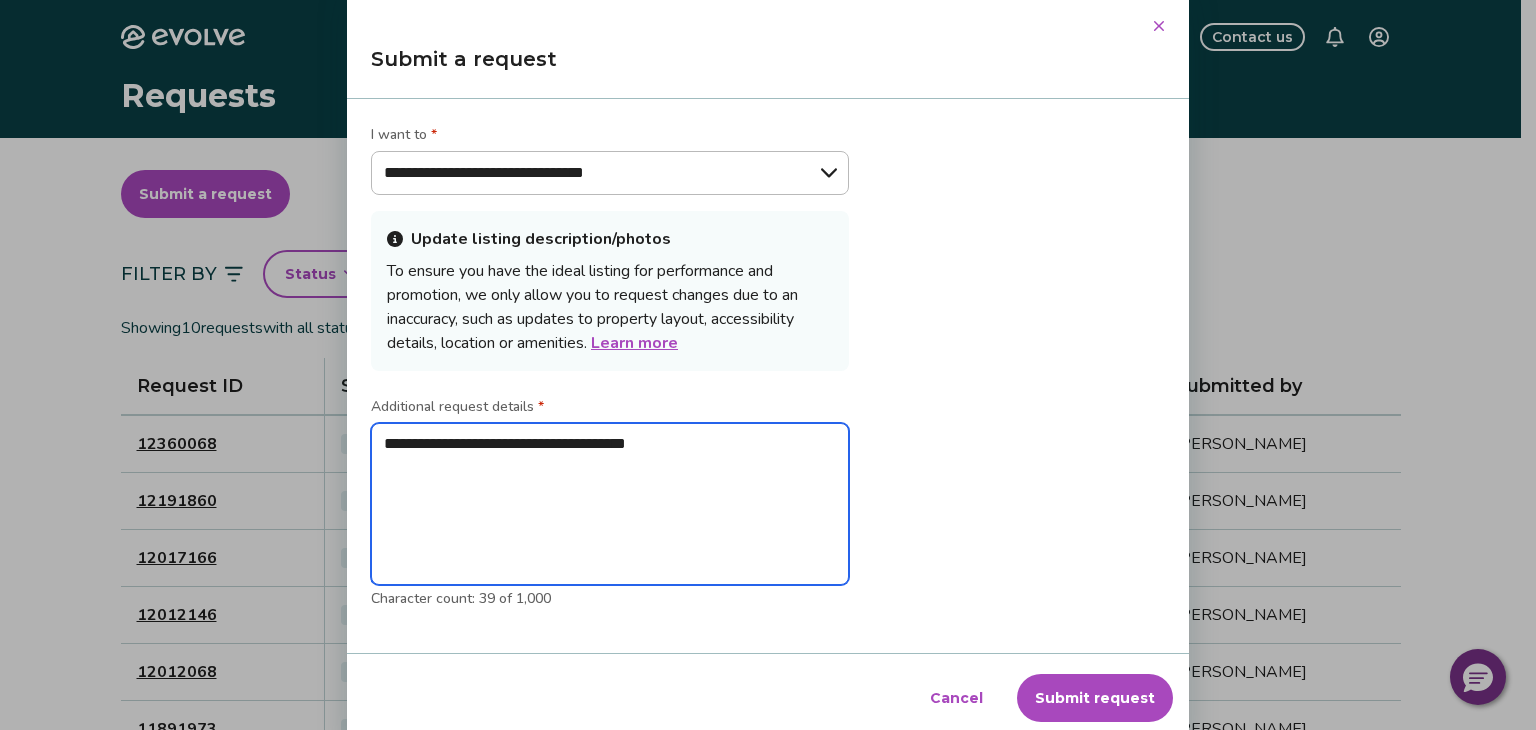 type on "**********" 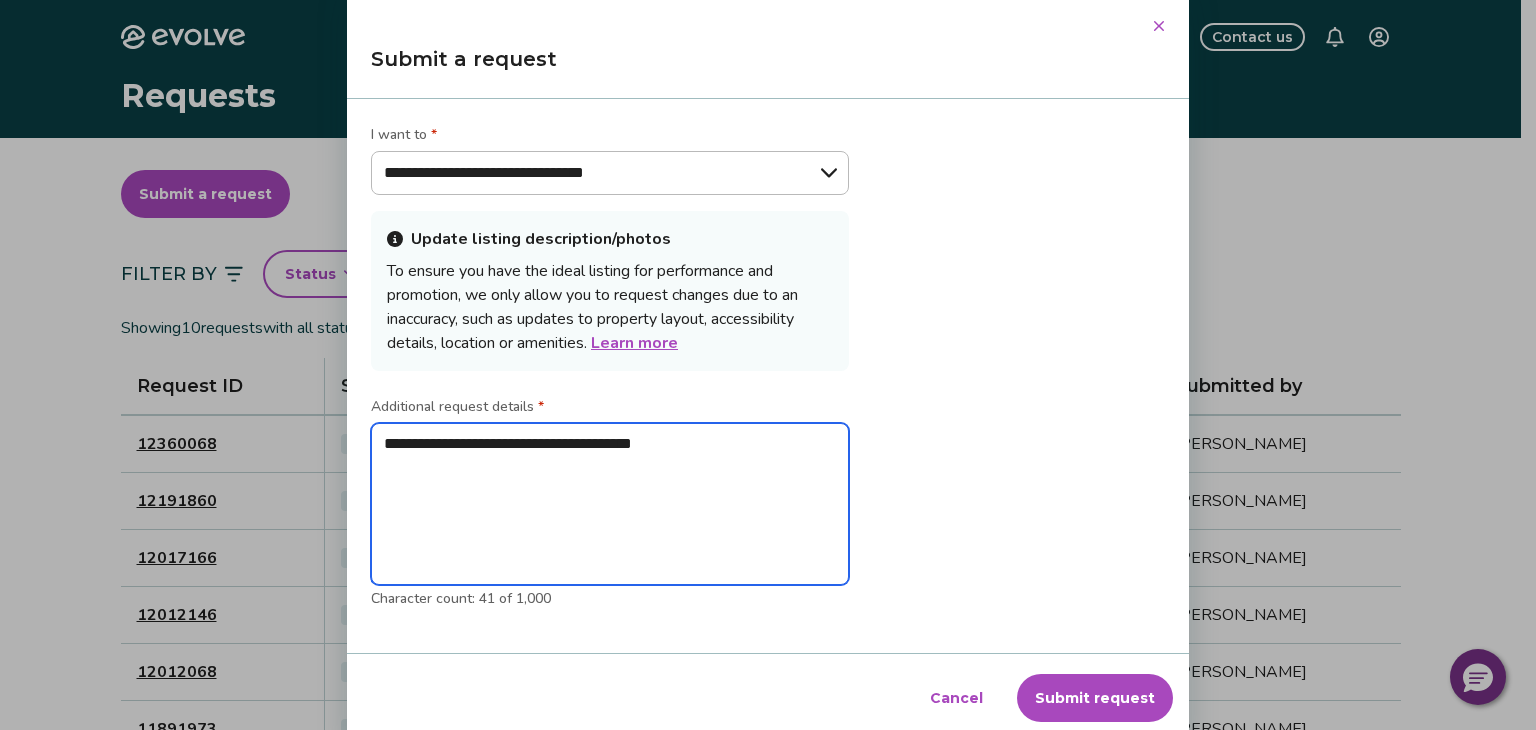 type on "**********" 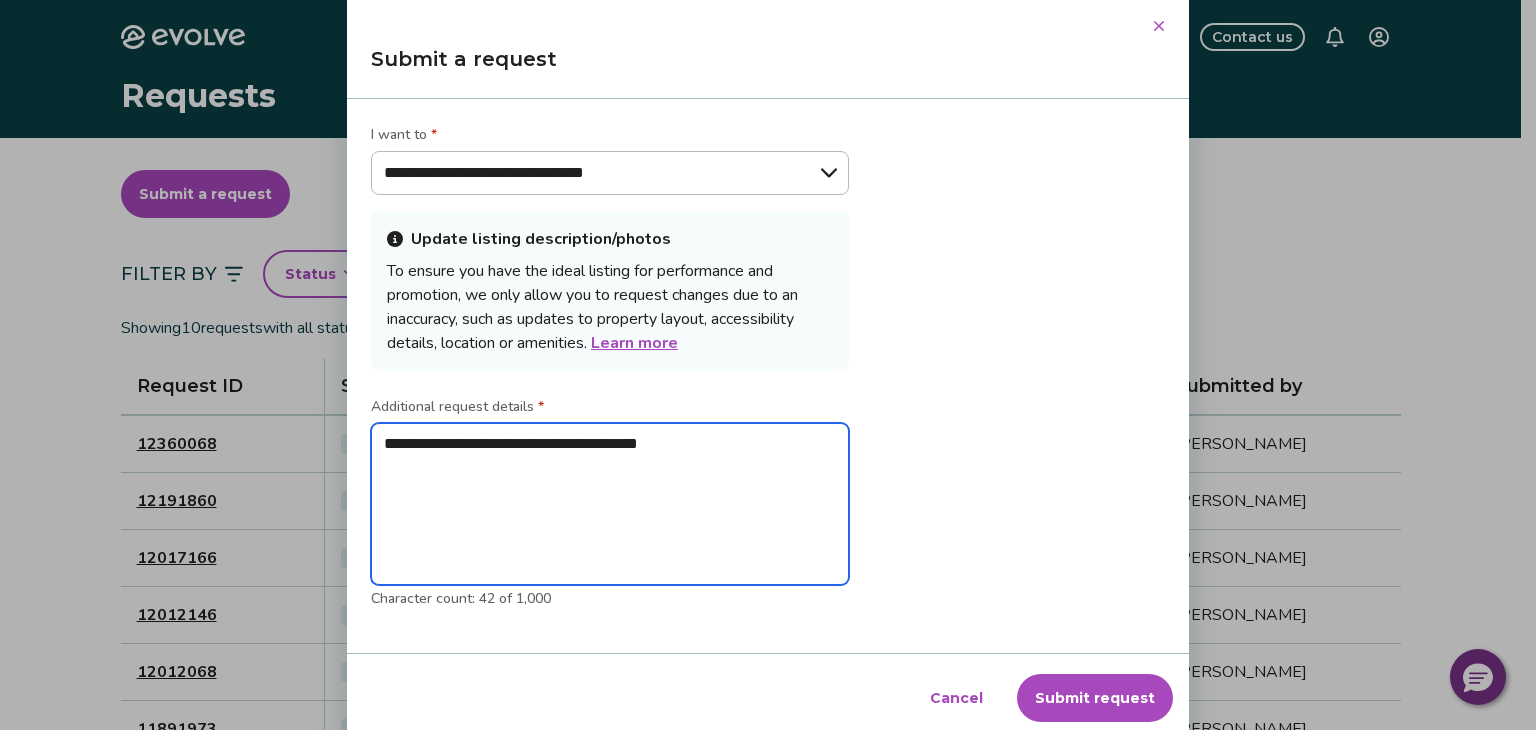 type on "**********" 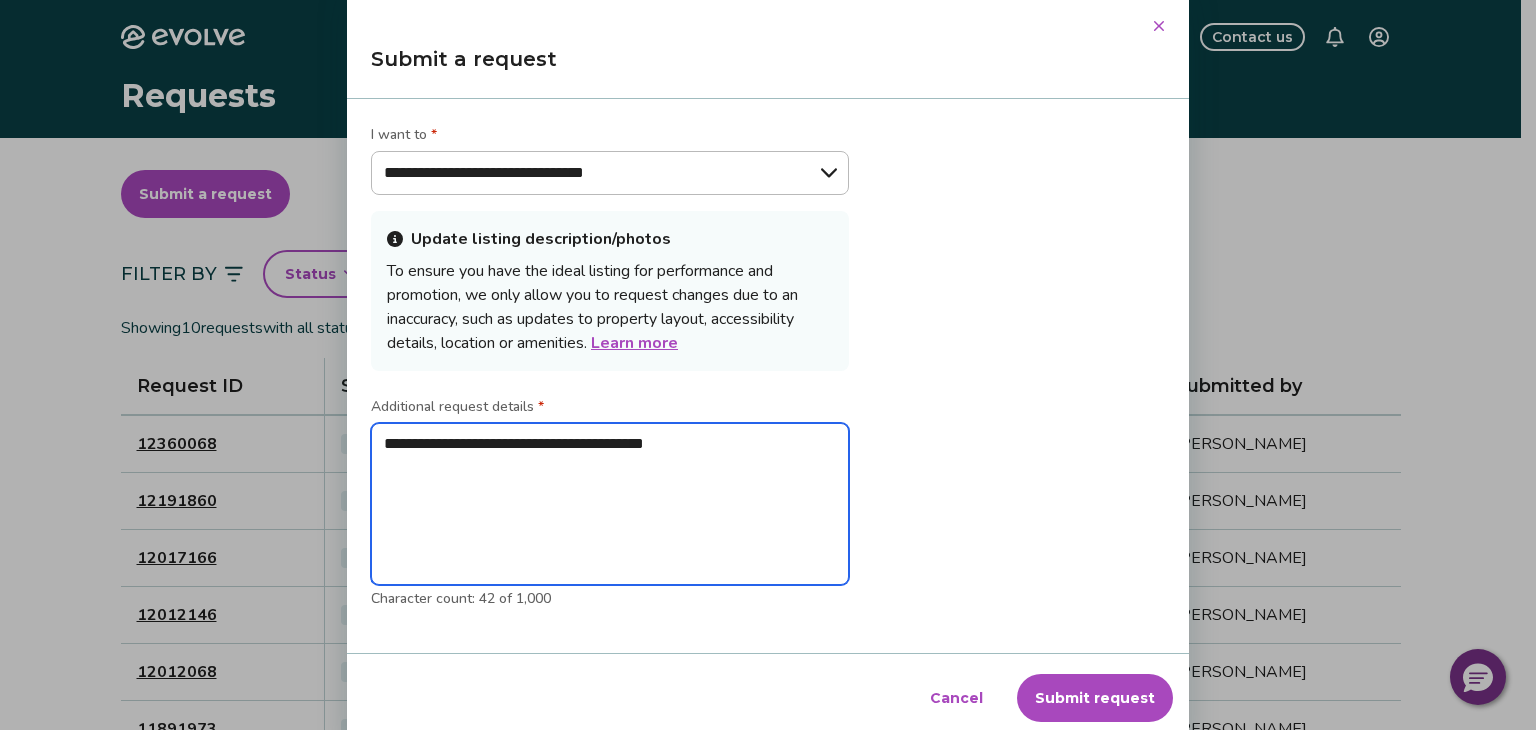 type on "**********" 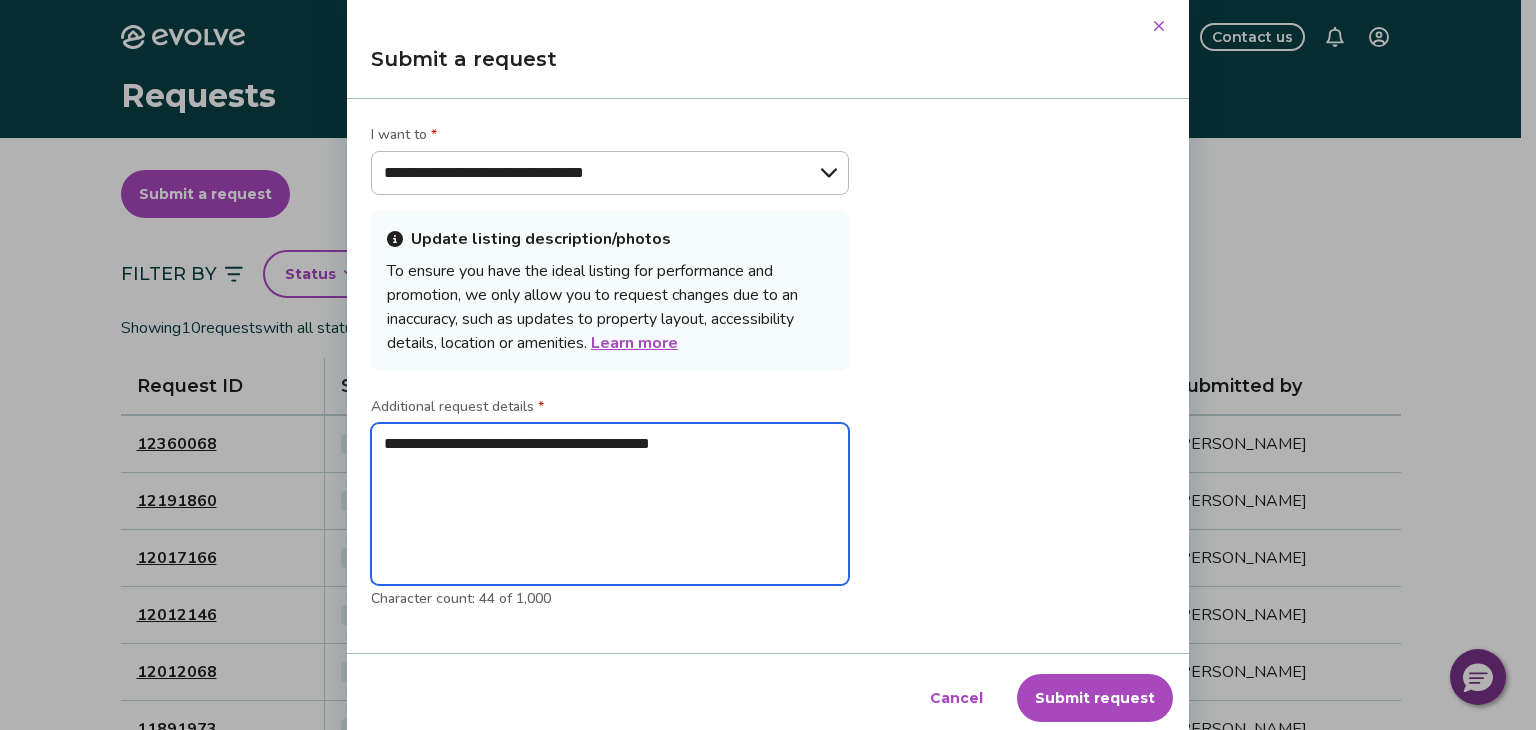 type on "**********" 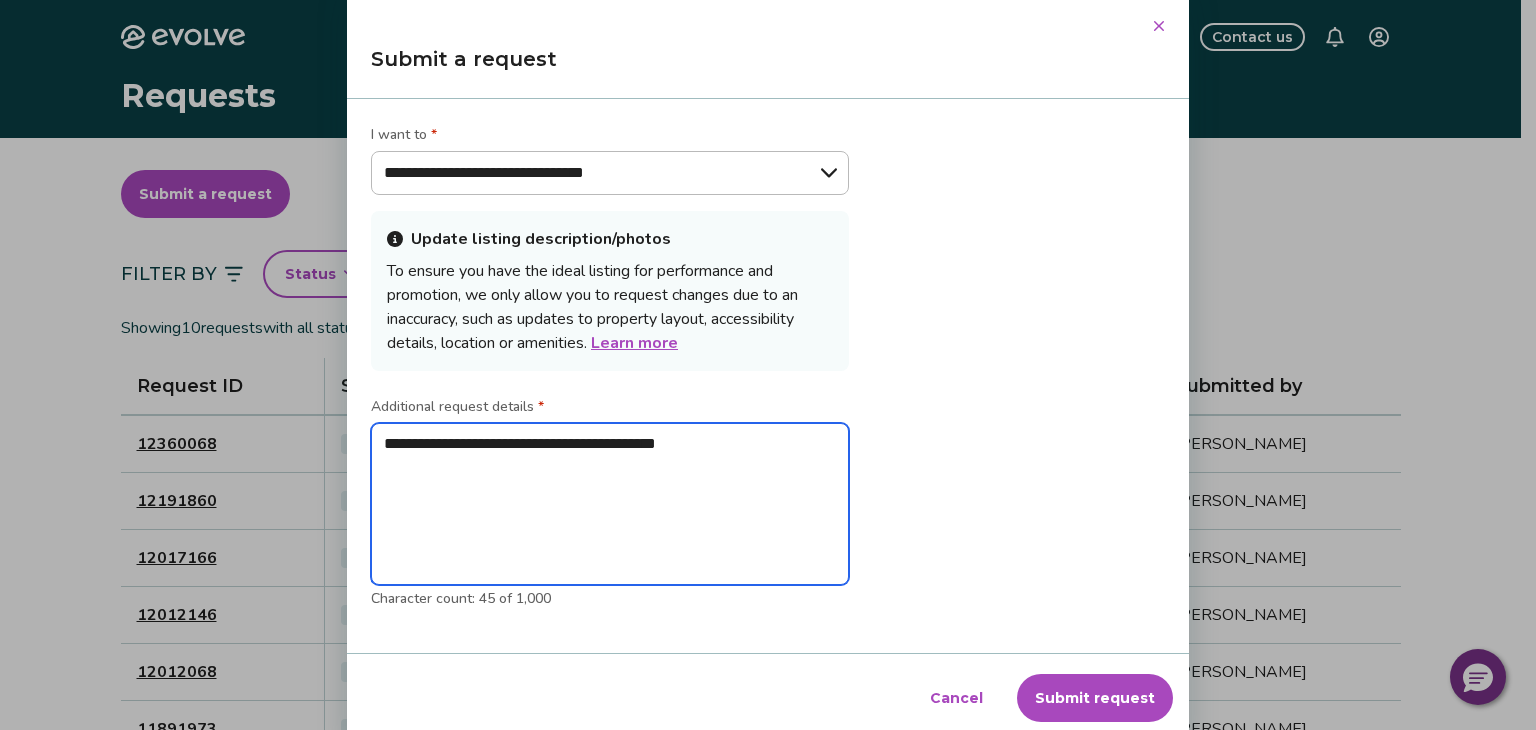 type on "**********" 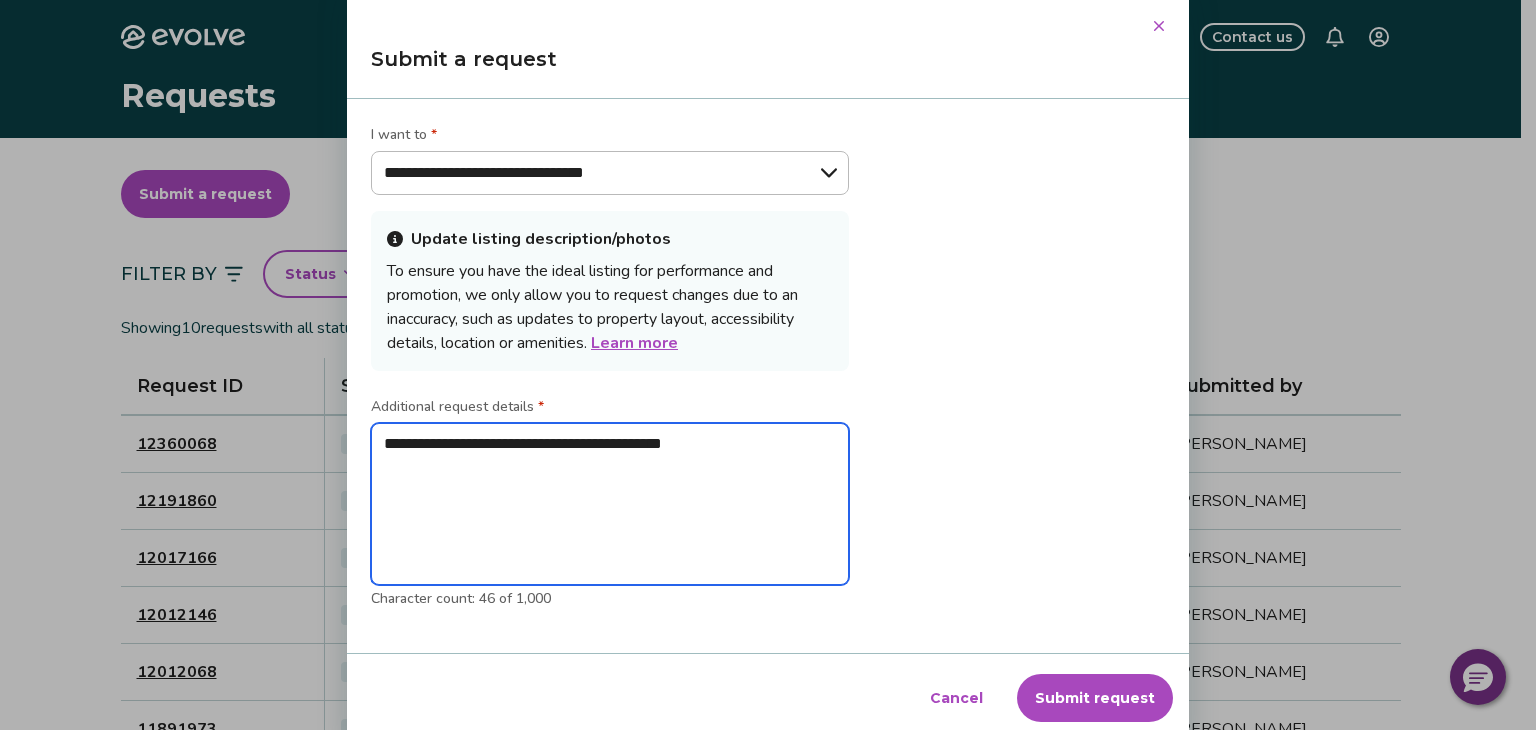 type on "**********" 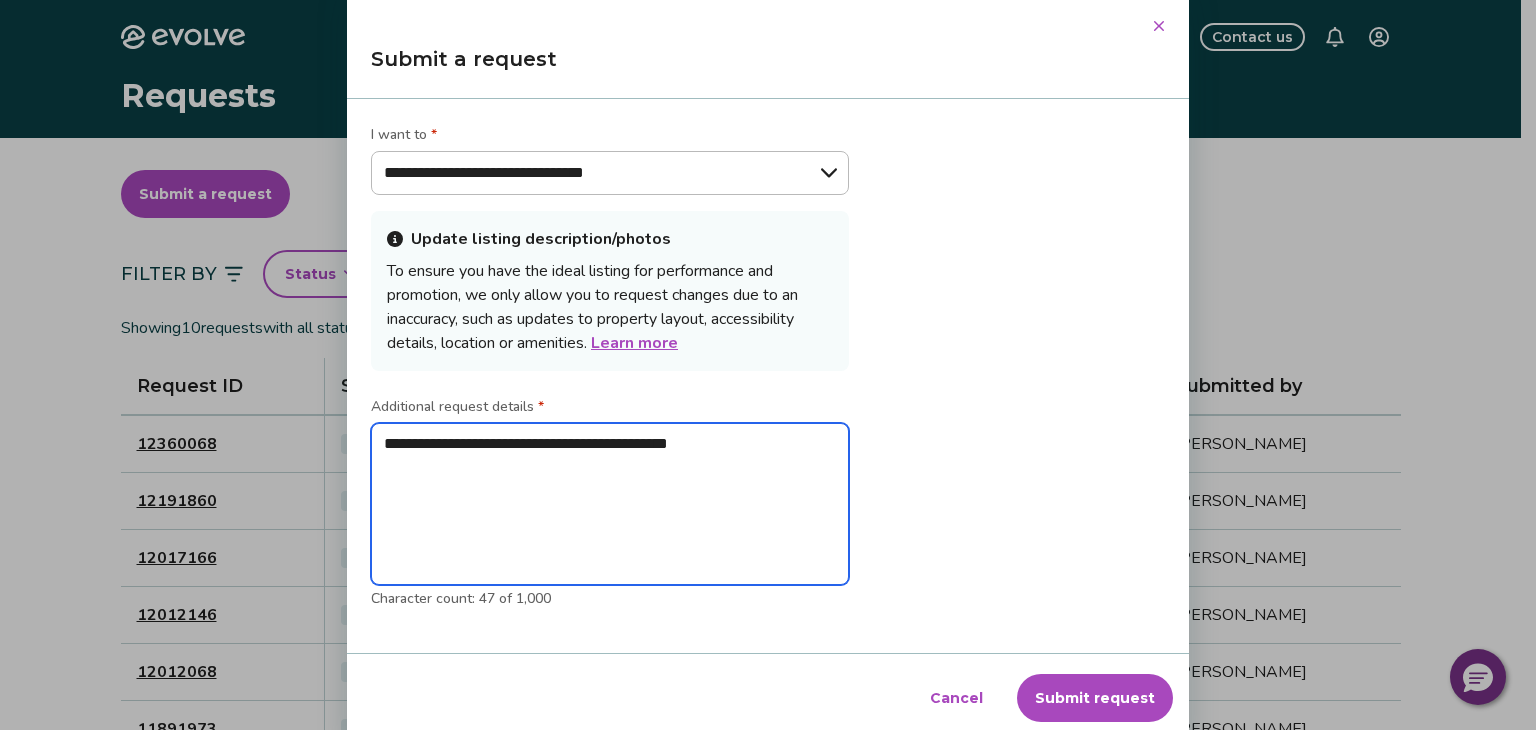 type on "**********" 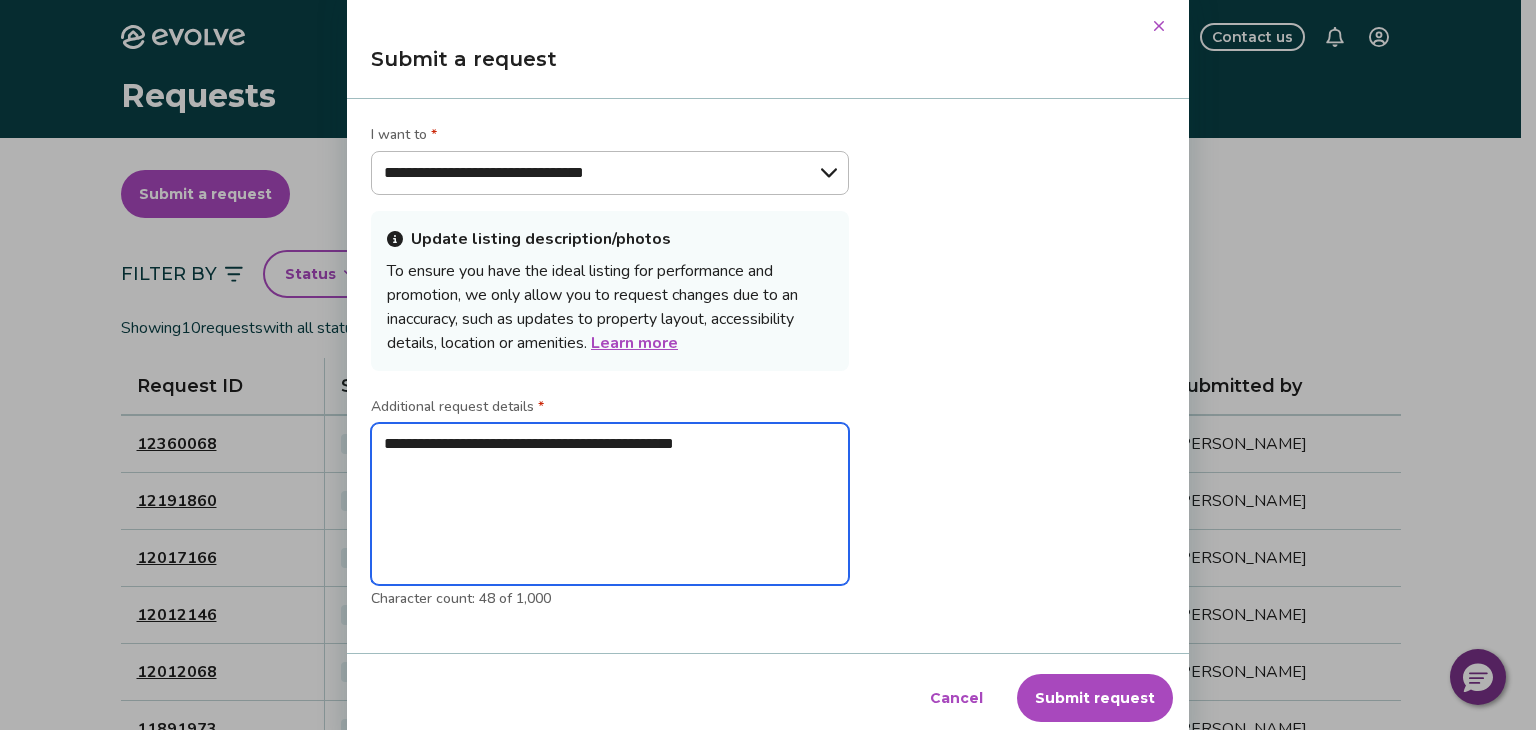 type on "**********" 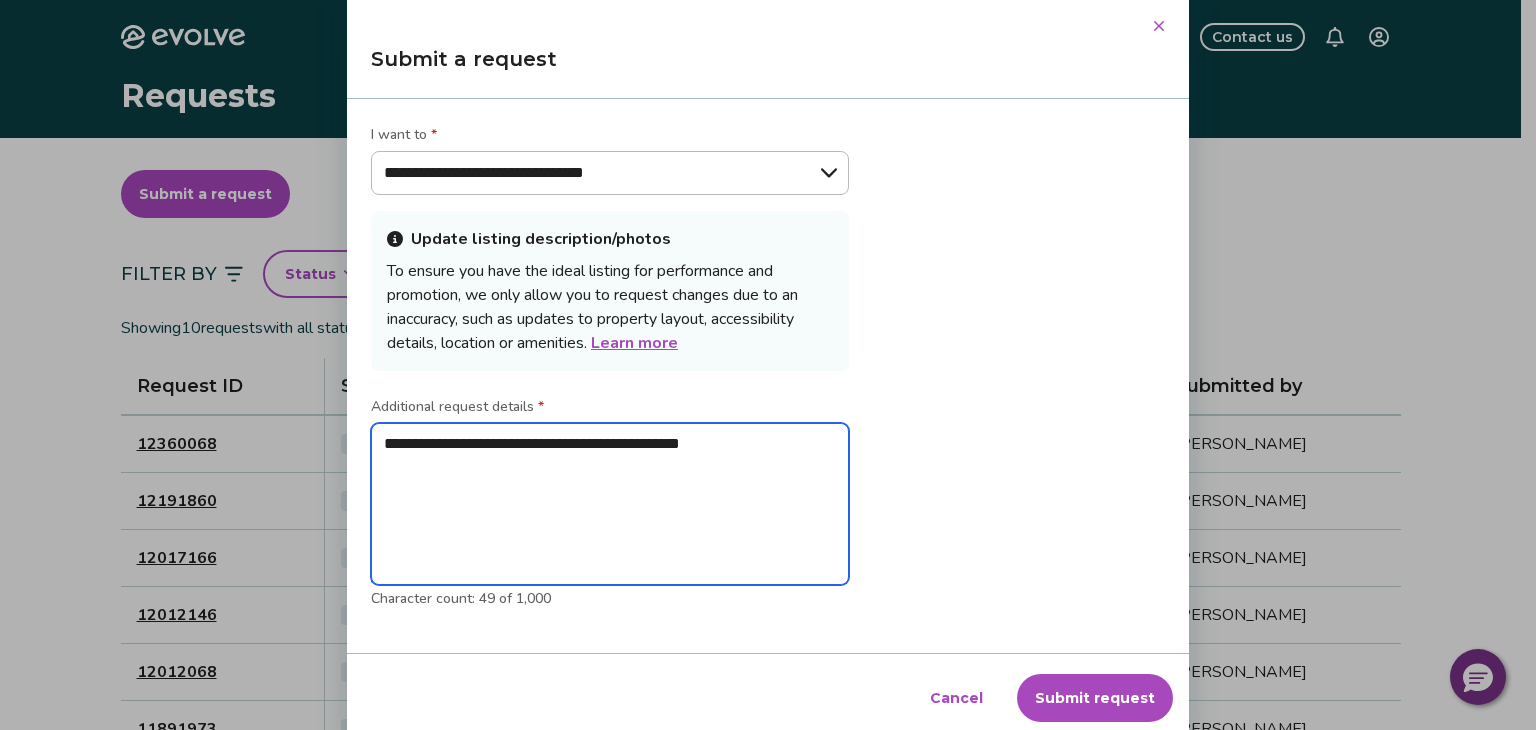 type on "**********" 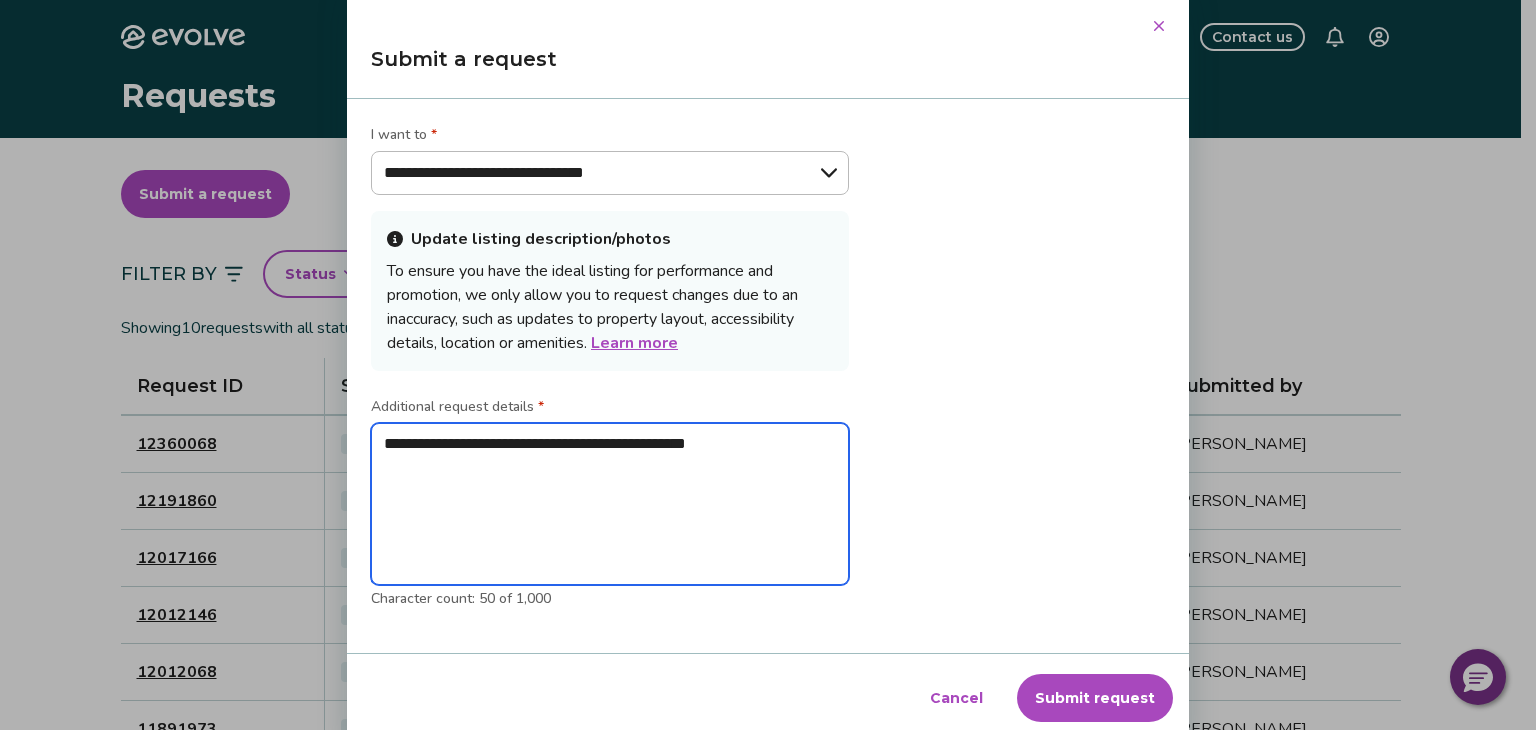 type on "**********" 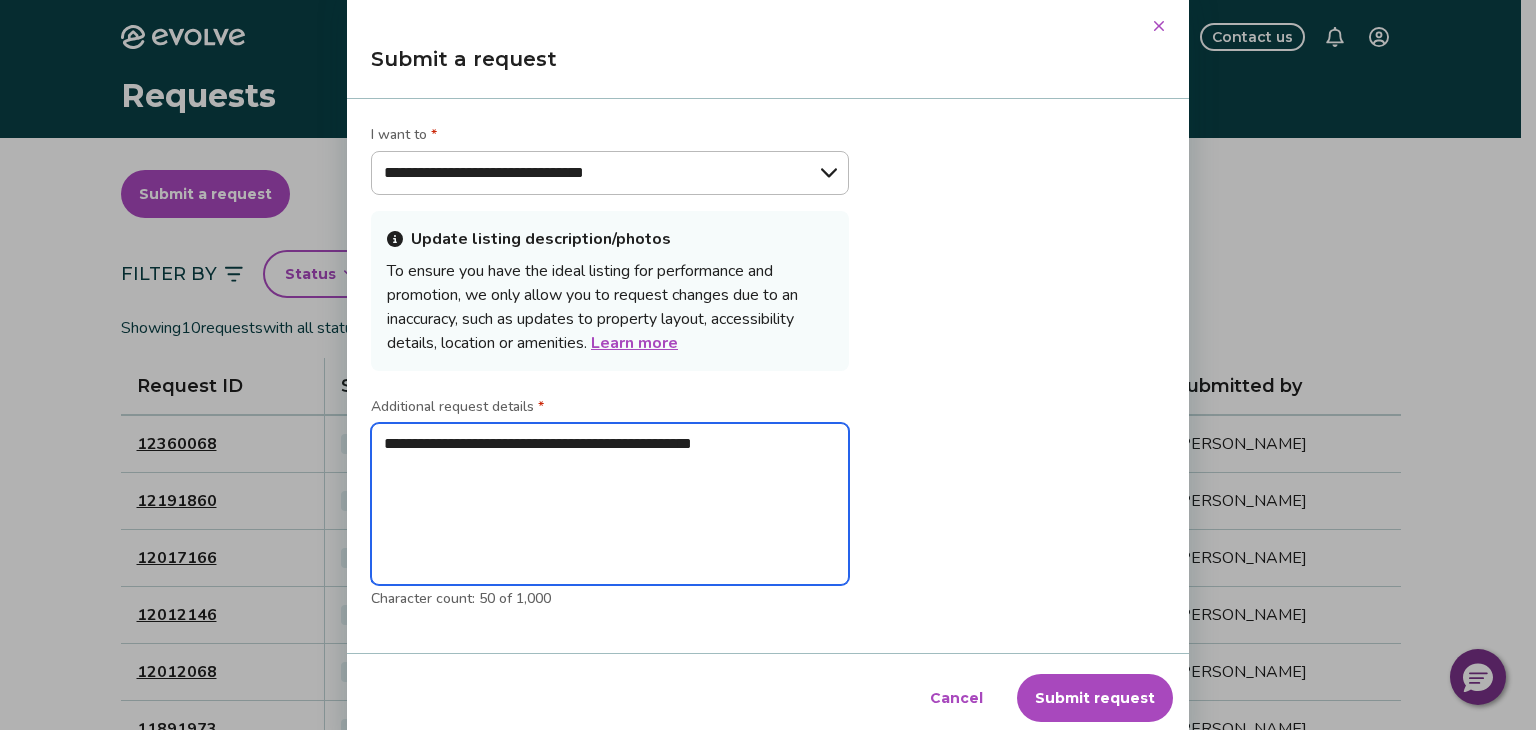 type on "**********" 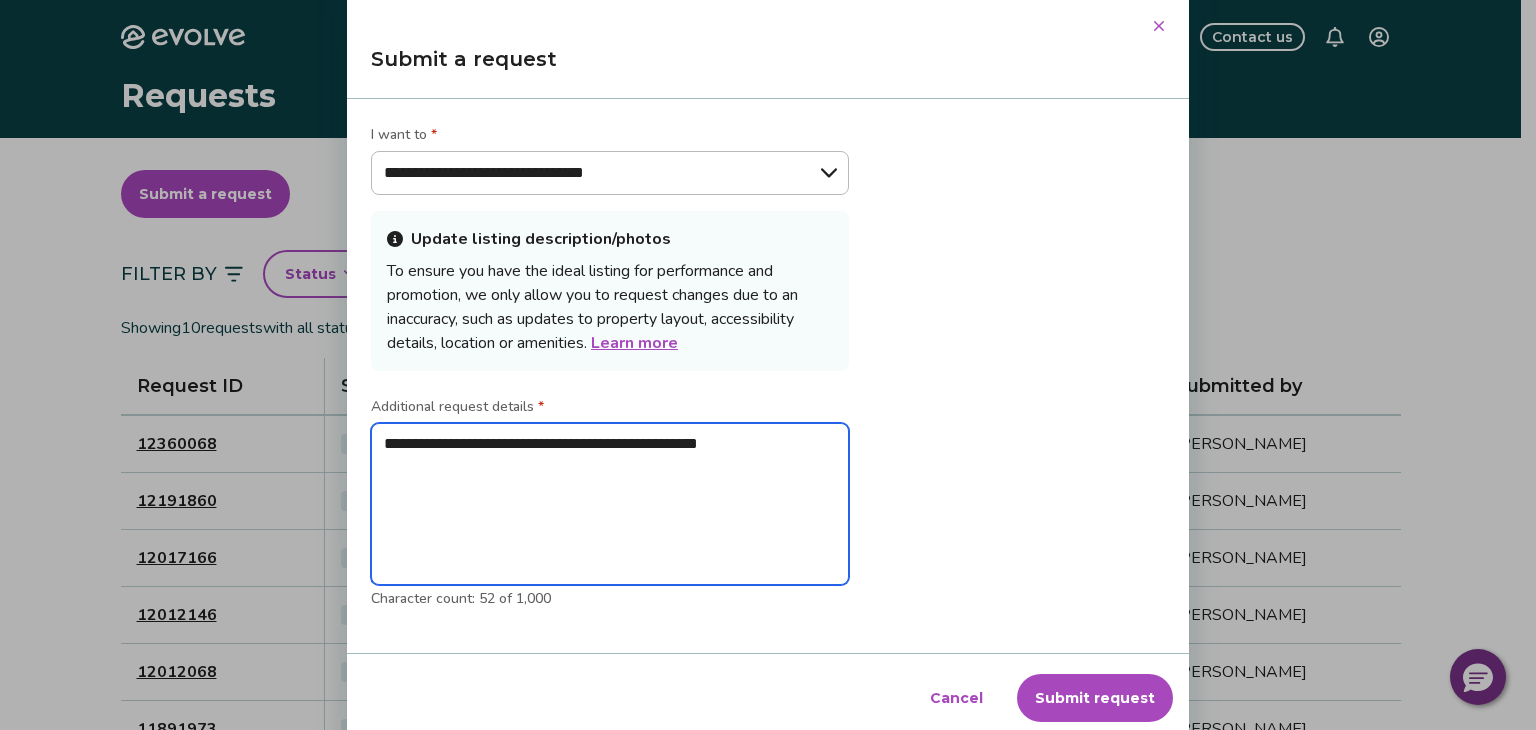 type on "**********" 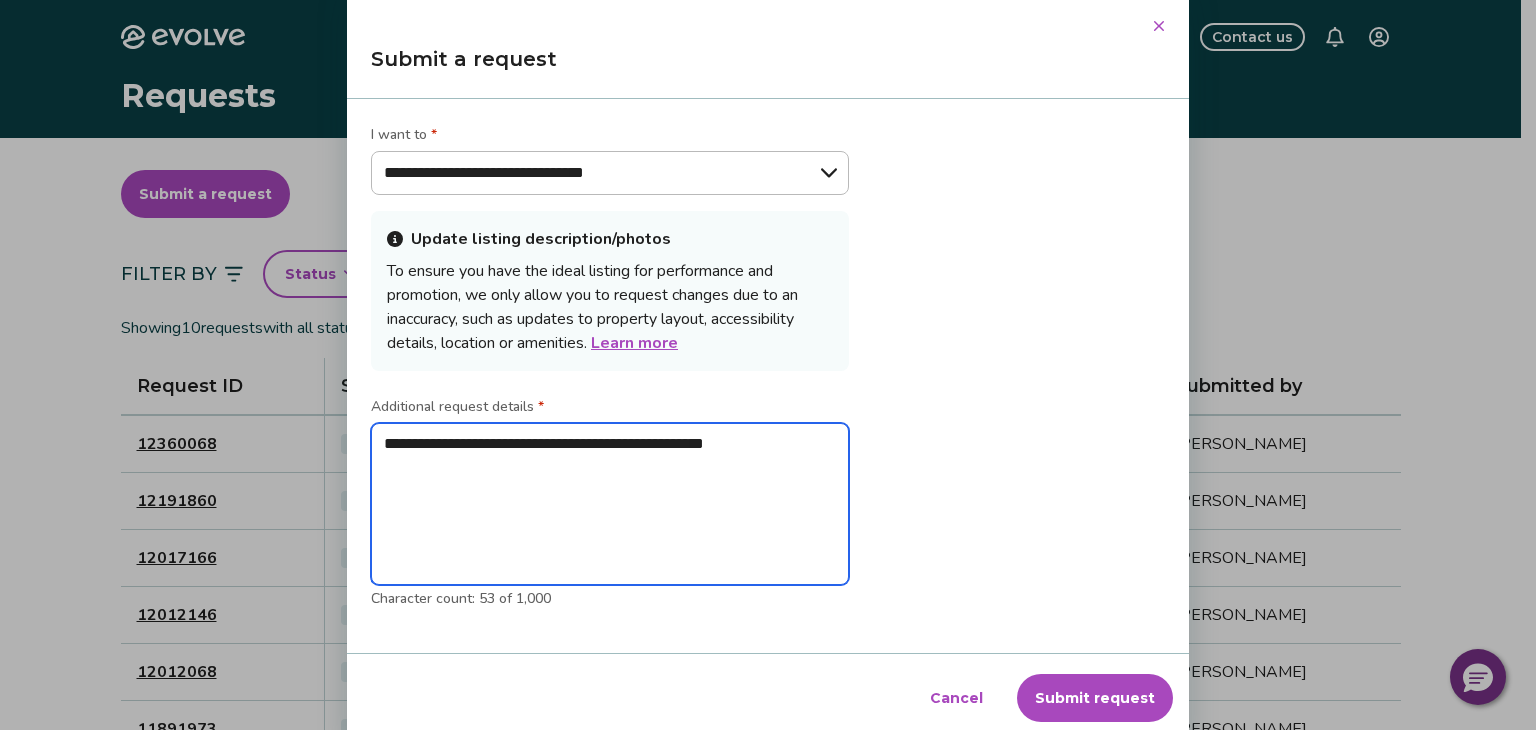 type on "**********" 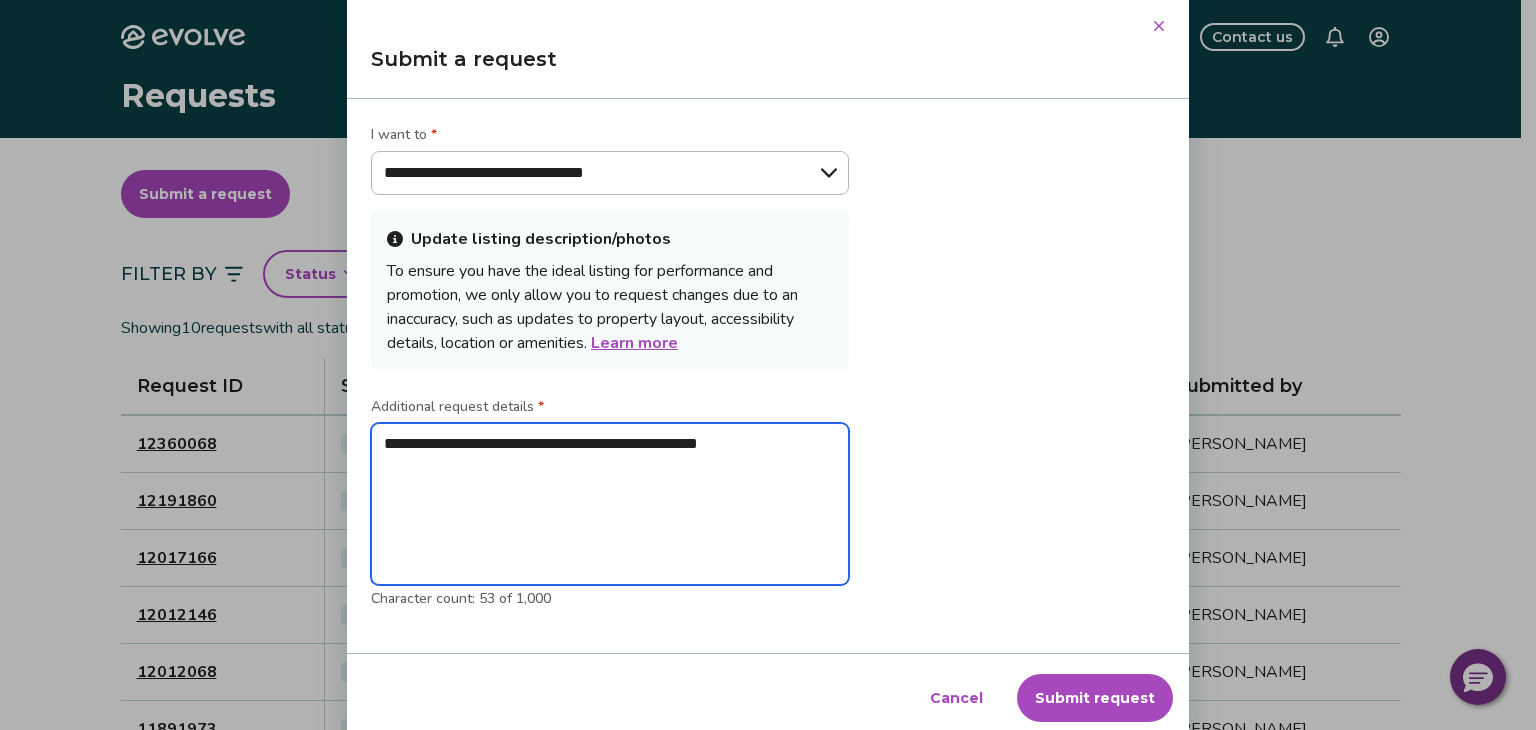 type on "**********" 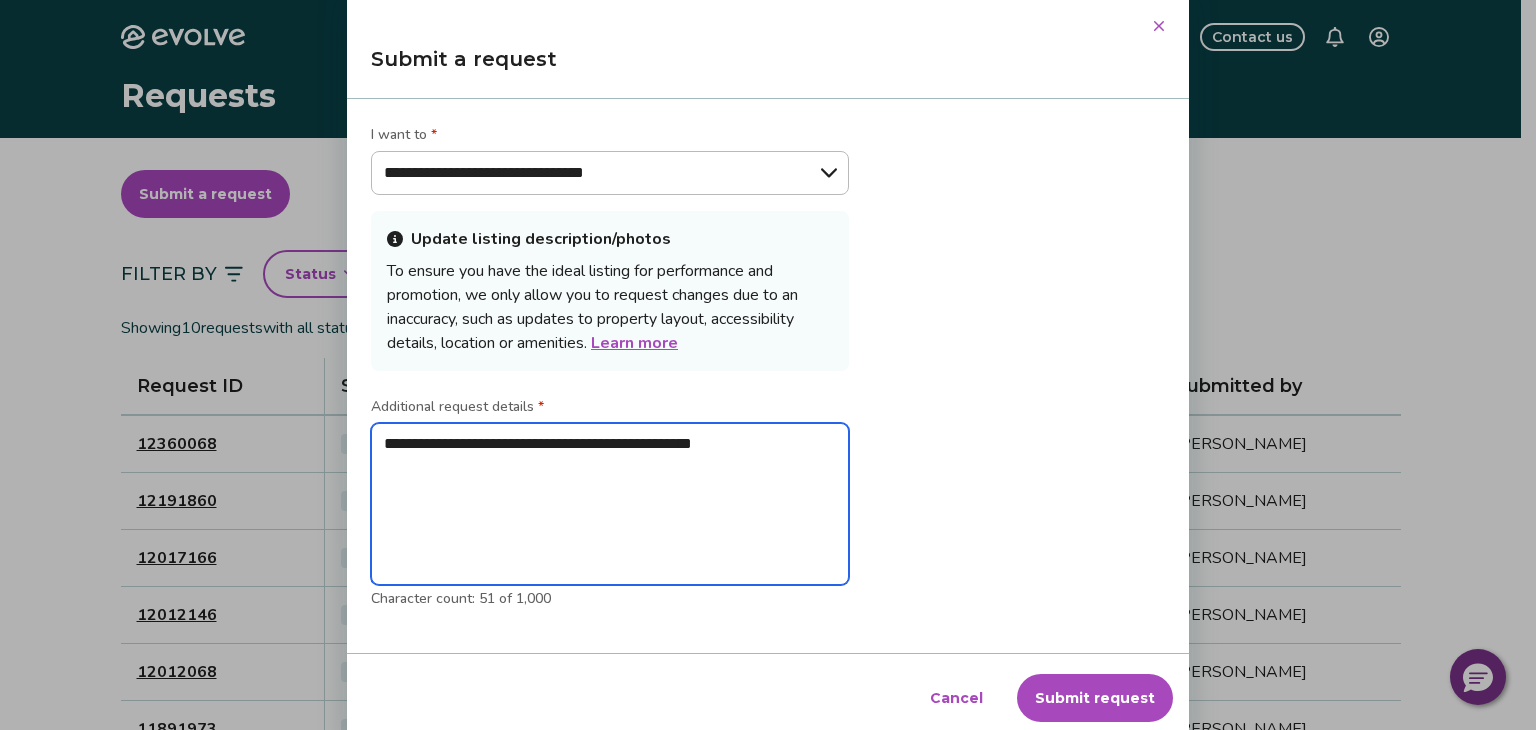 type on "**********" 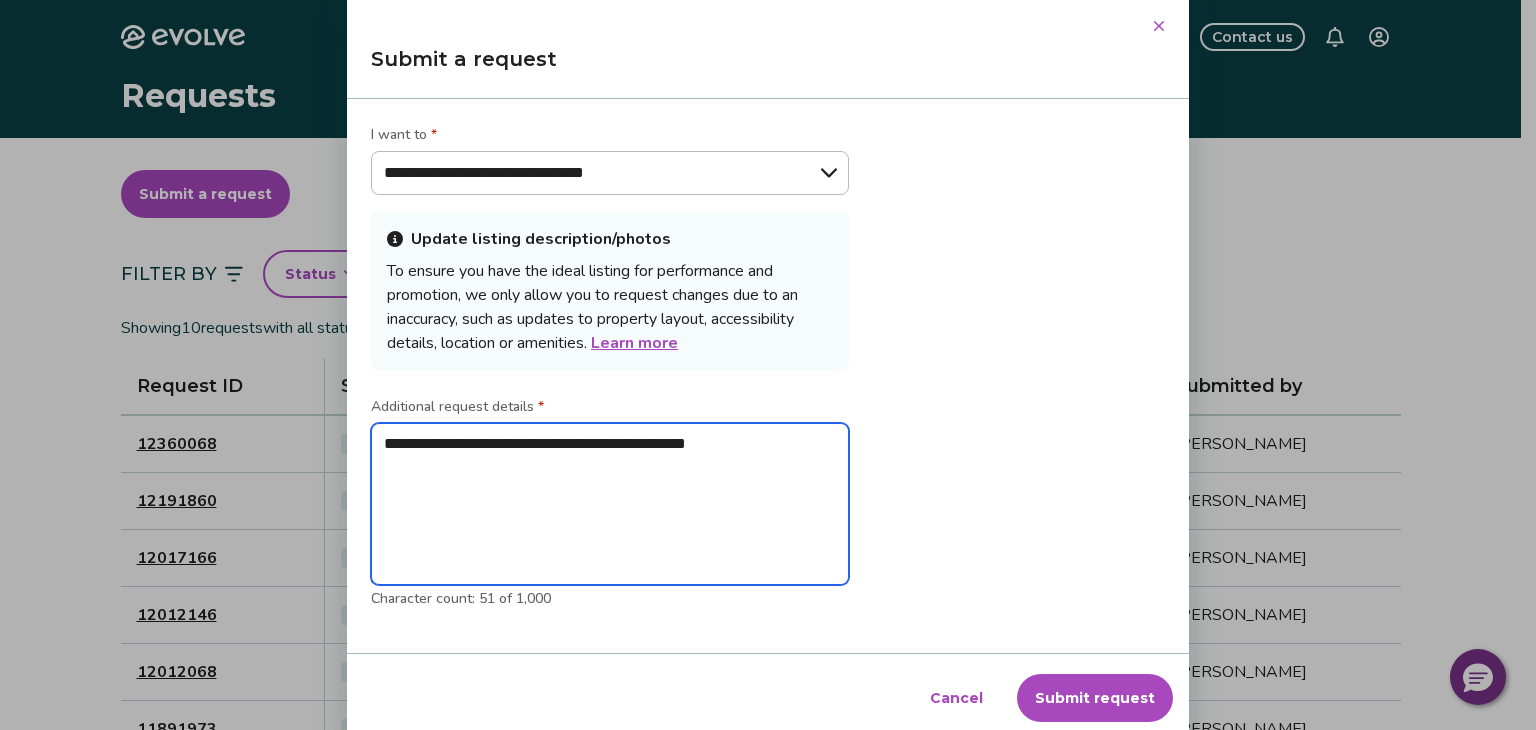 type on "**********" 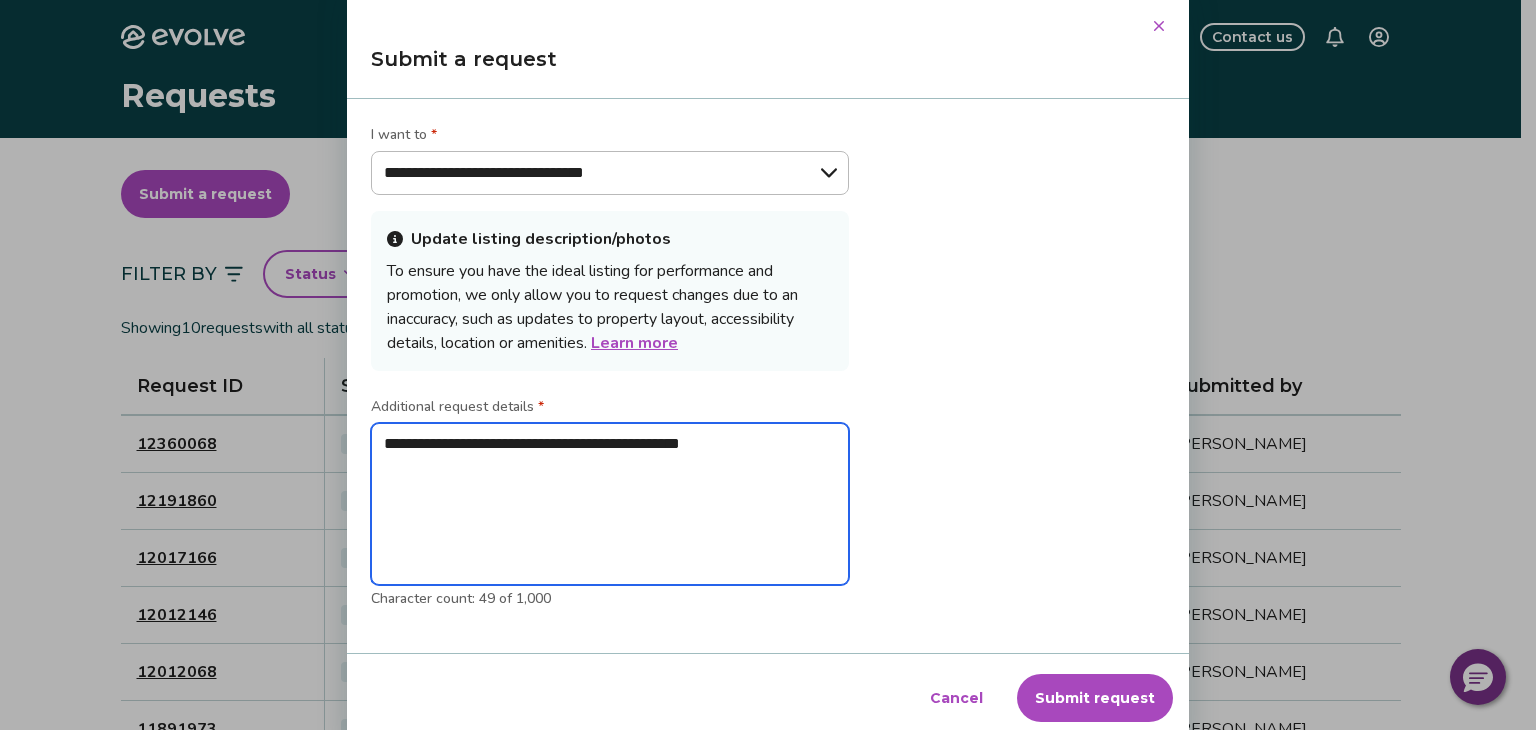 type on "**********" 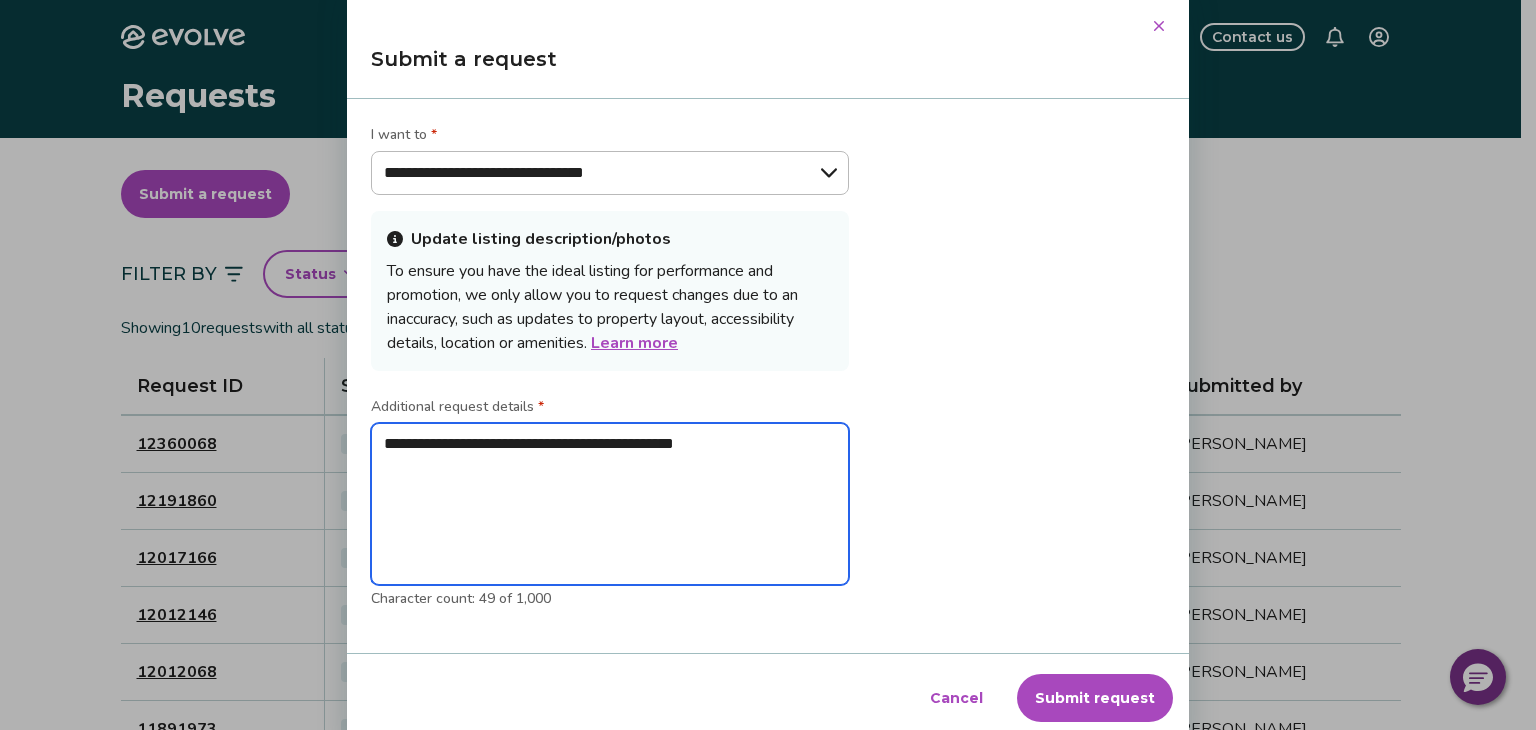 type on "*" 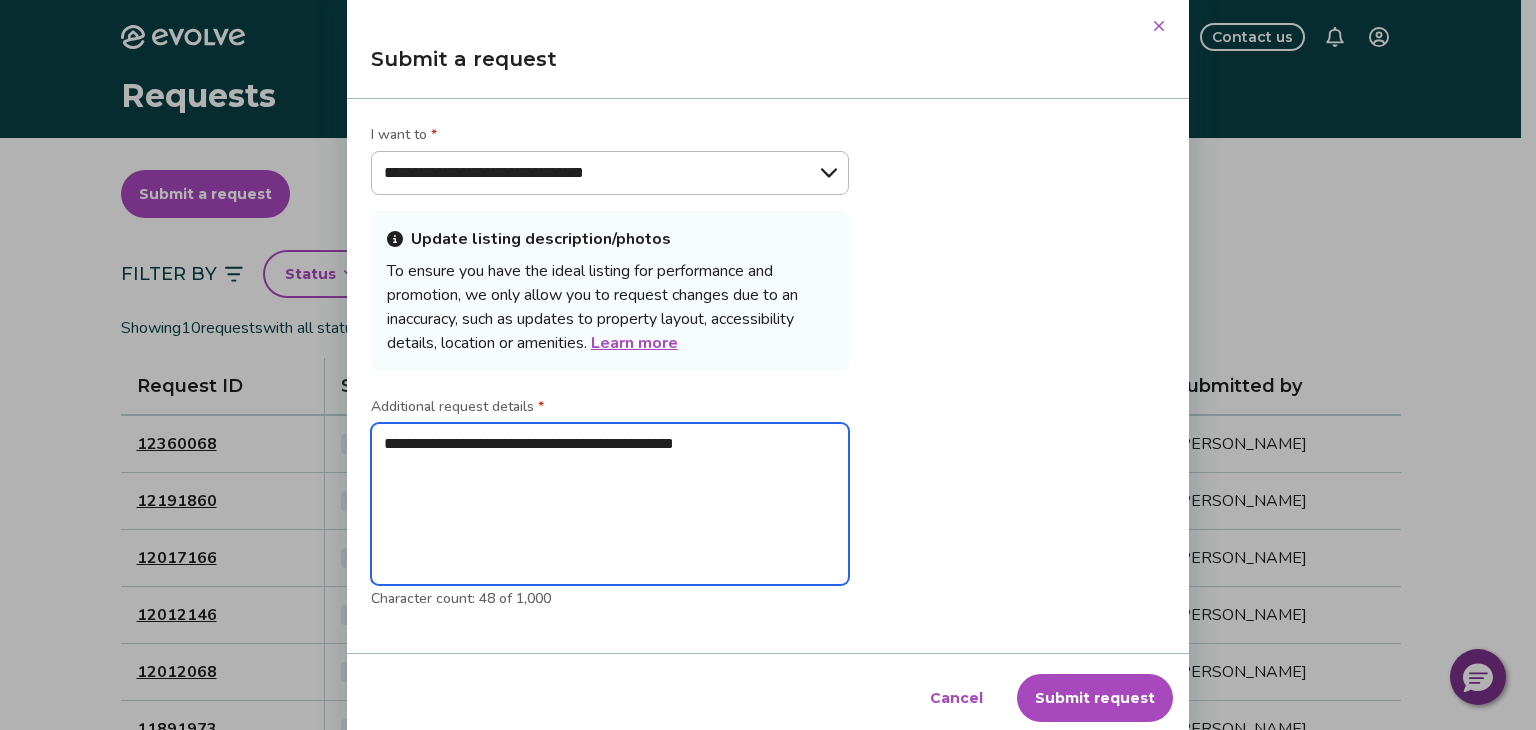 type on "**********" 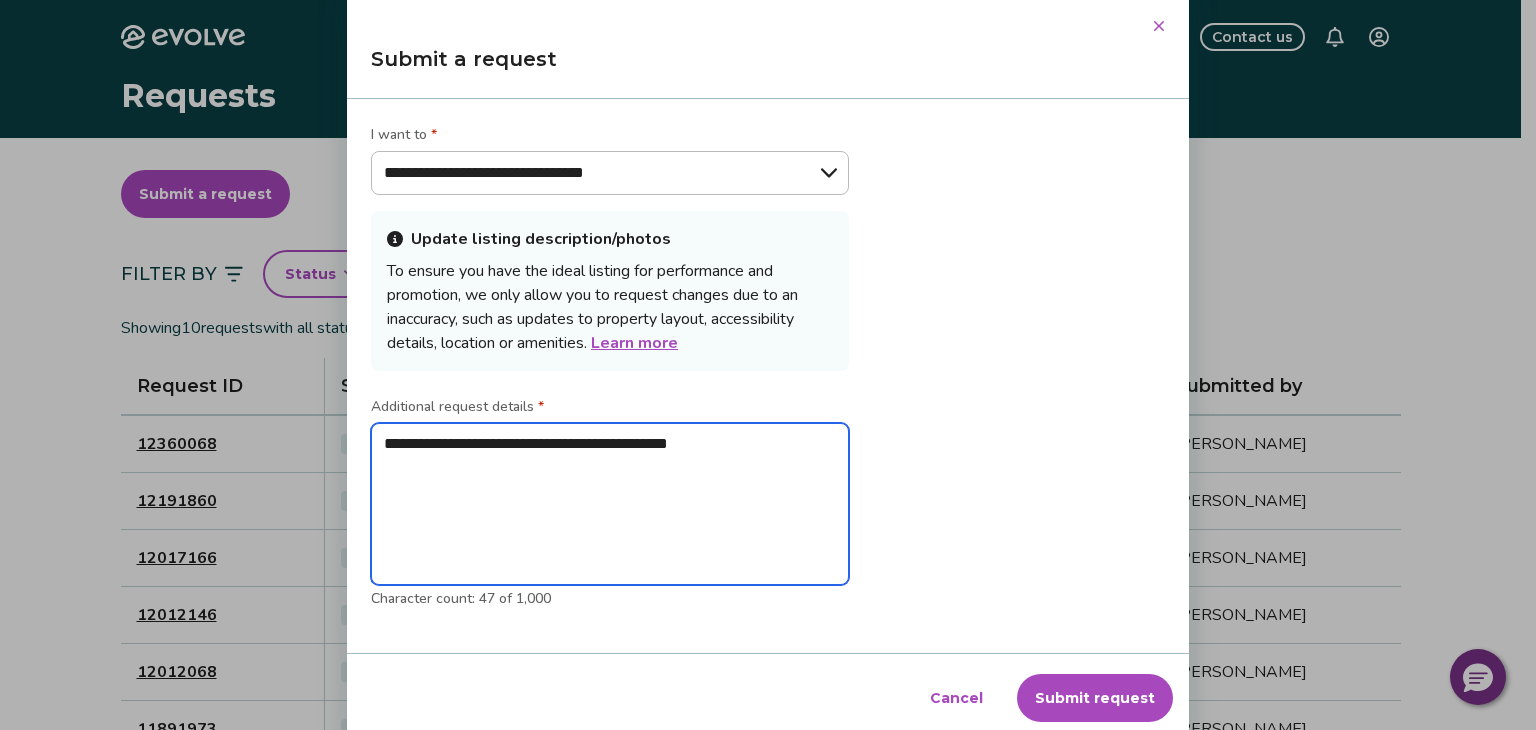 type on "**********" 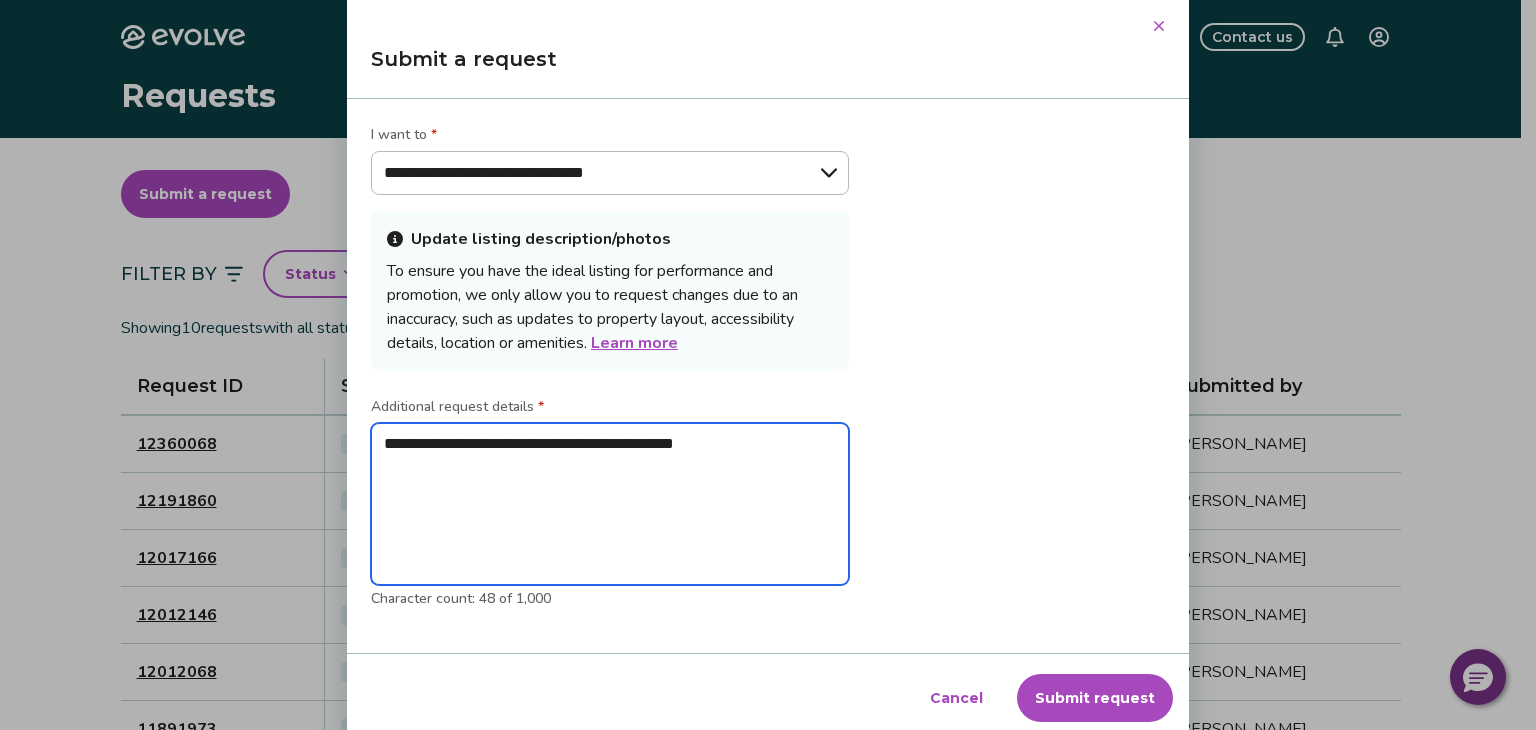 type on "**********" 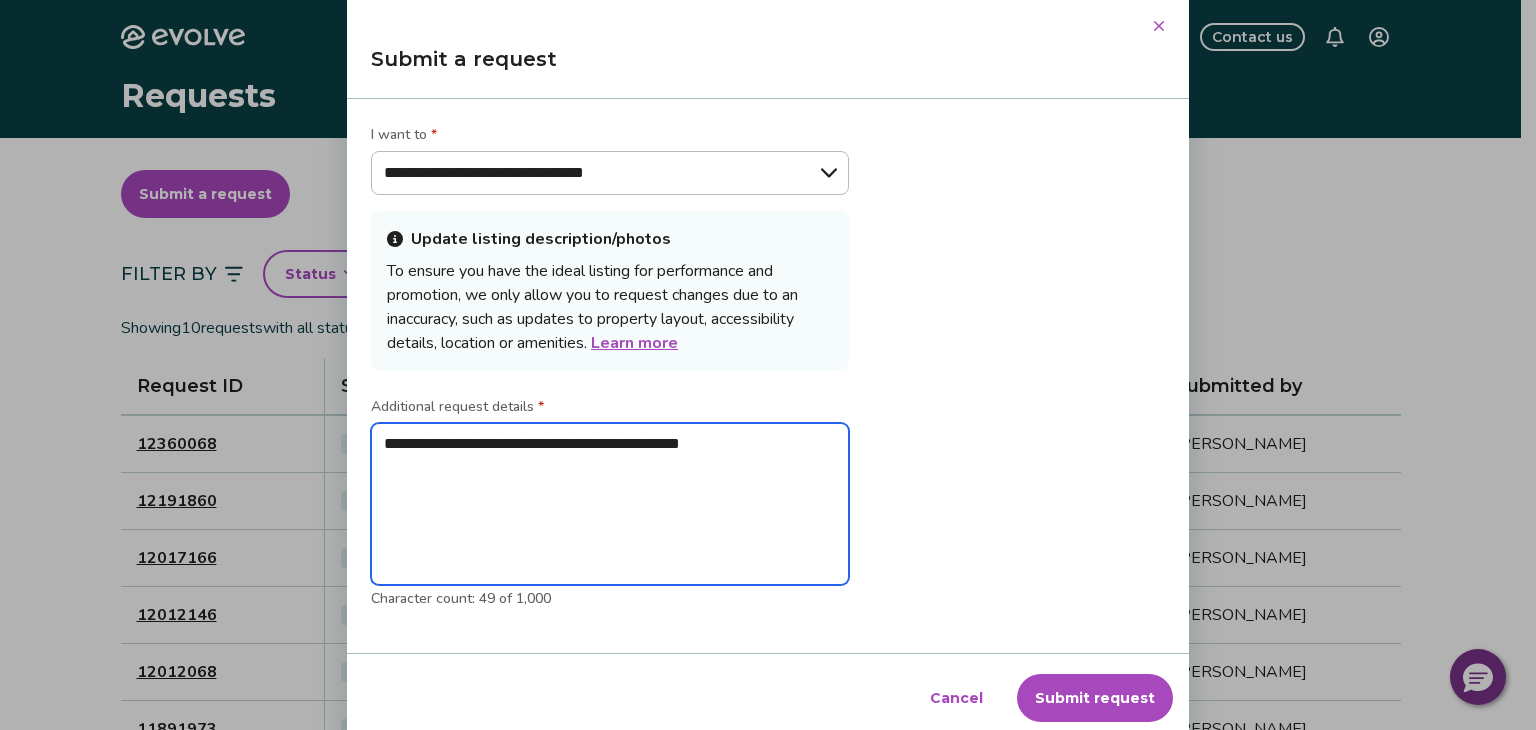 type on "**********" 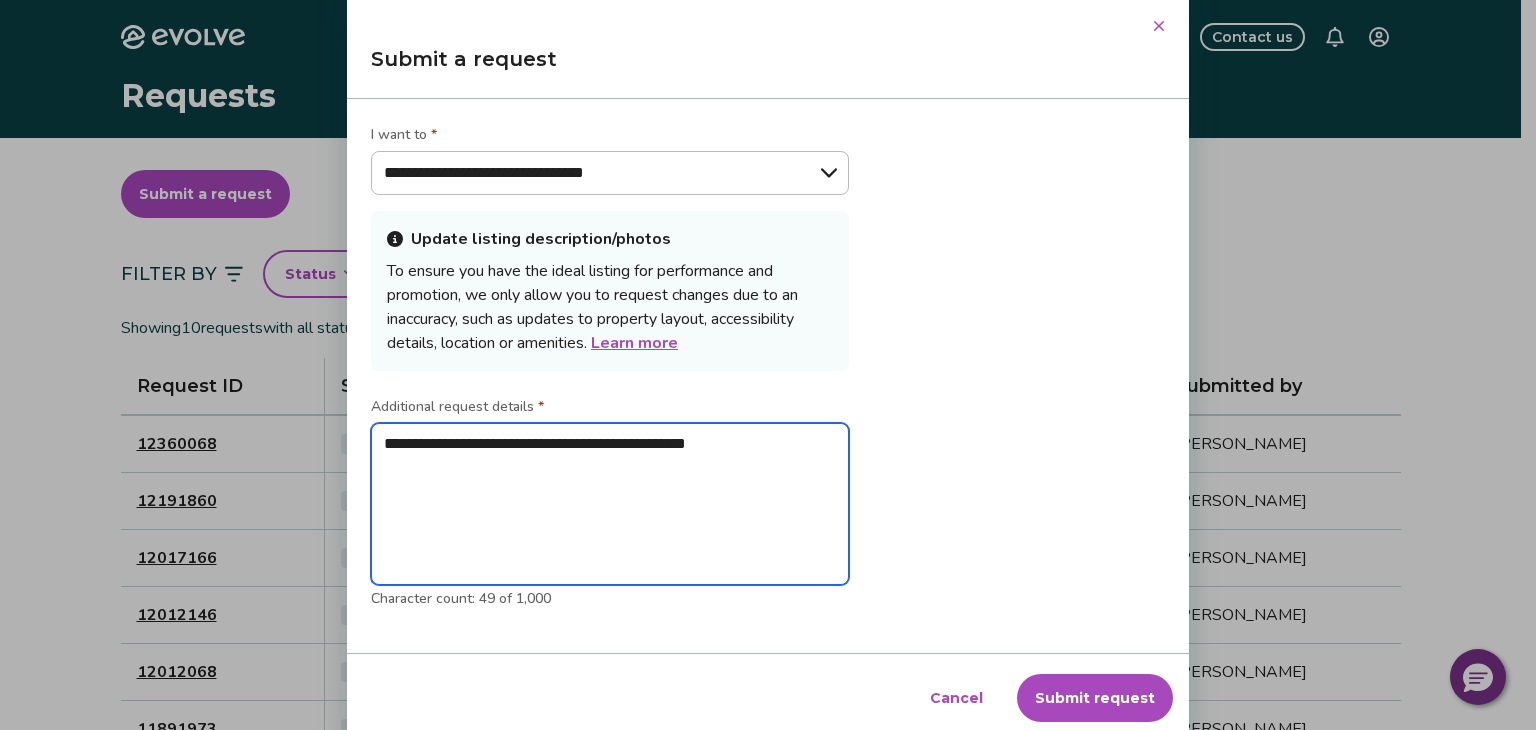 type on "**********" 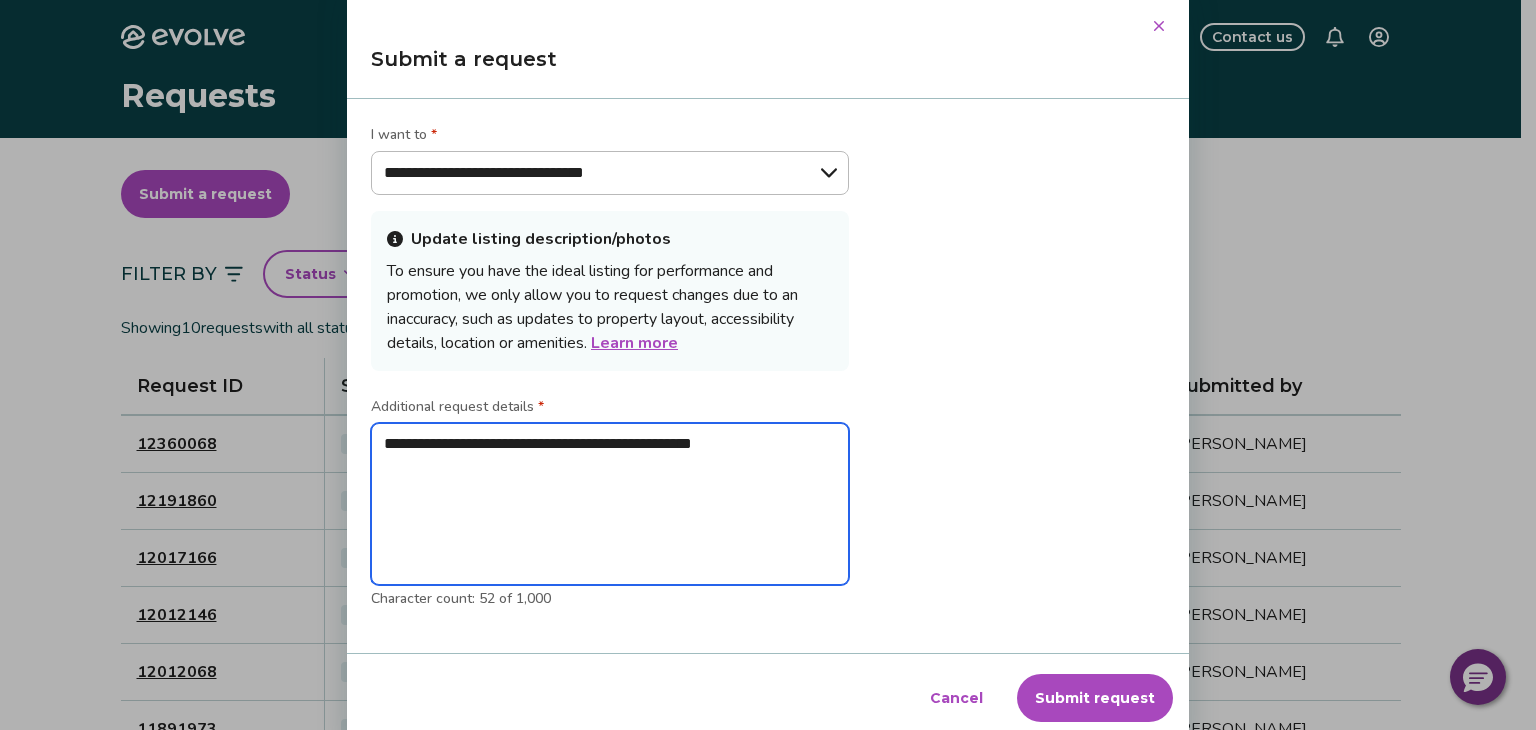 type on "**********" 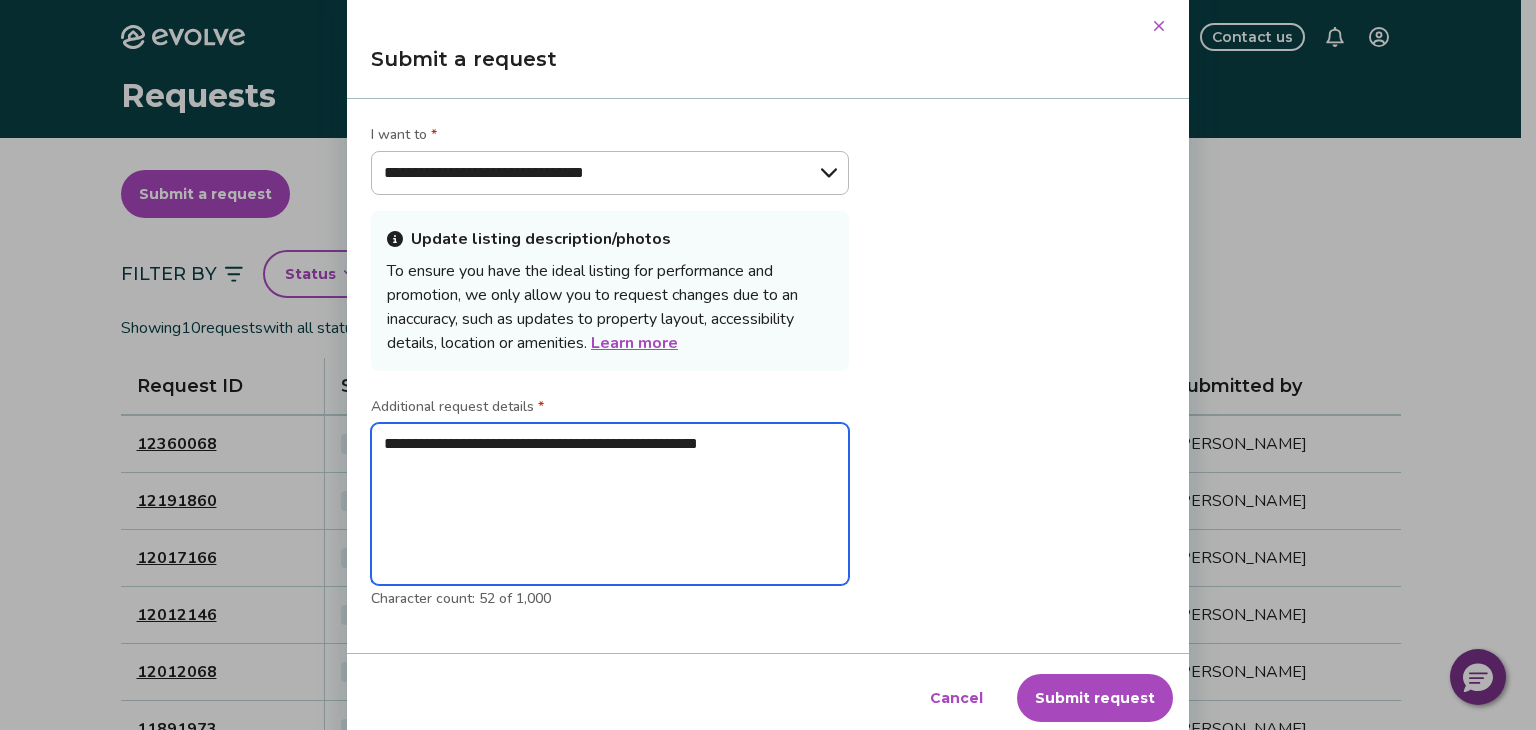 type on "**********" 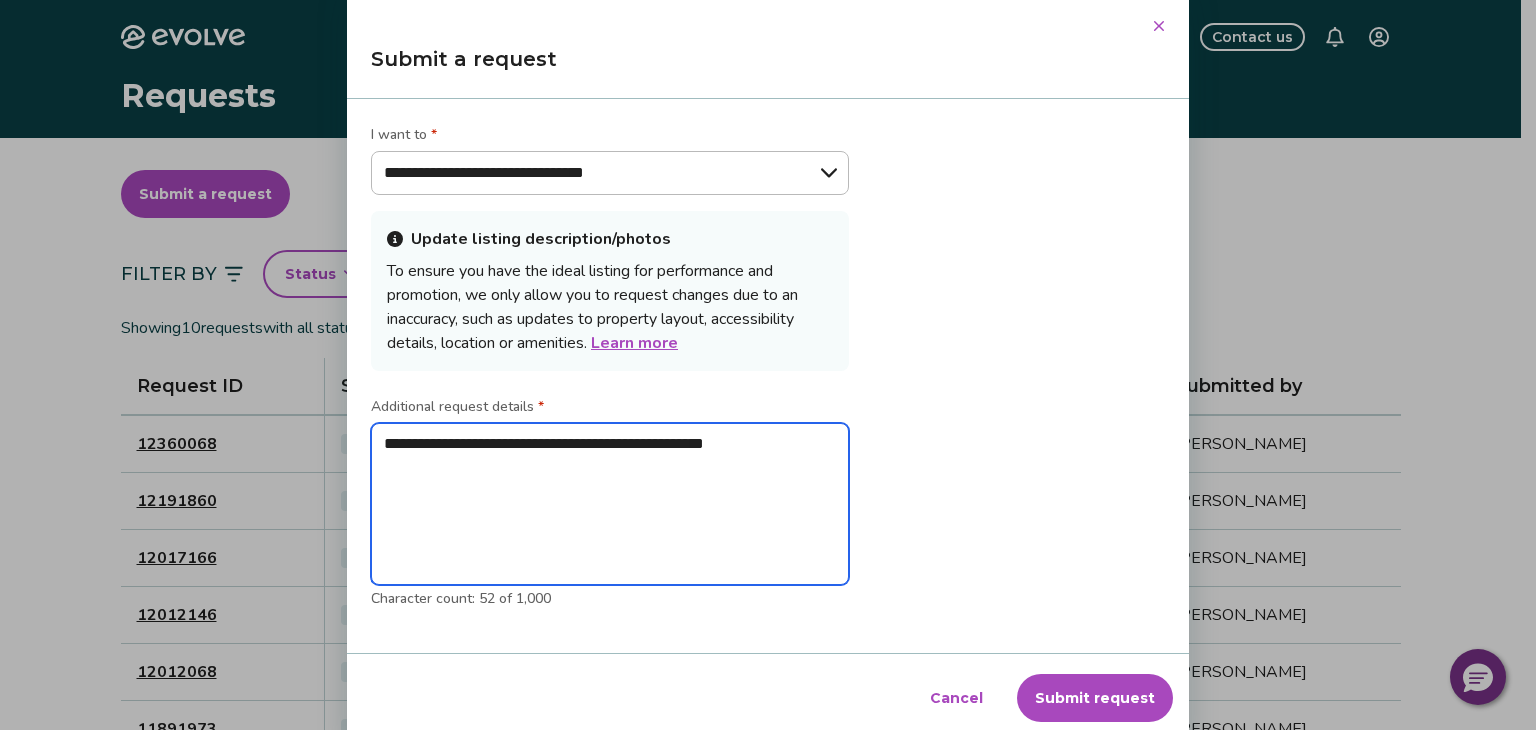 type on "*" 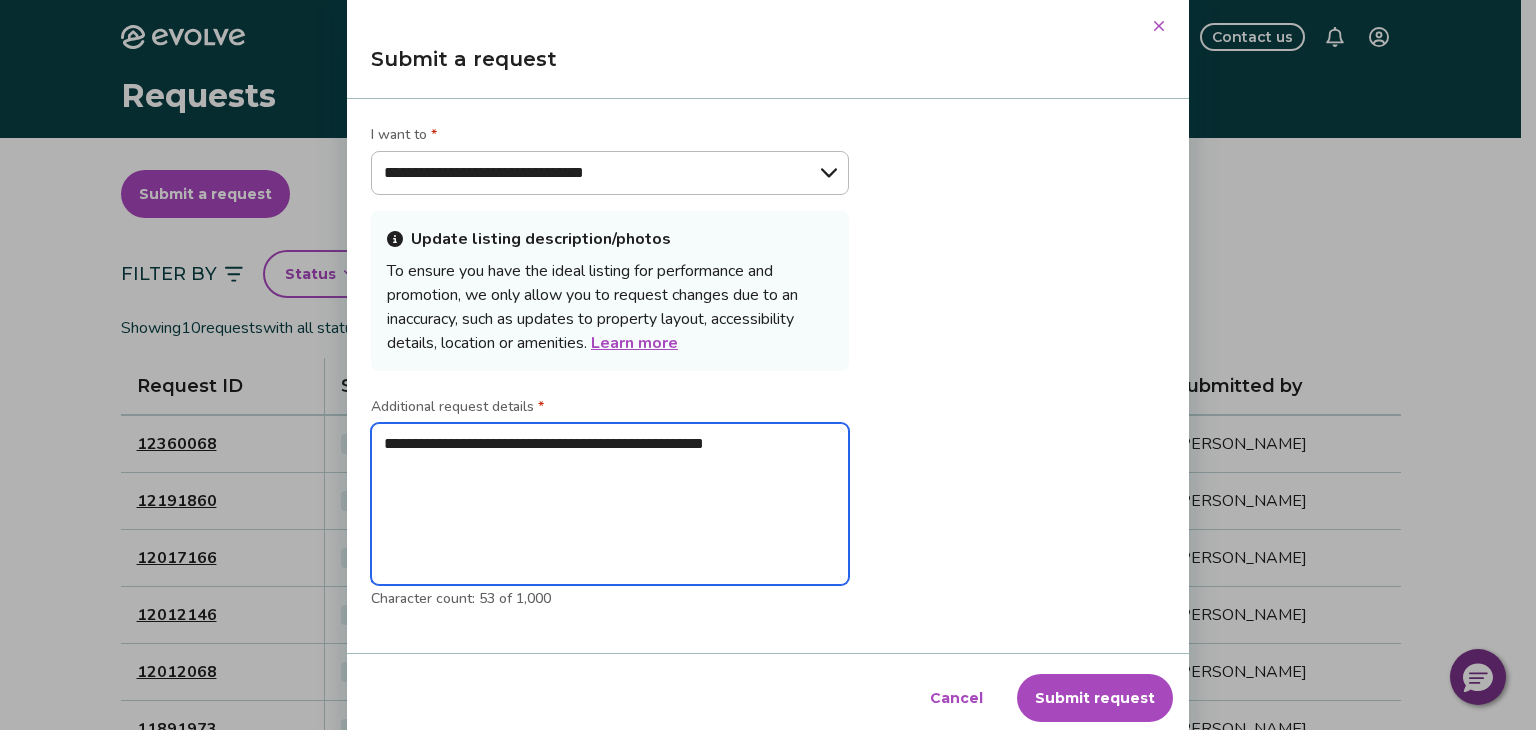 type on "**********" 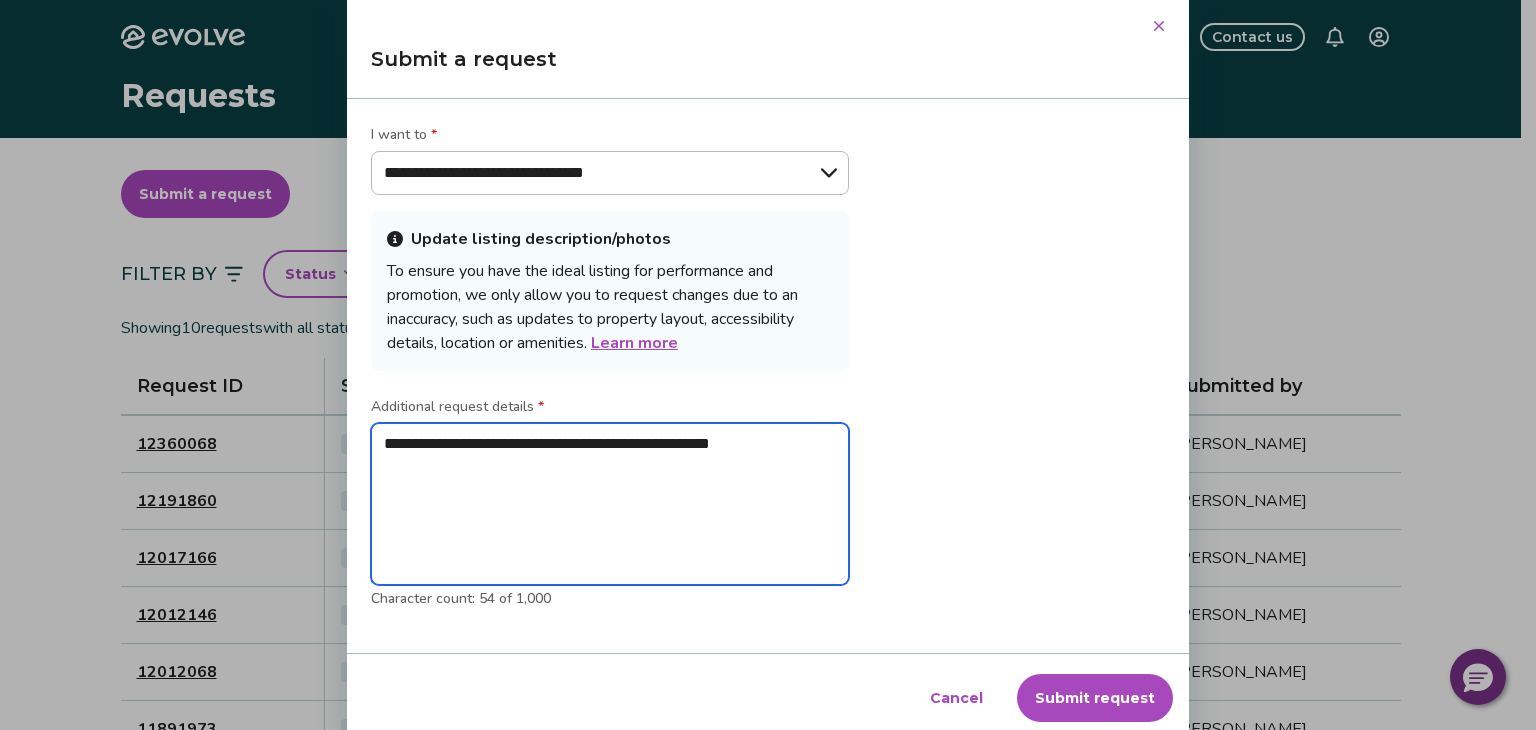 type on "**********" 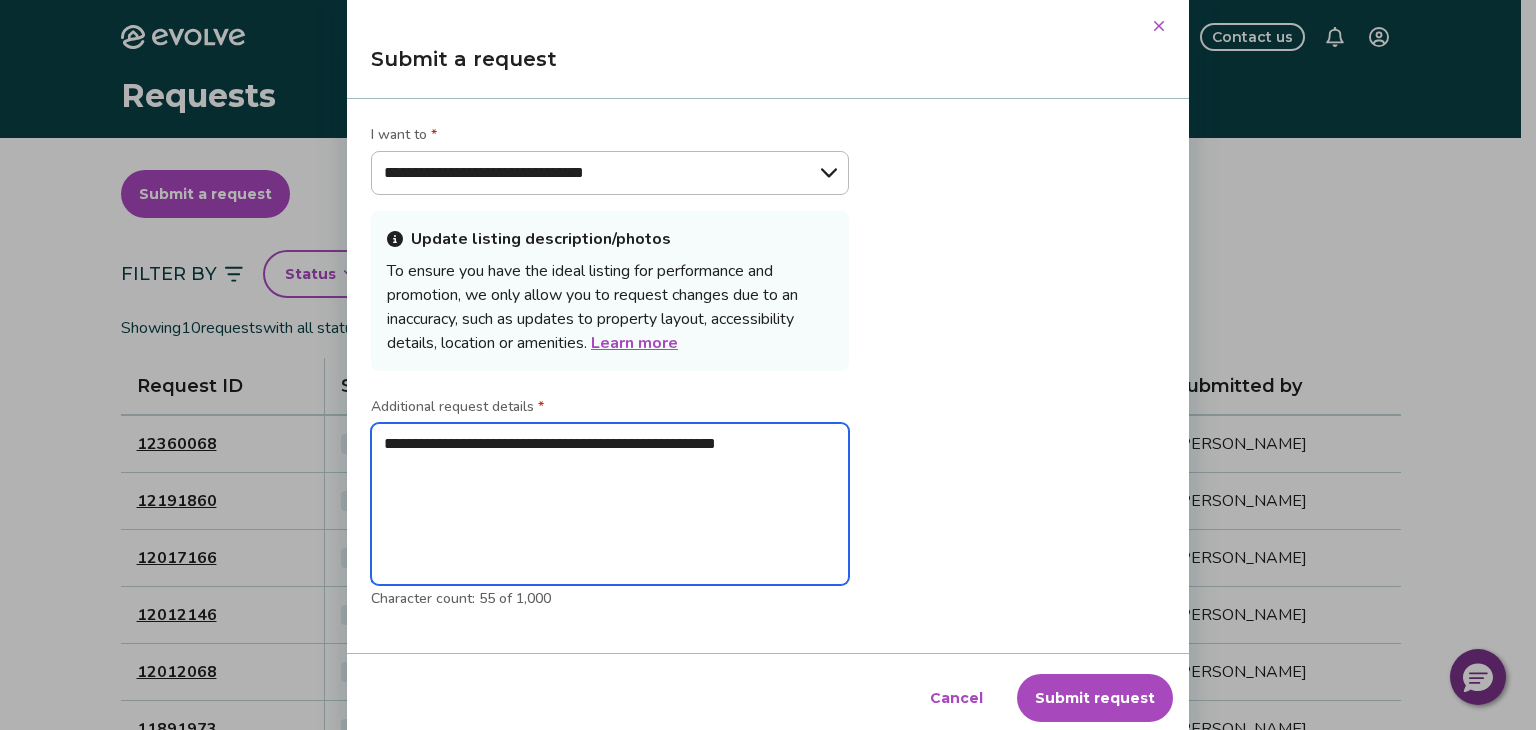 type on "**********" 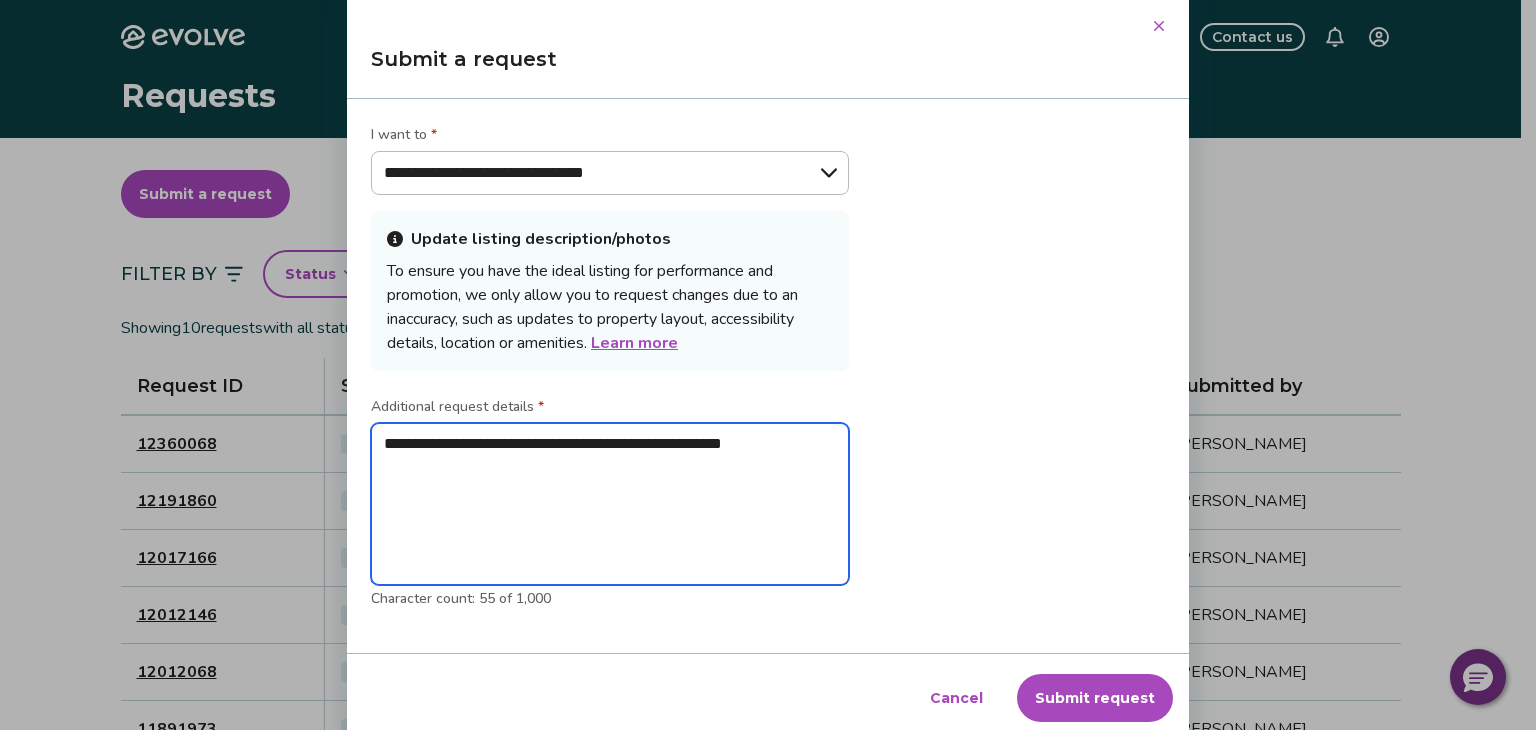 type on "**********" 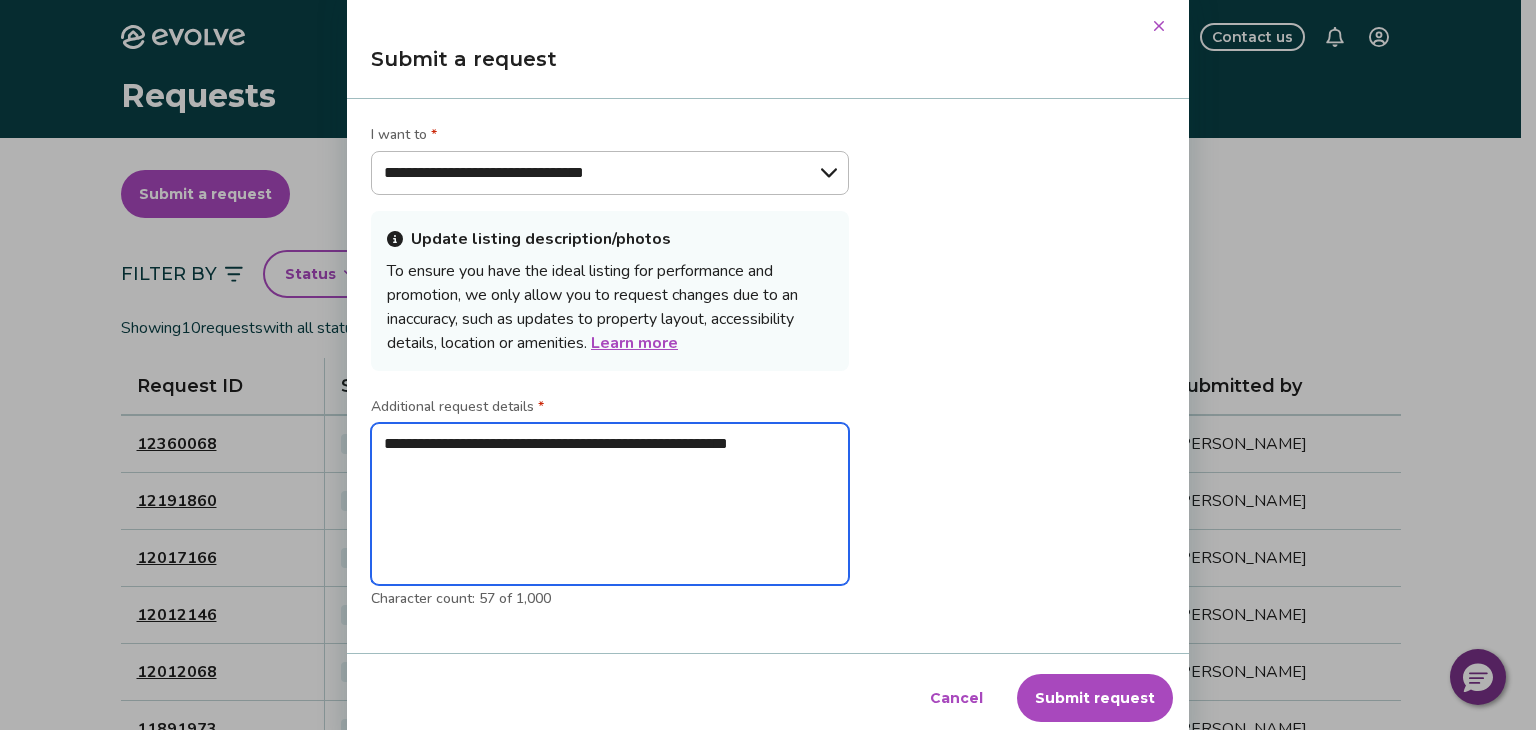 type on "**********" 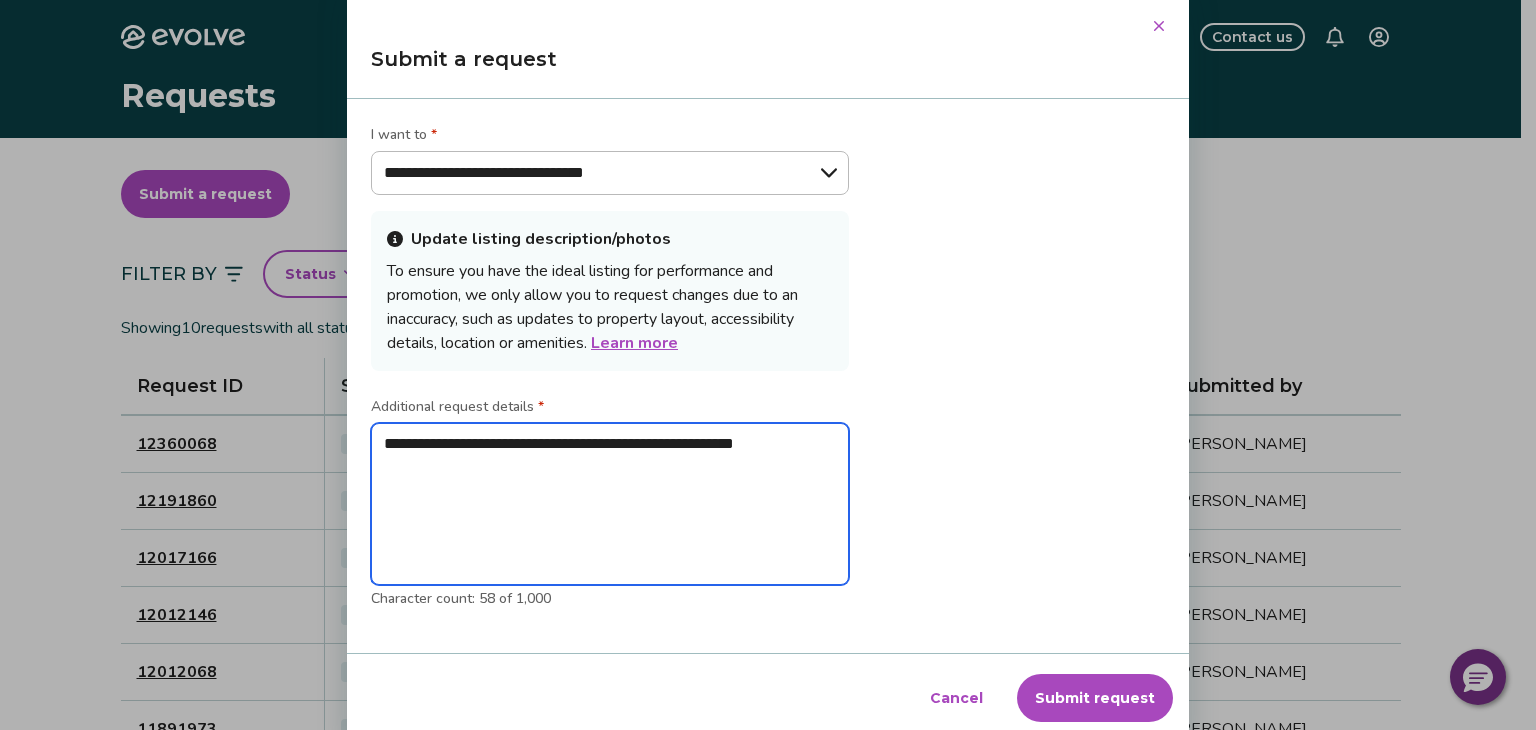 type on "**********" 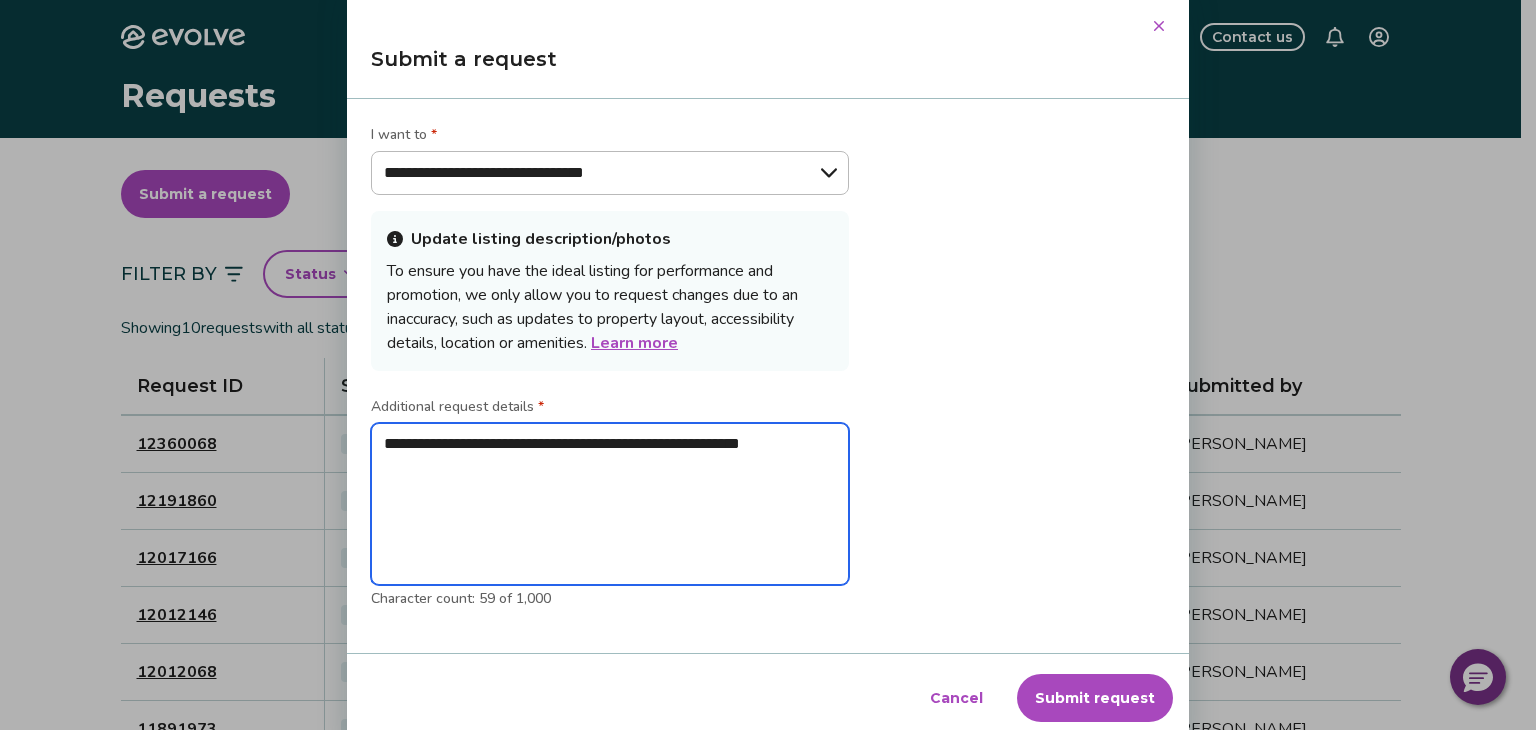 type on "**********" 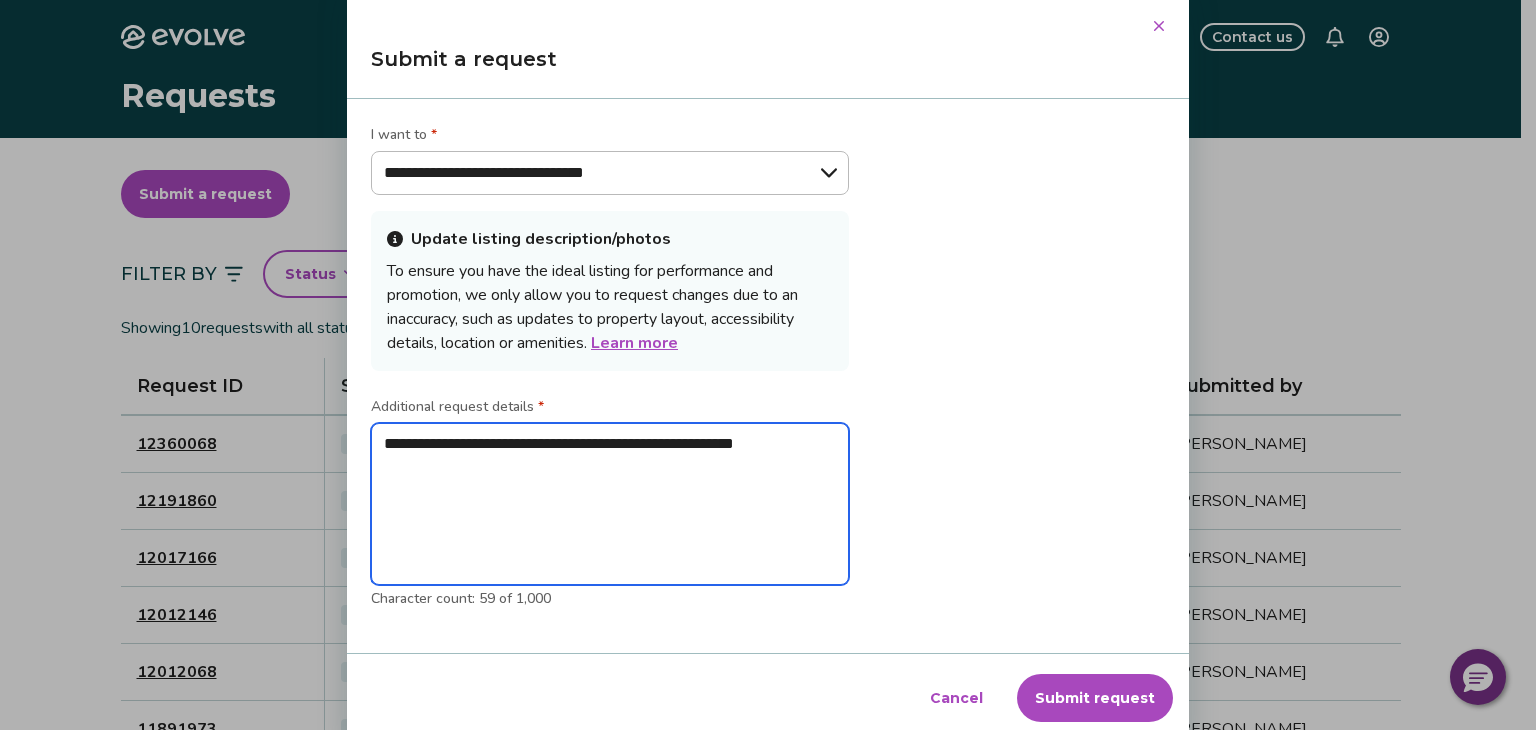 type on "**********" 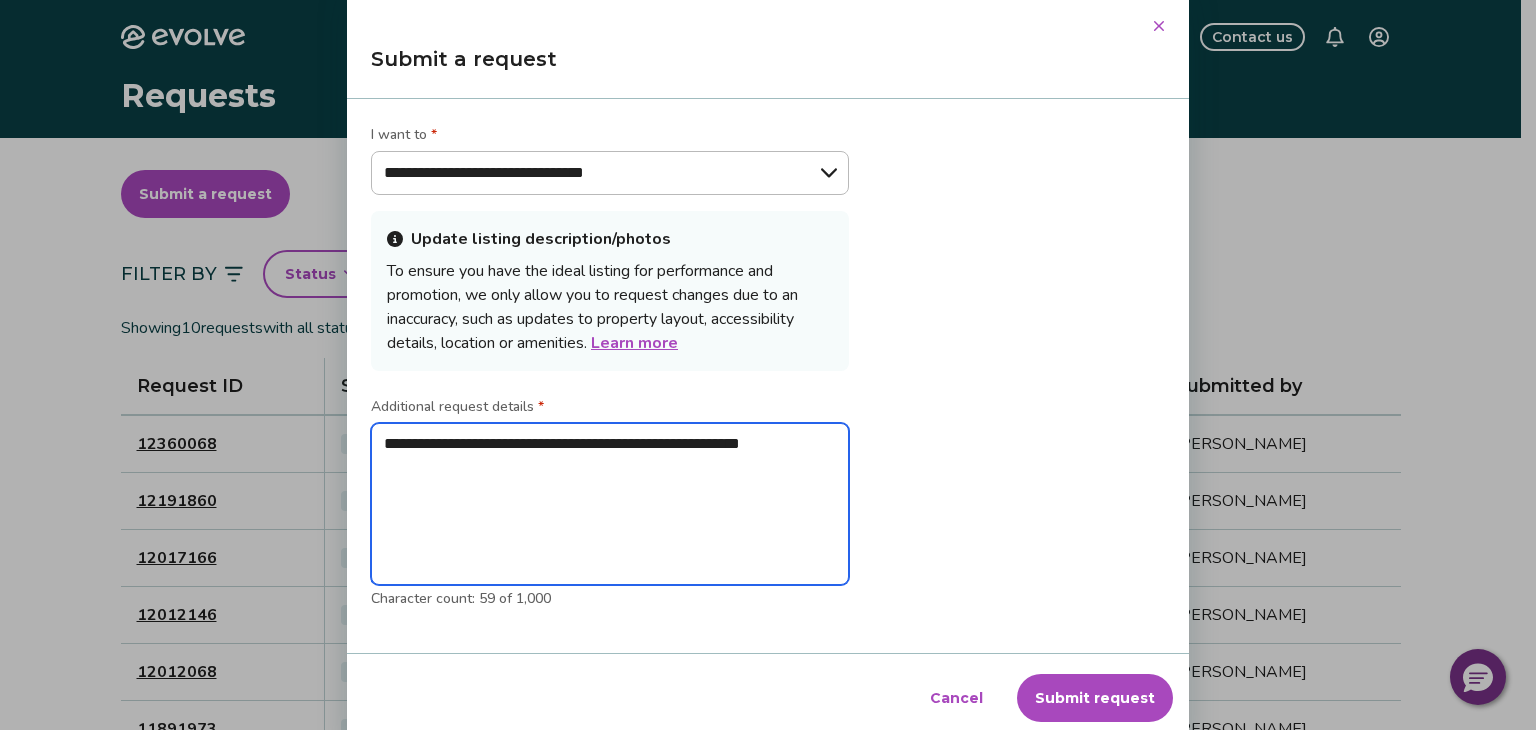 type on "**********" 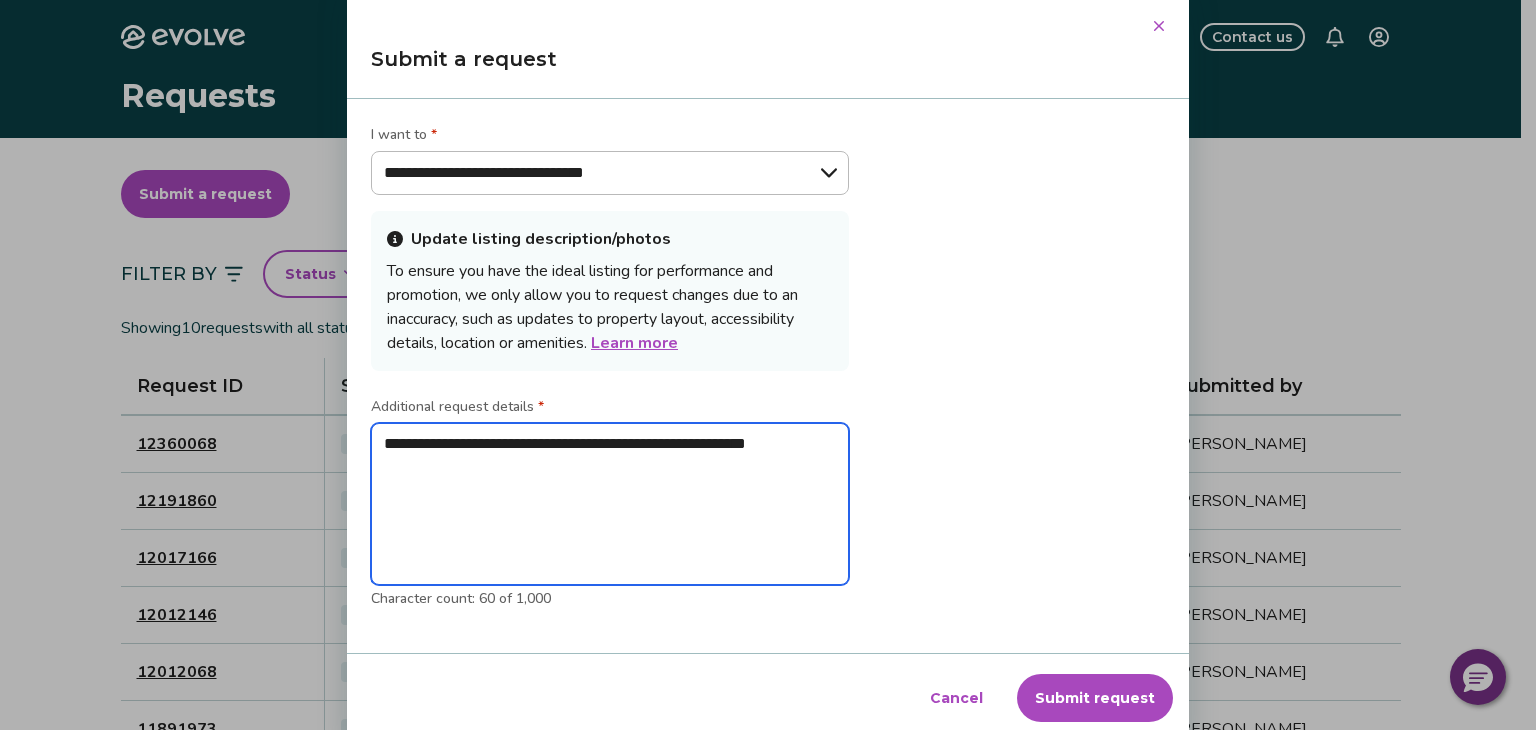 type on "**********" 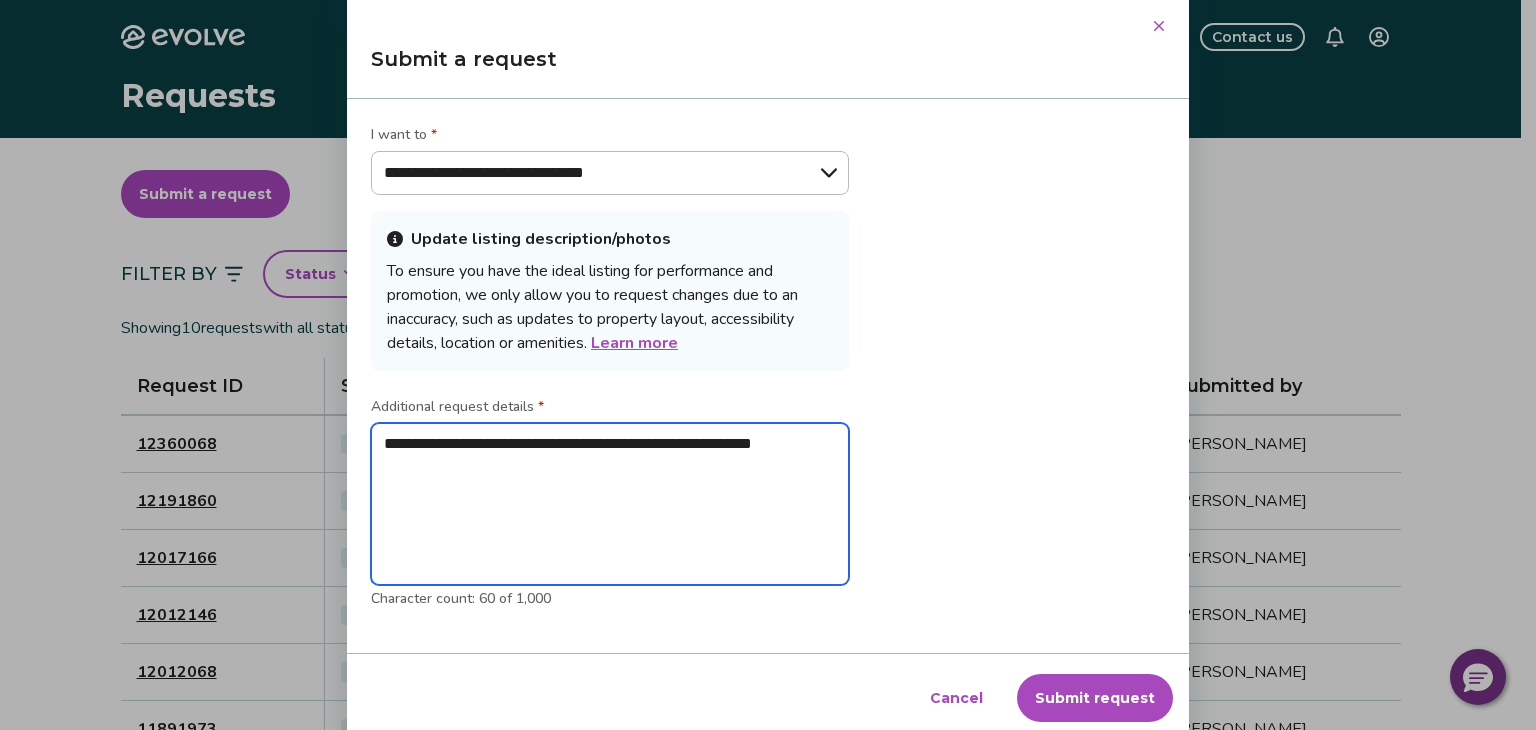 type on "**********" 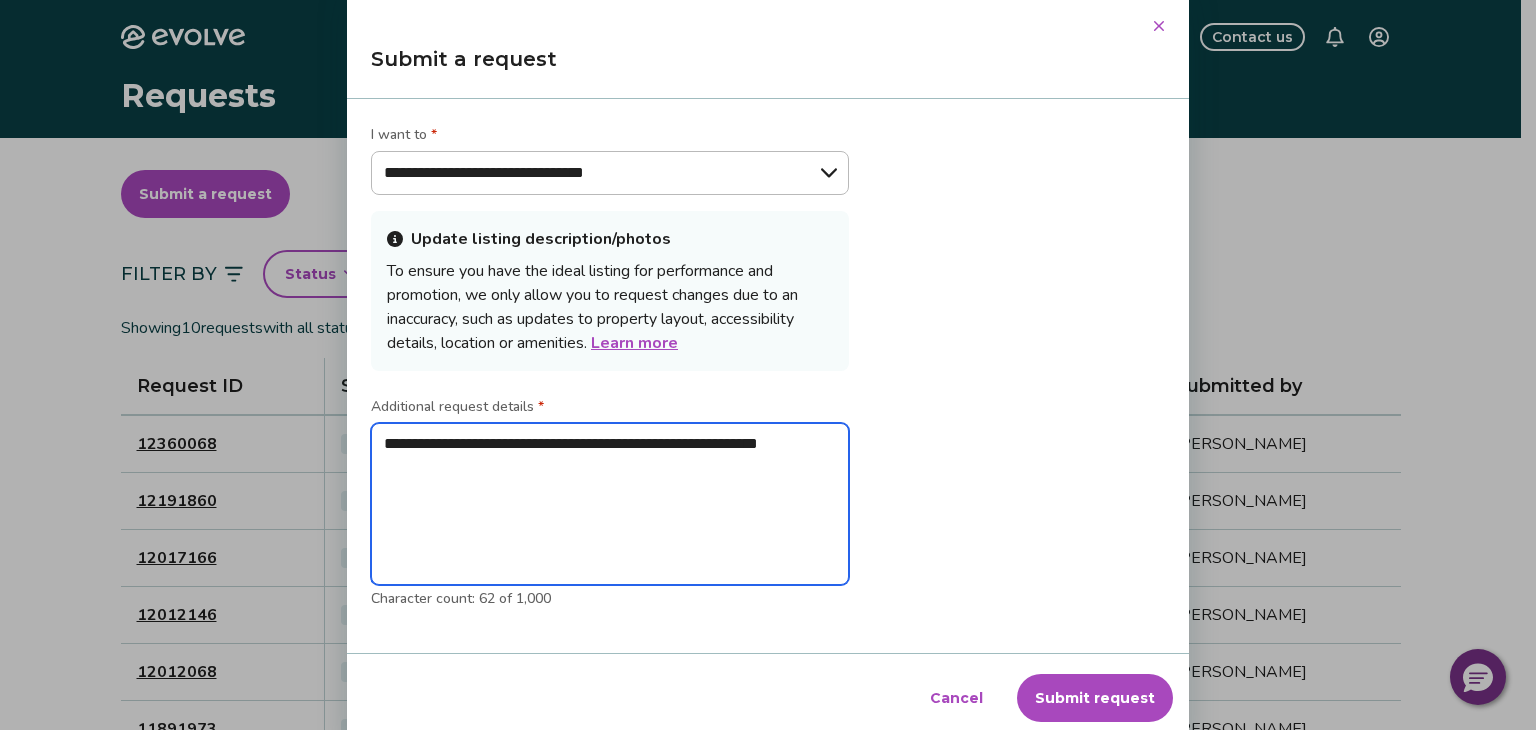 type on "**********" 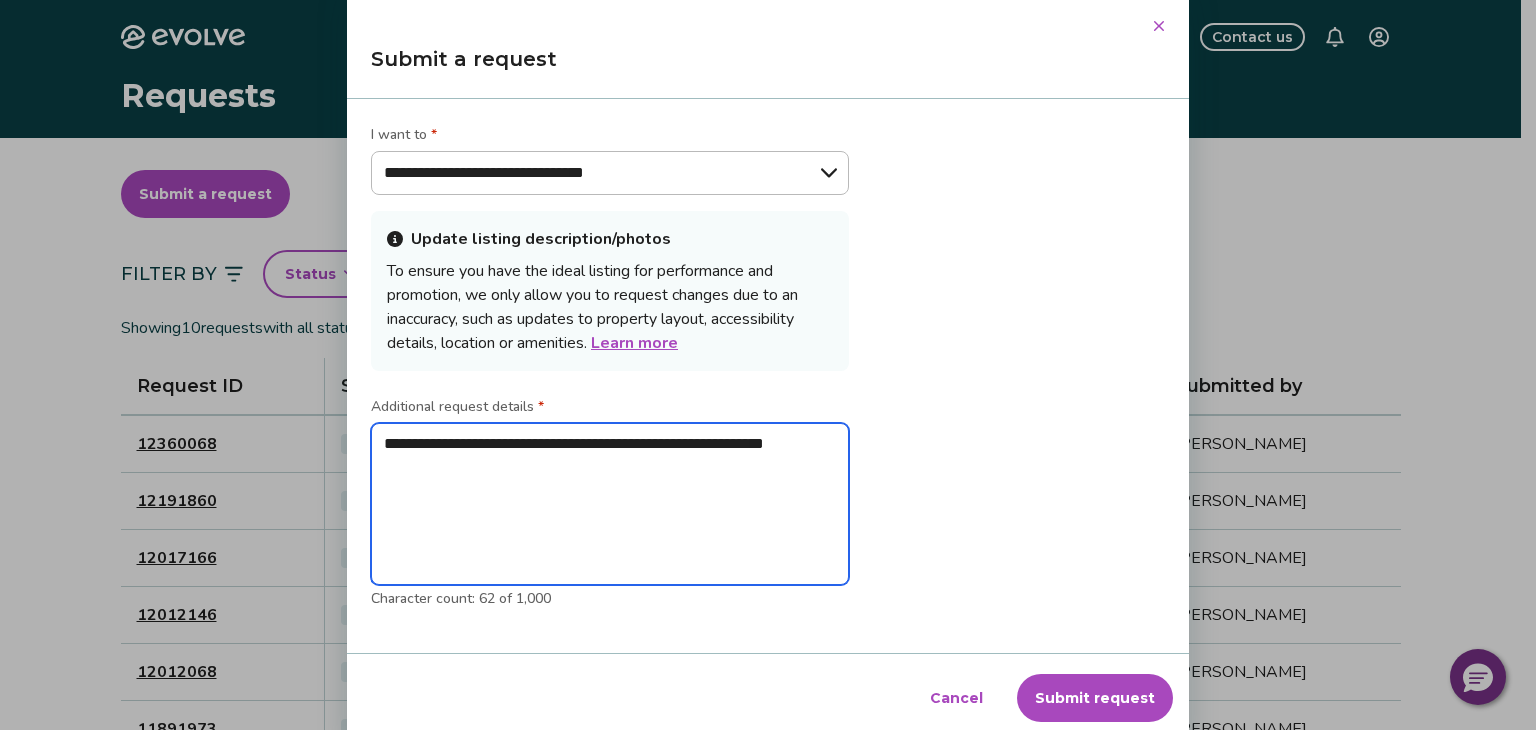 type on "*" 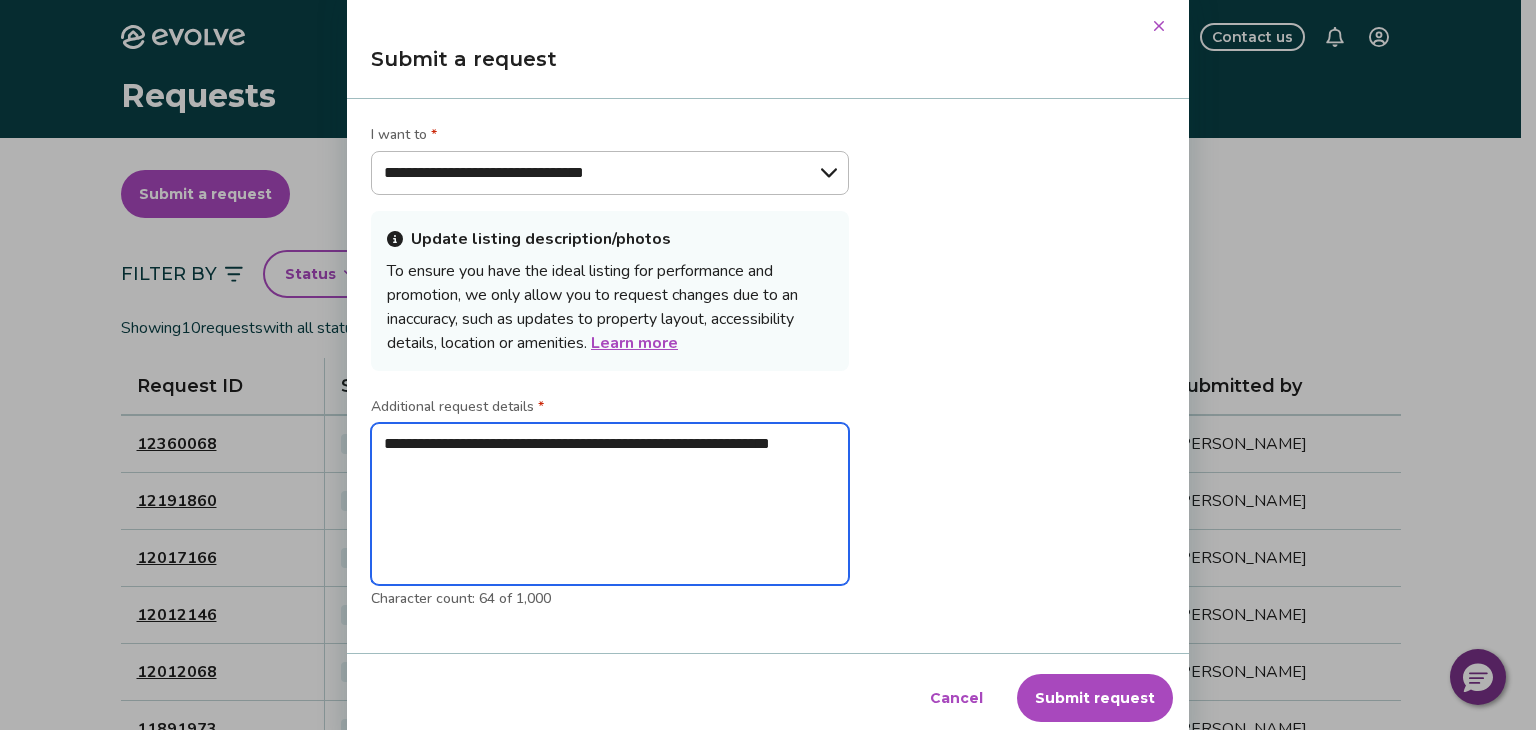 type on "**********" 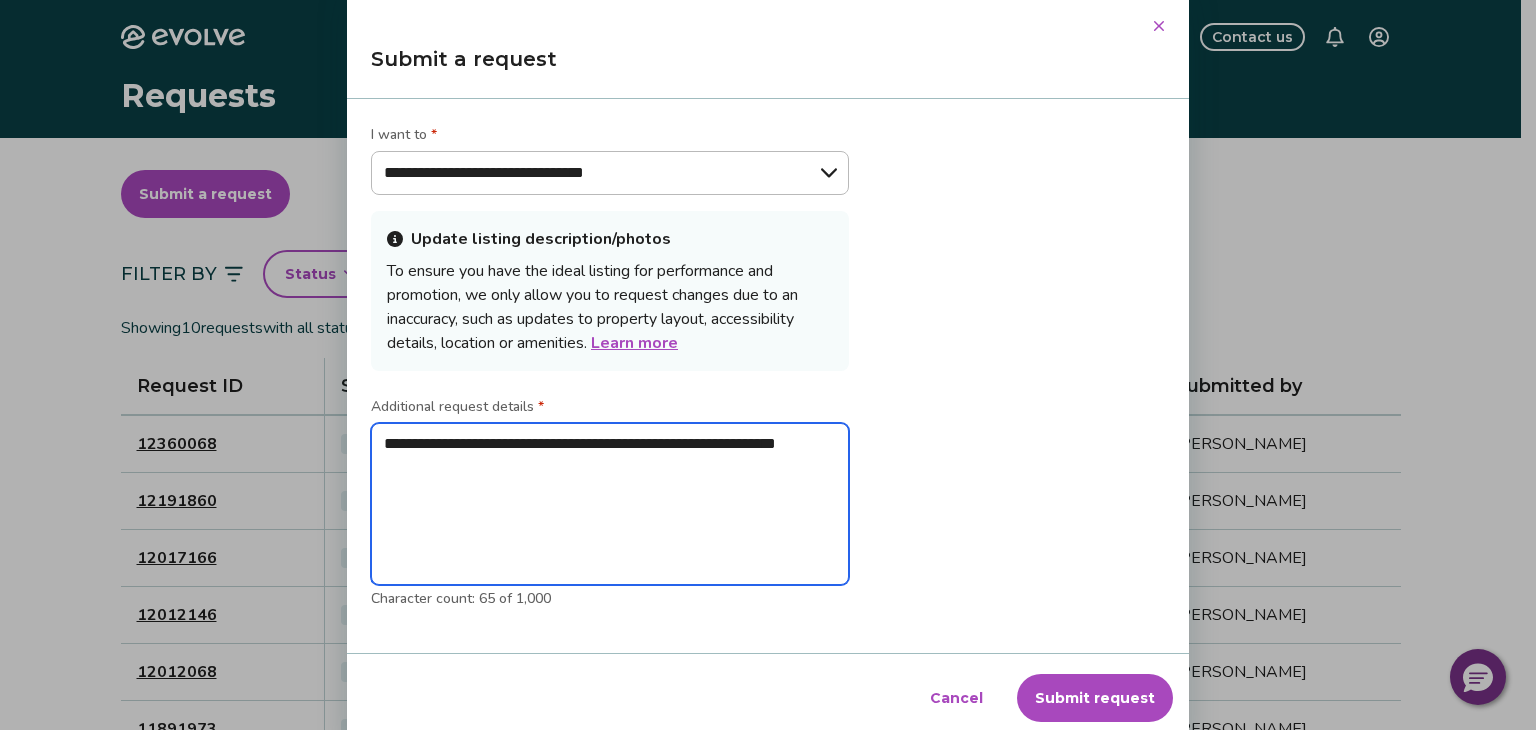 type on "**********" 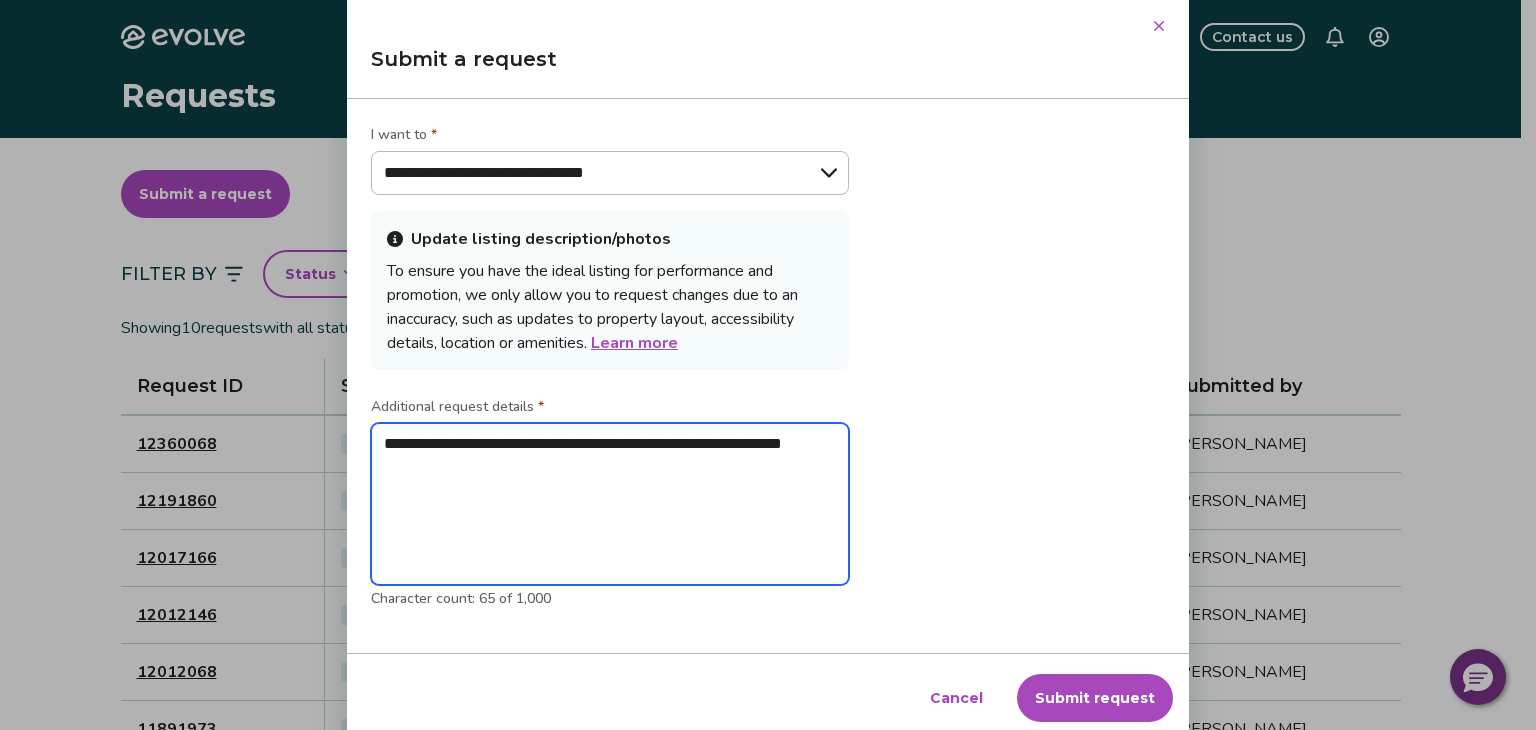 type on "**********" 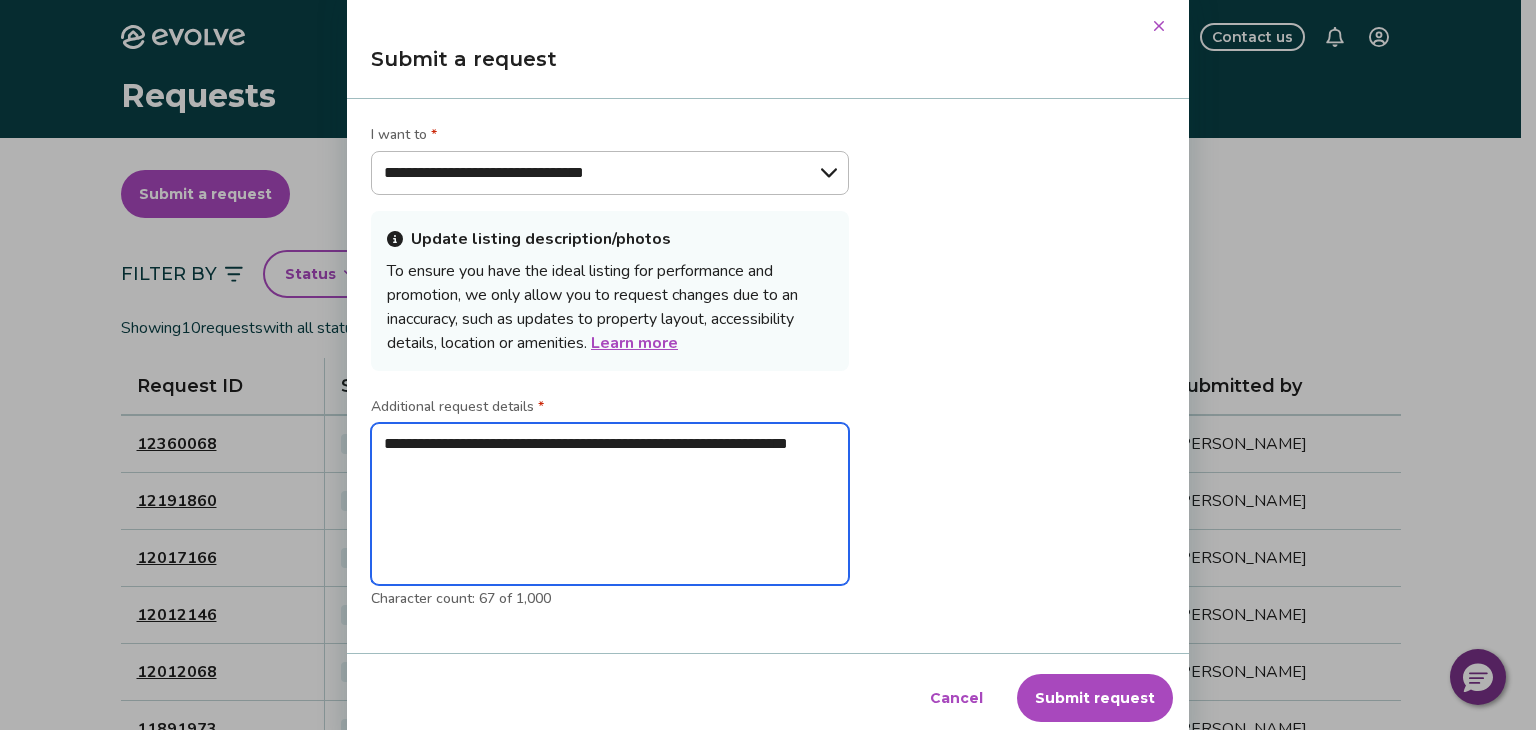 type on "**********" 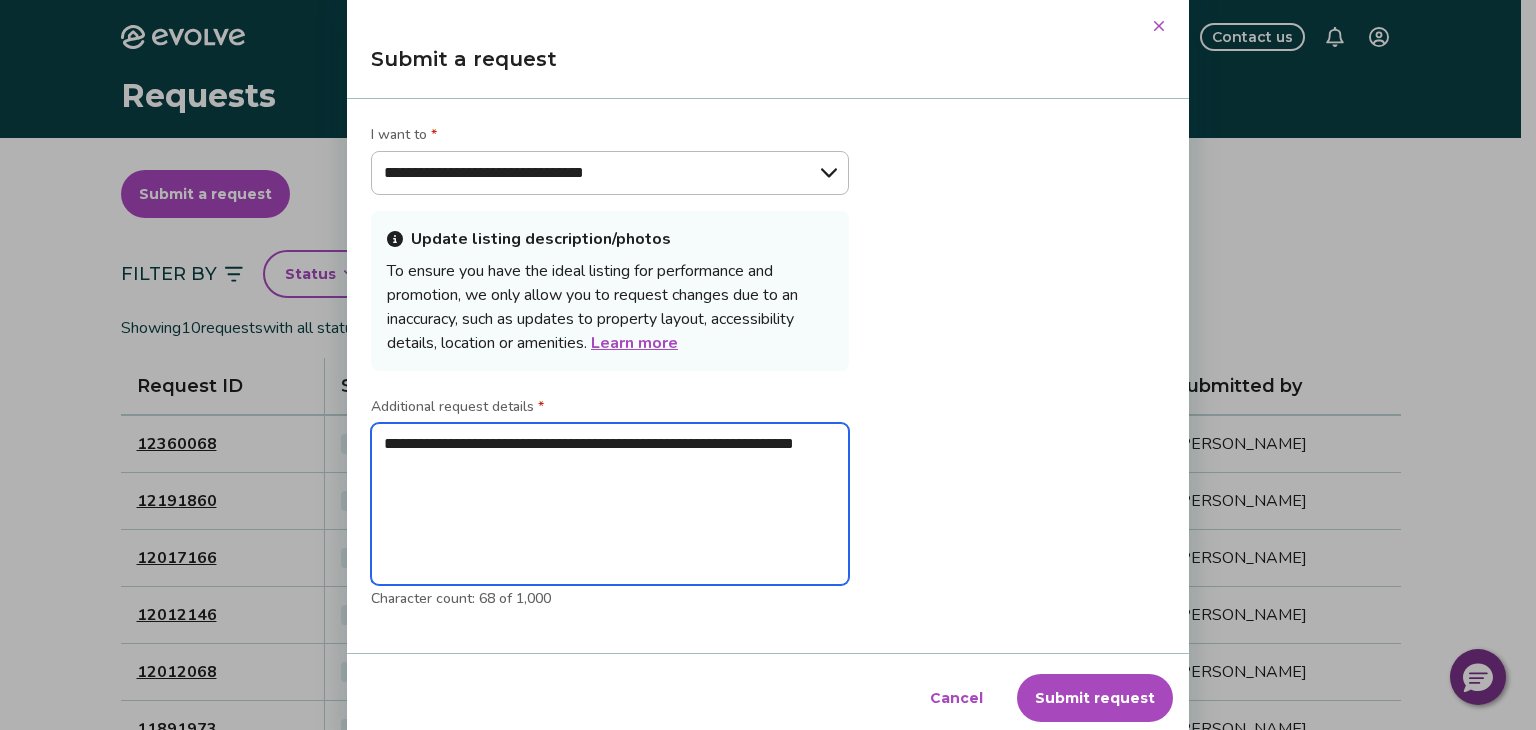 type on "**********" 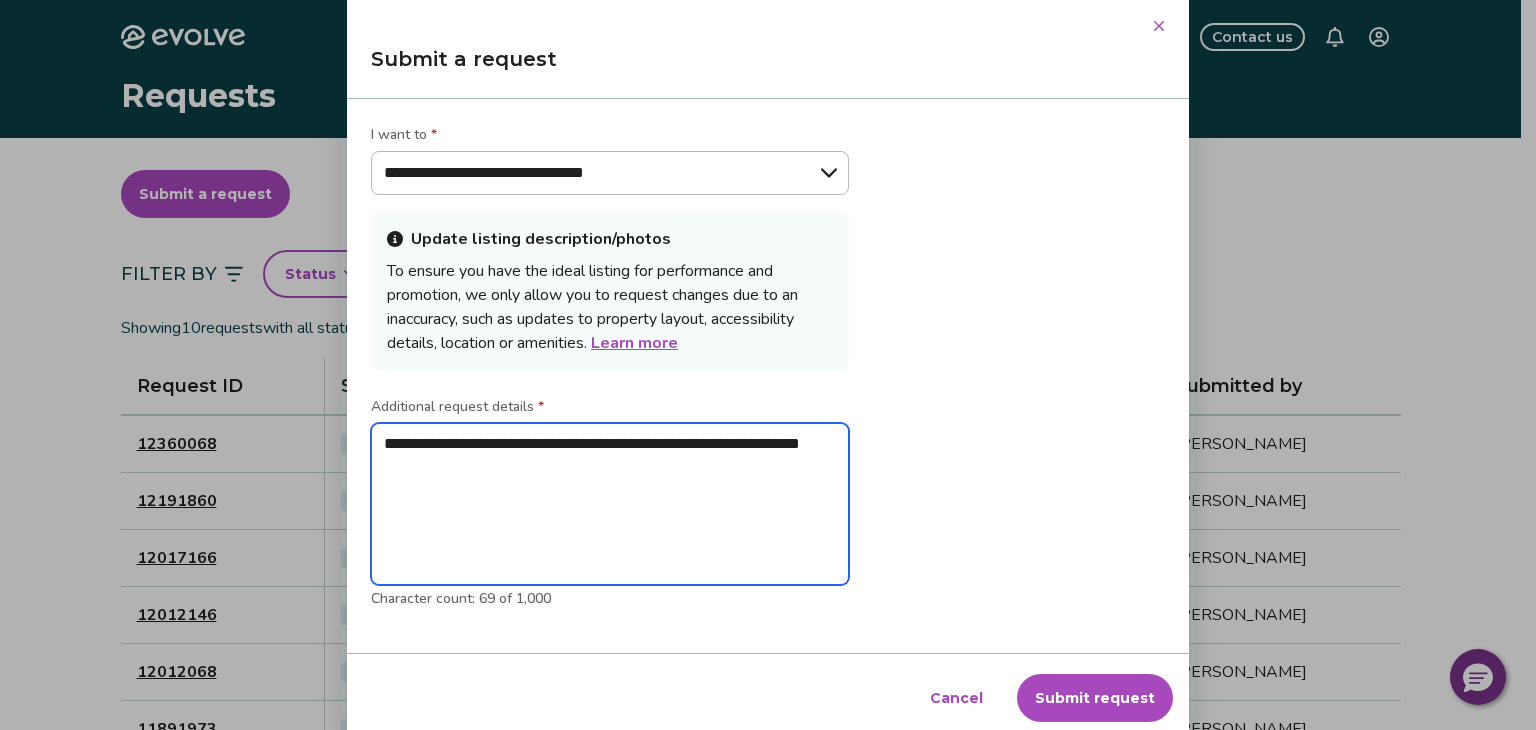 type on "**********" 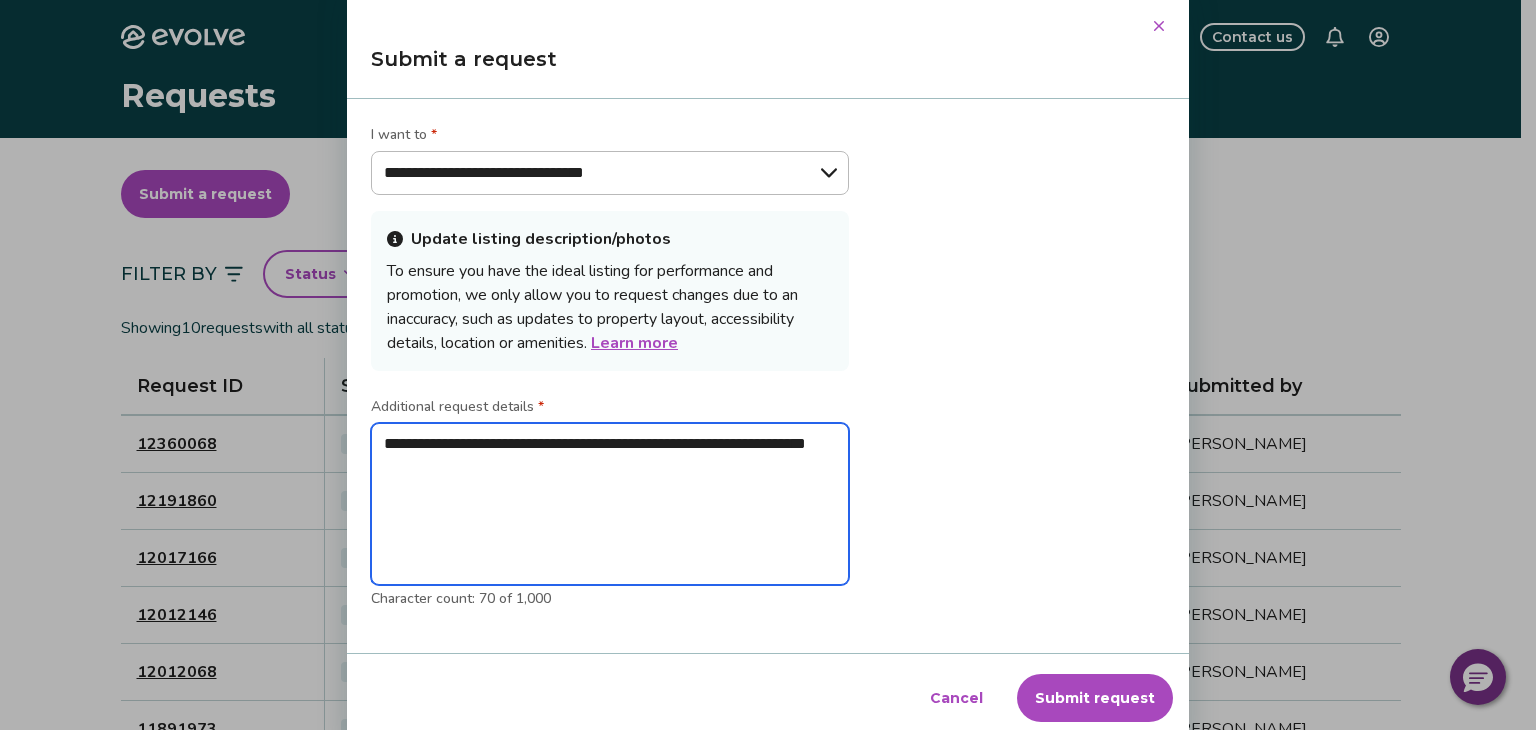 type on "**********" 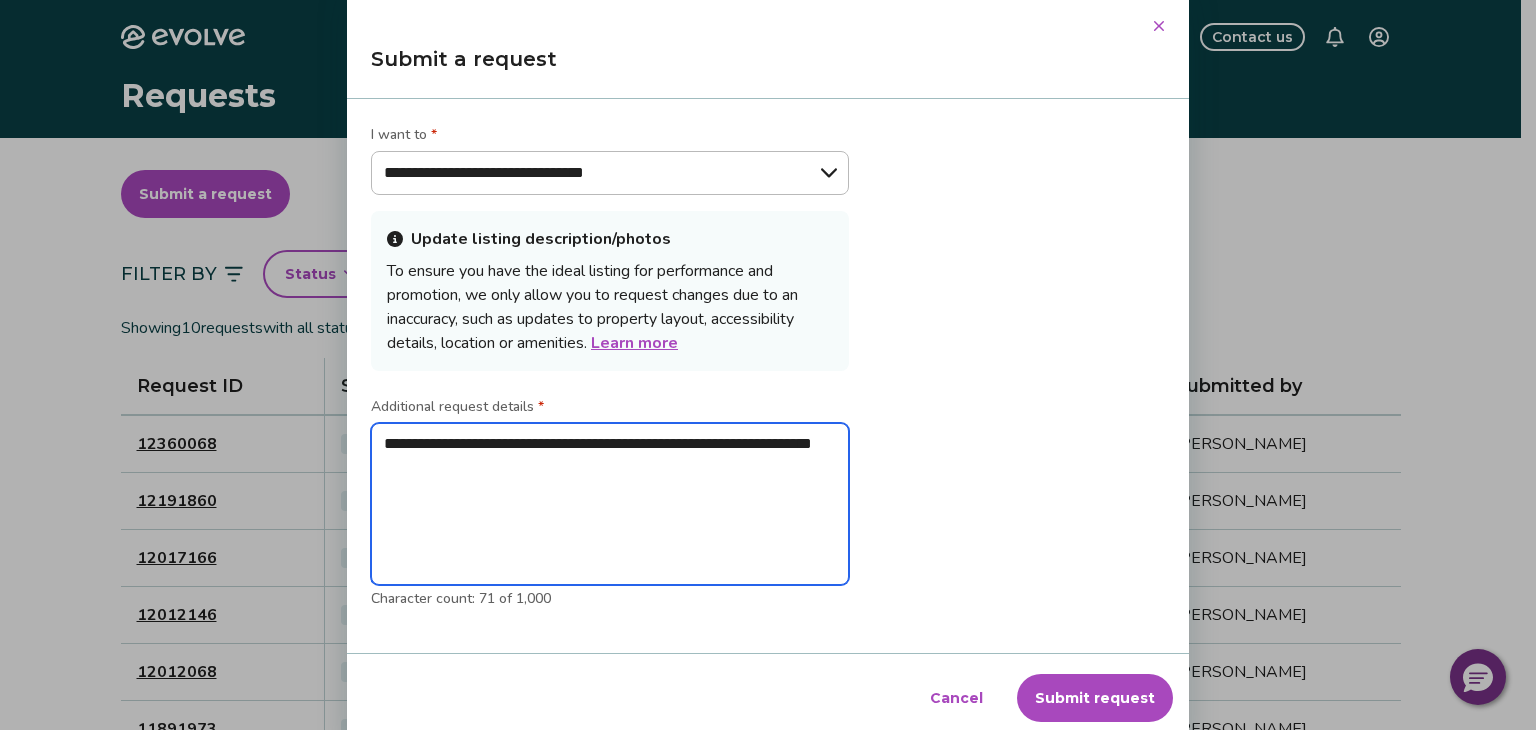 type on "**********" 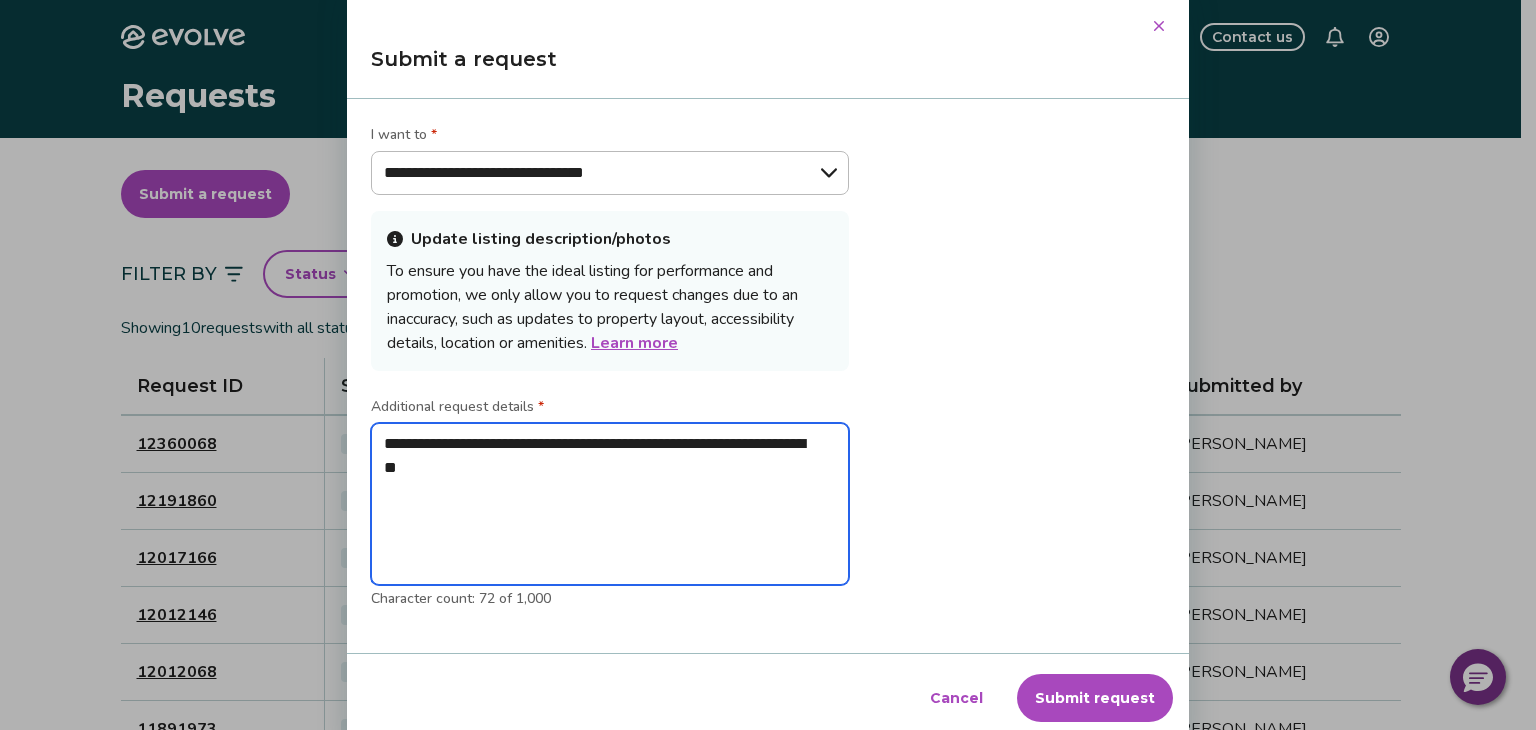 type on "**********" 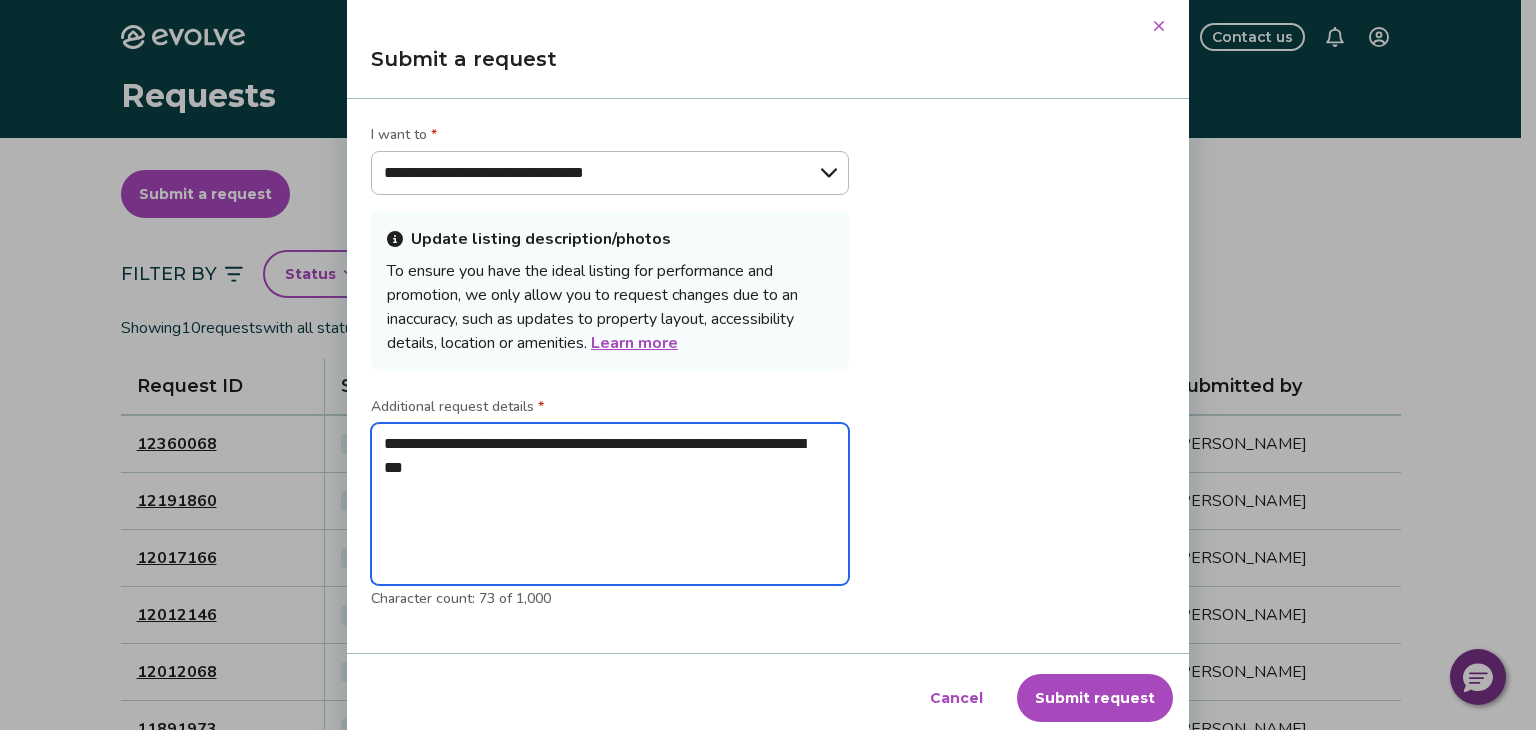 type on "**********" 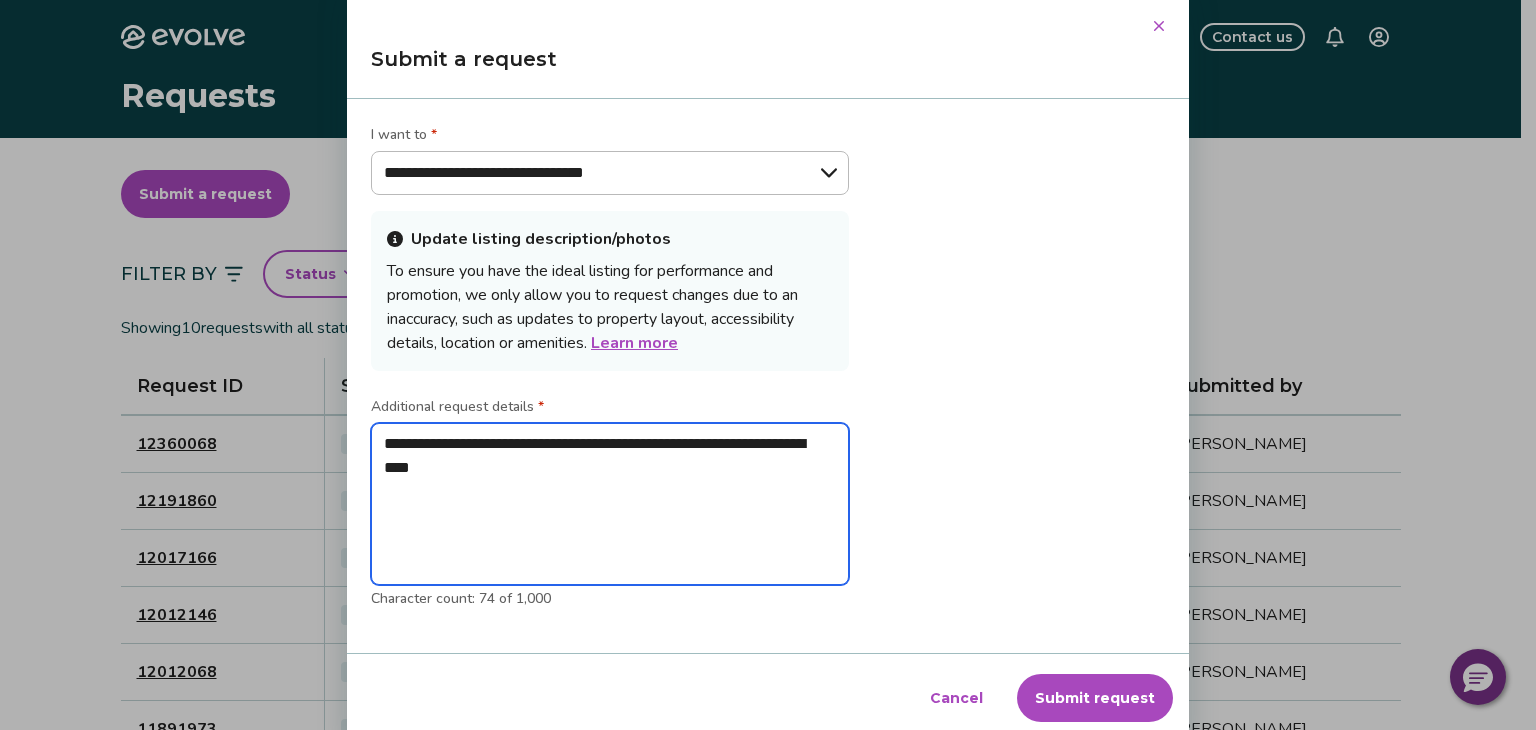 type on "**********" 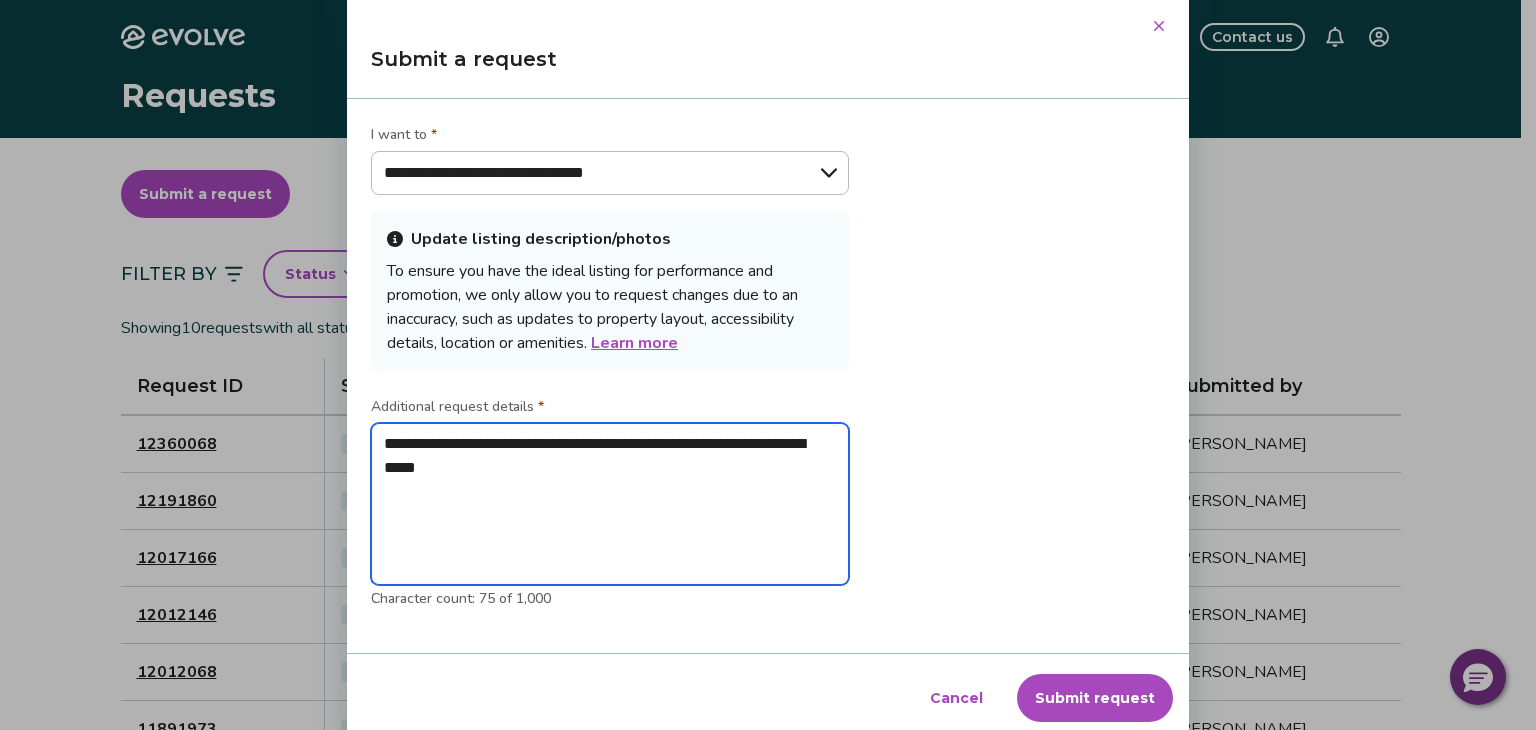 type on "**********" 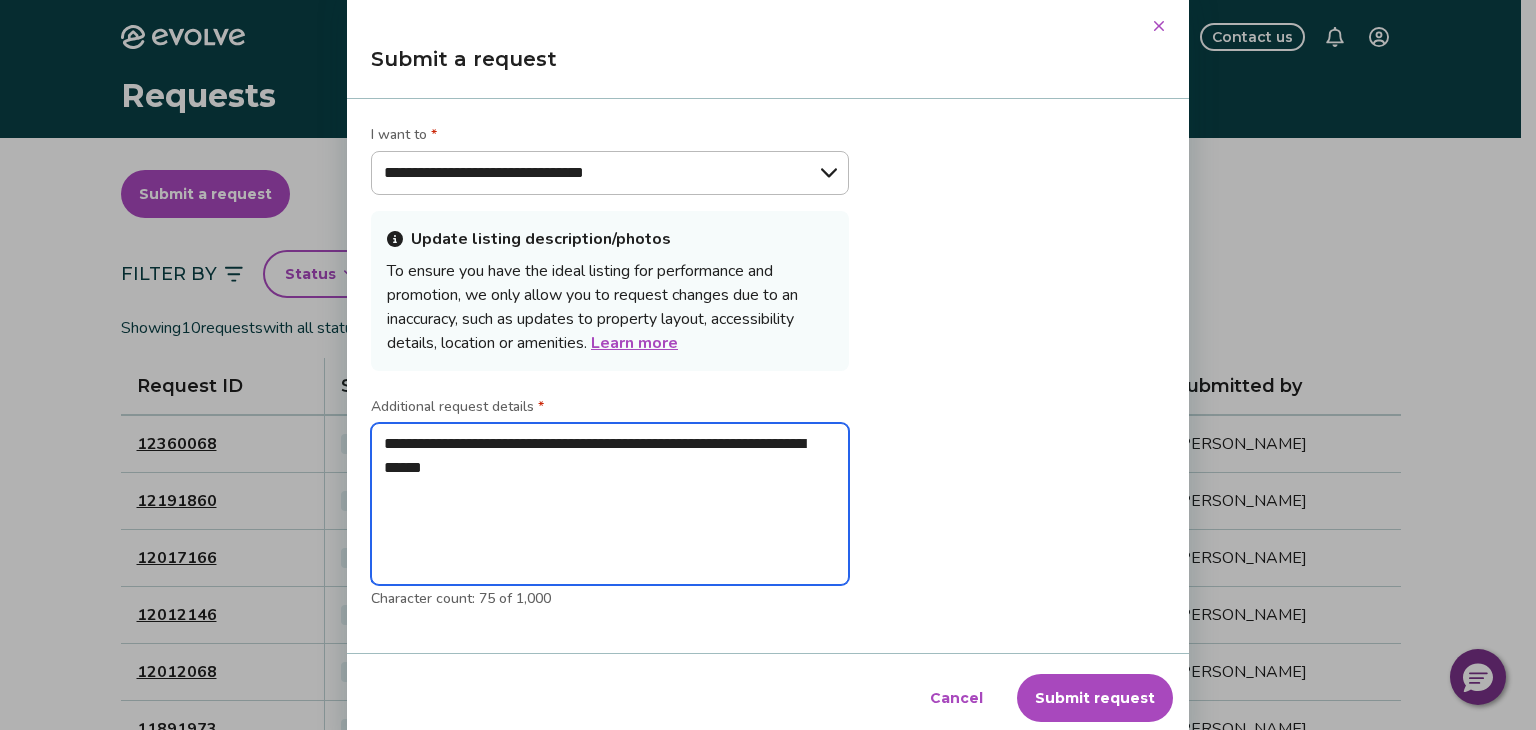 type on "**********" 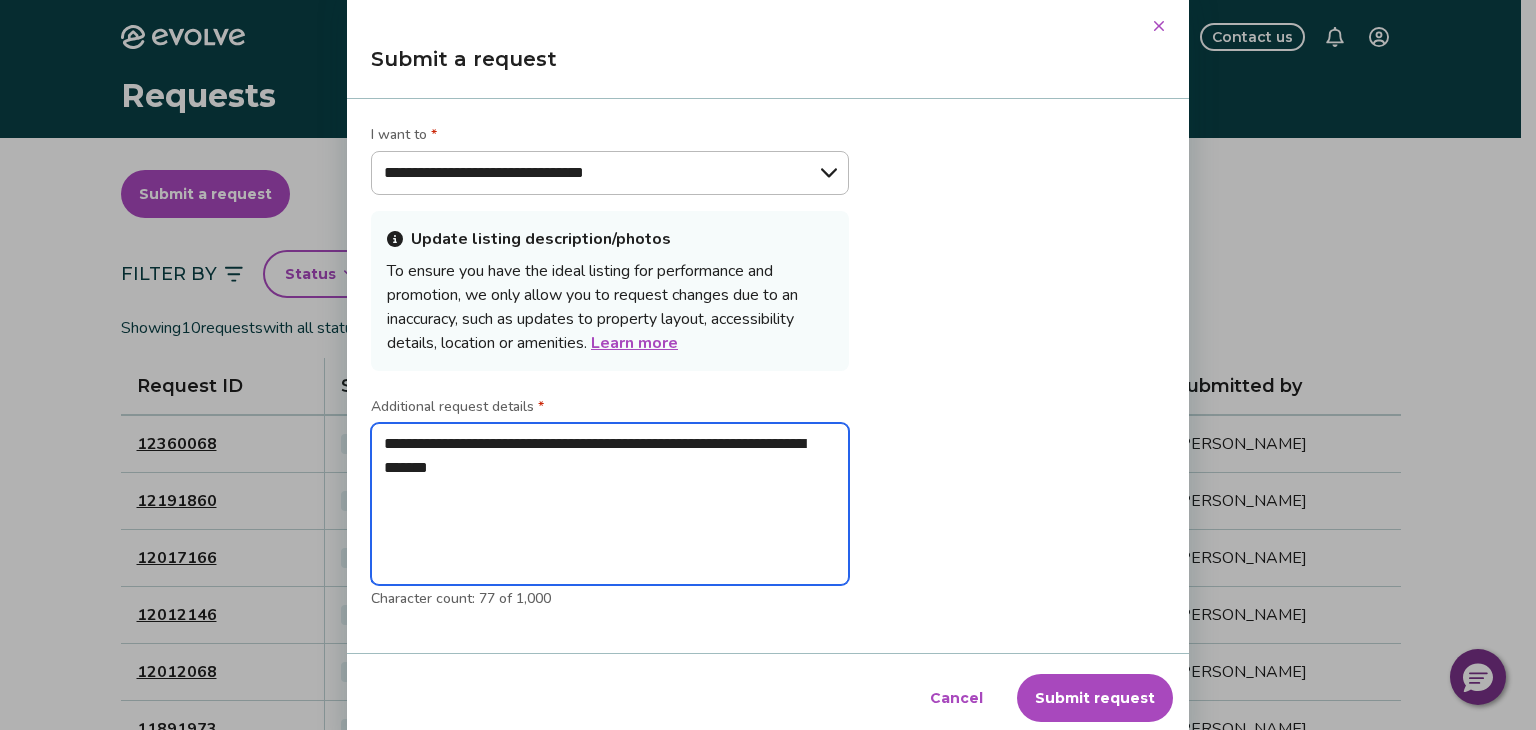 type on "**********" 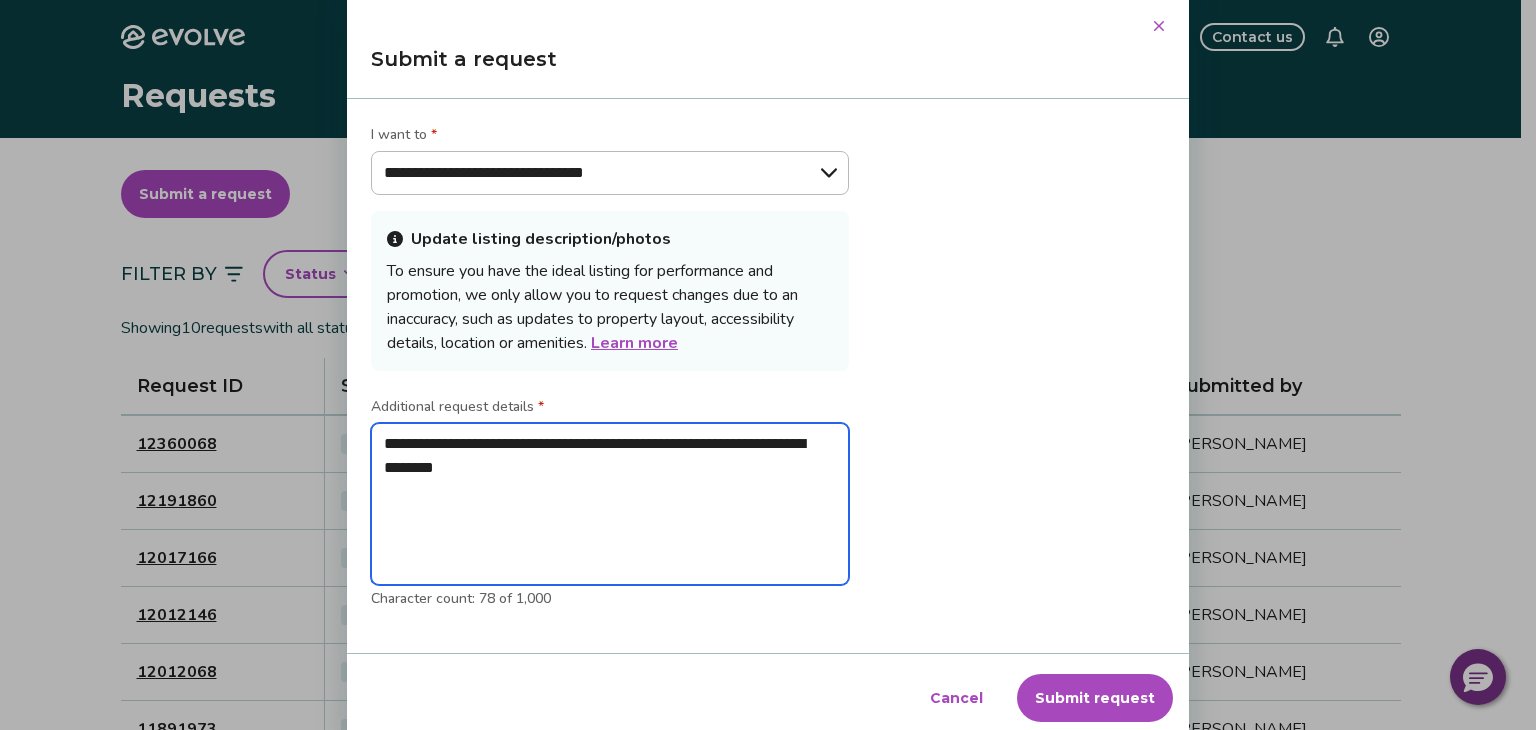 type on "**********" 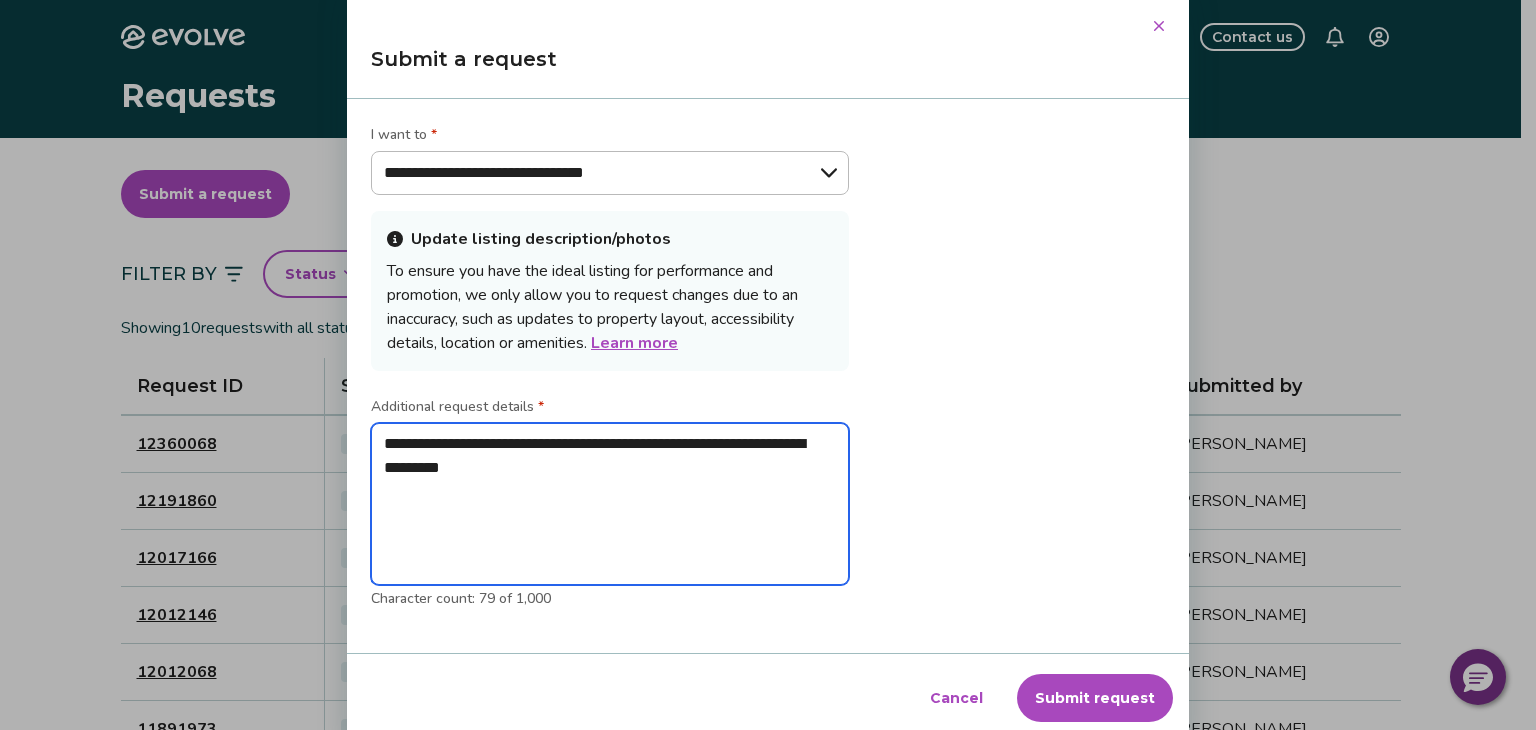 type on "**********" 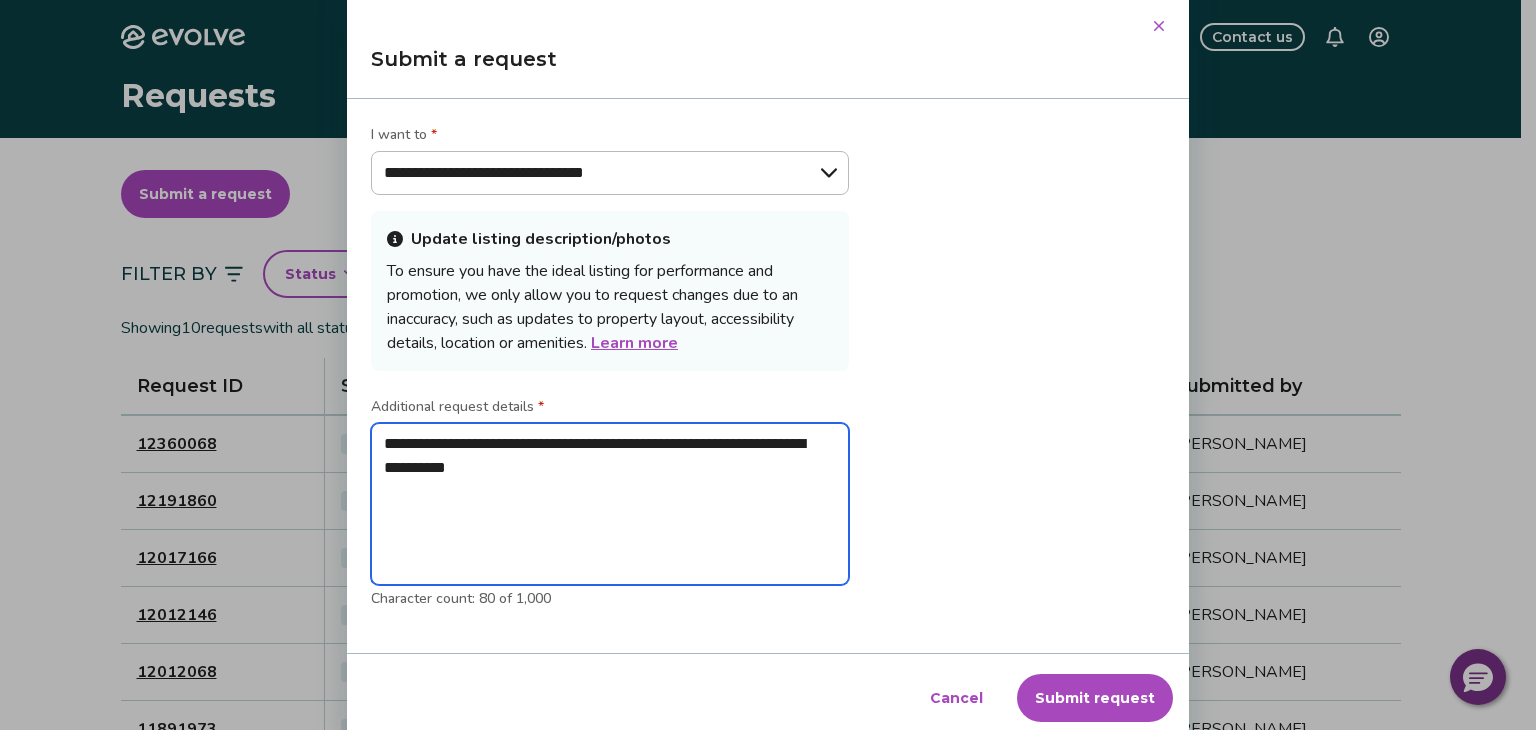 type on "**********" 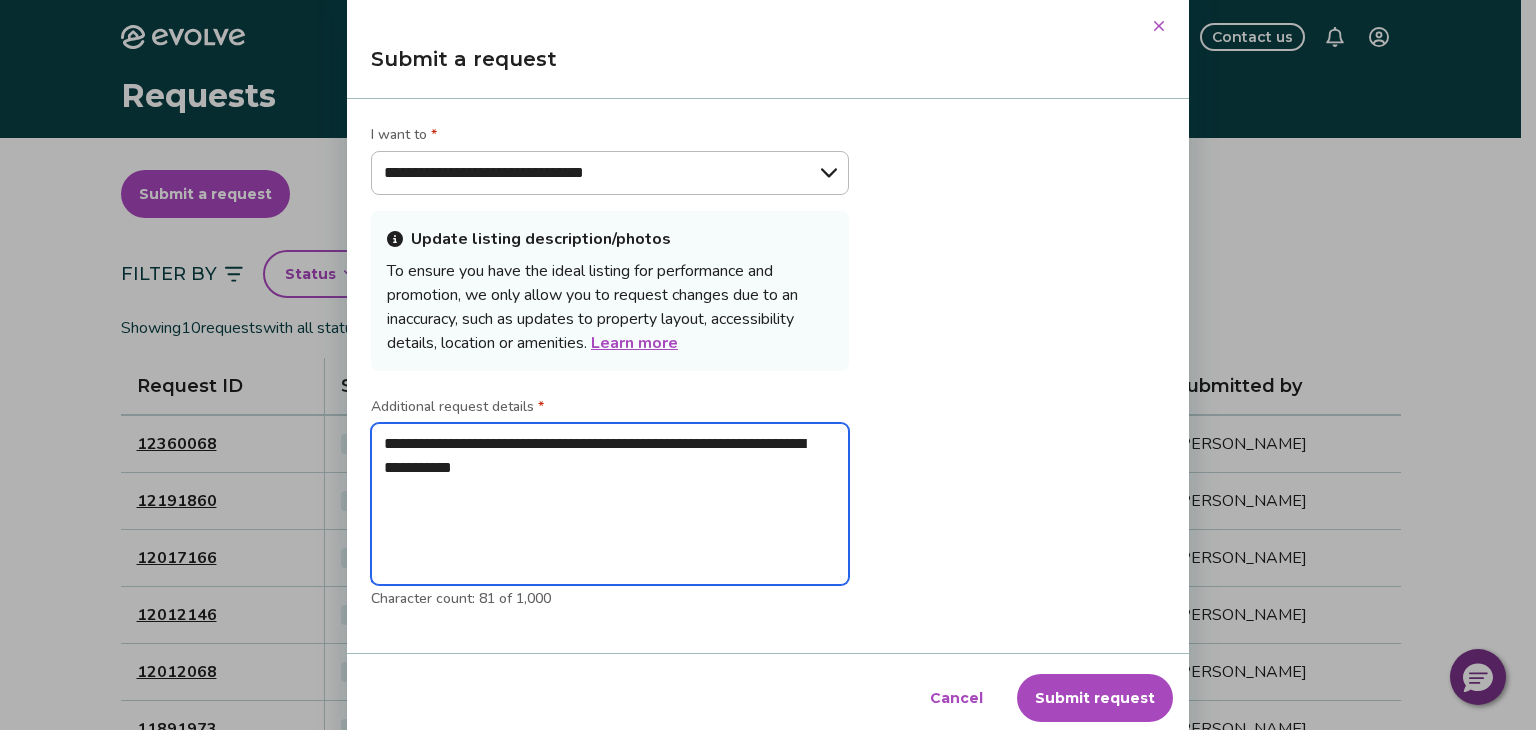 type on "**********" 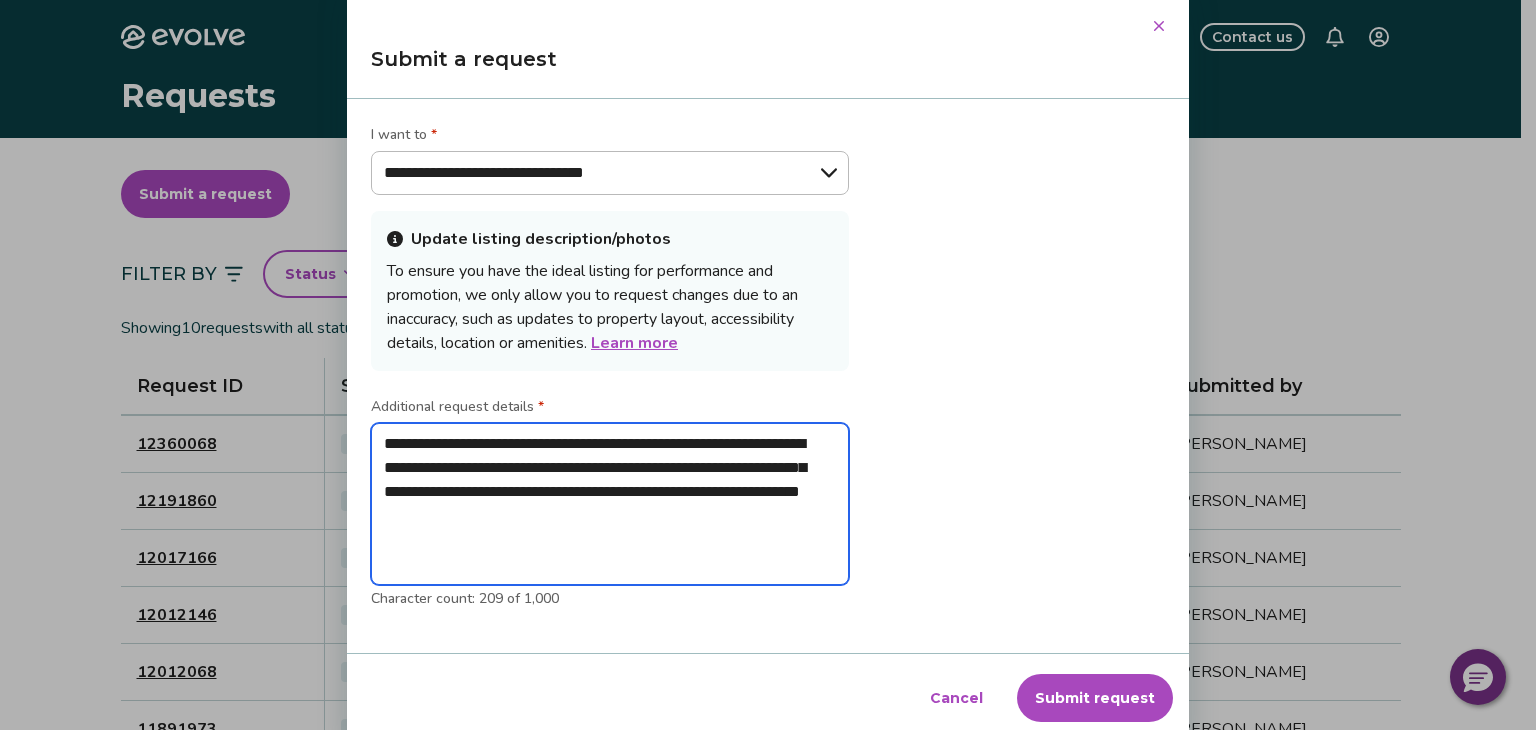 click on "**********" at bounding box center (610, 504) 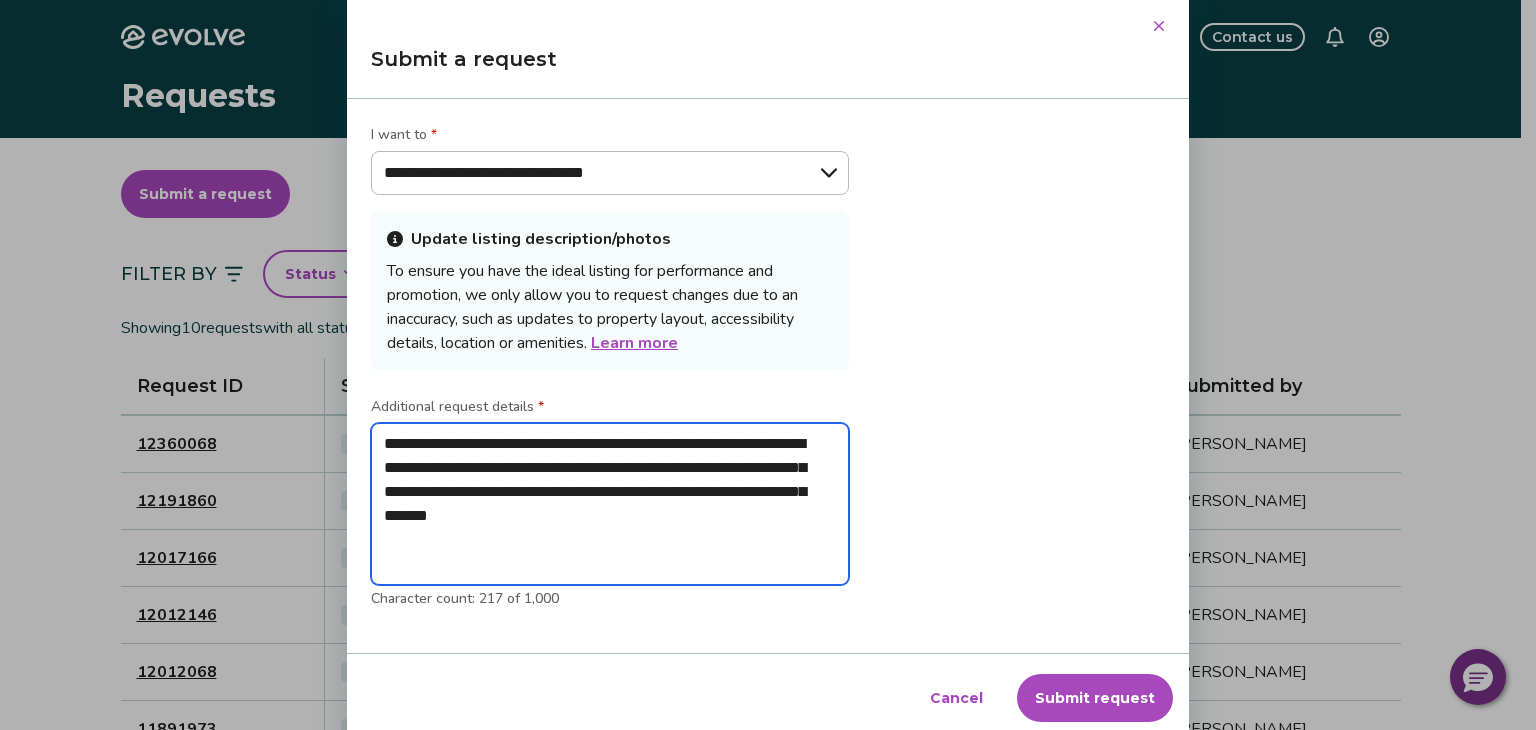 click on "**********" at bounding box center [610, 504] 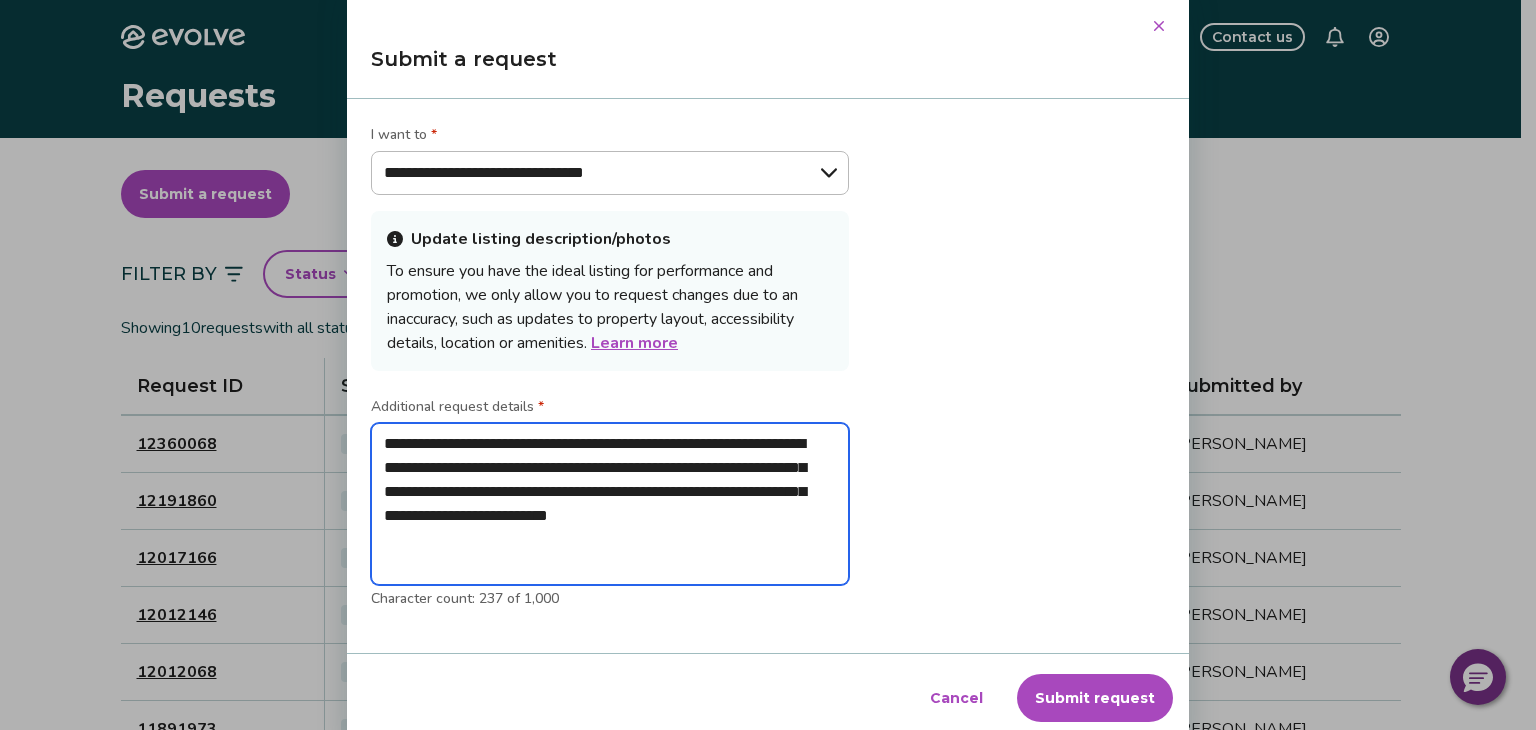 click on "**********" at bounding box center [610, 504] 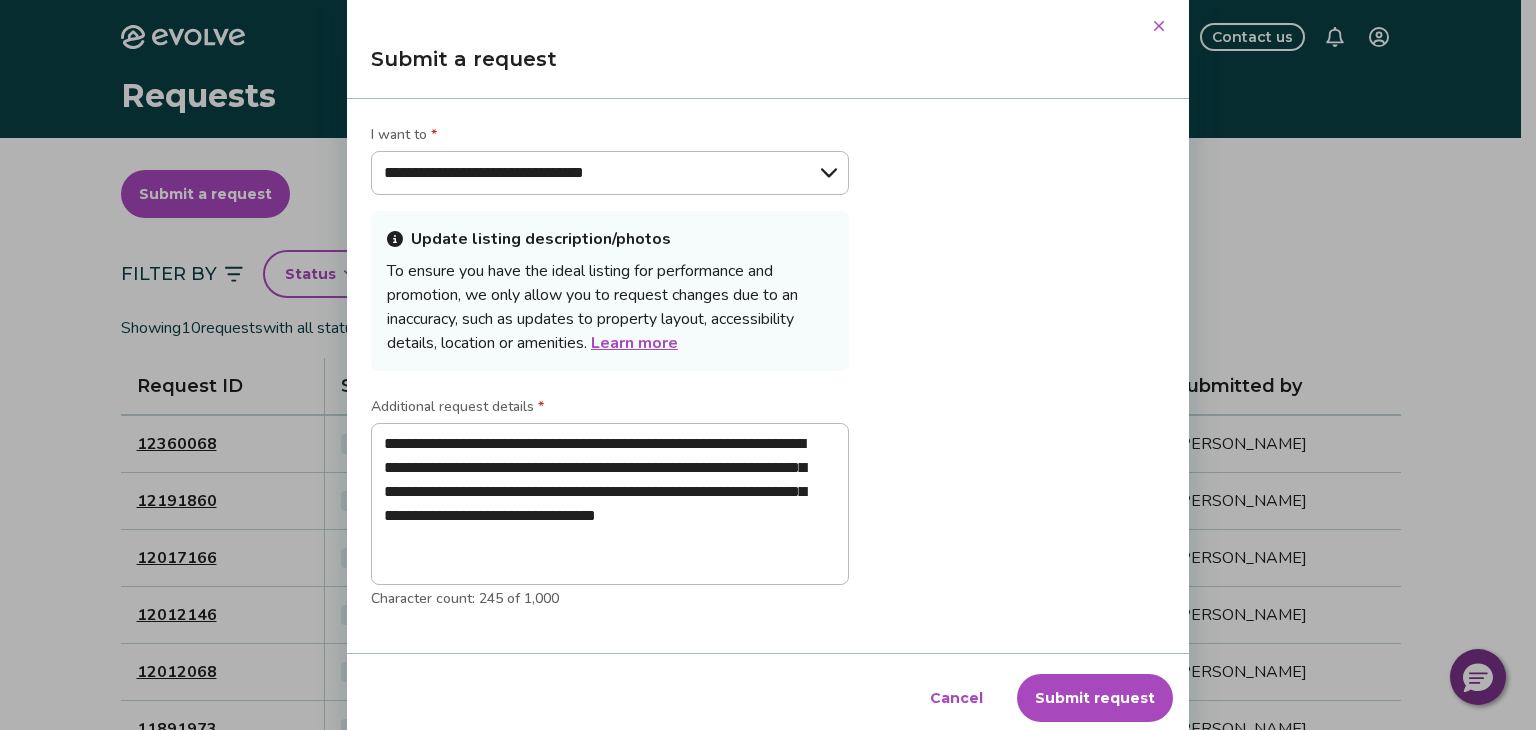 click on "Submit request" at bounding box center [1095, 698] 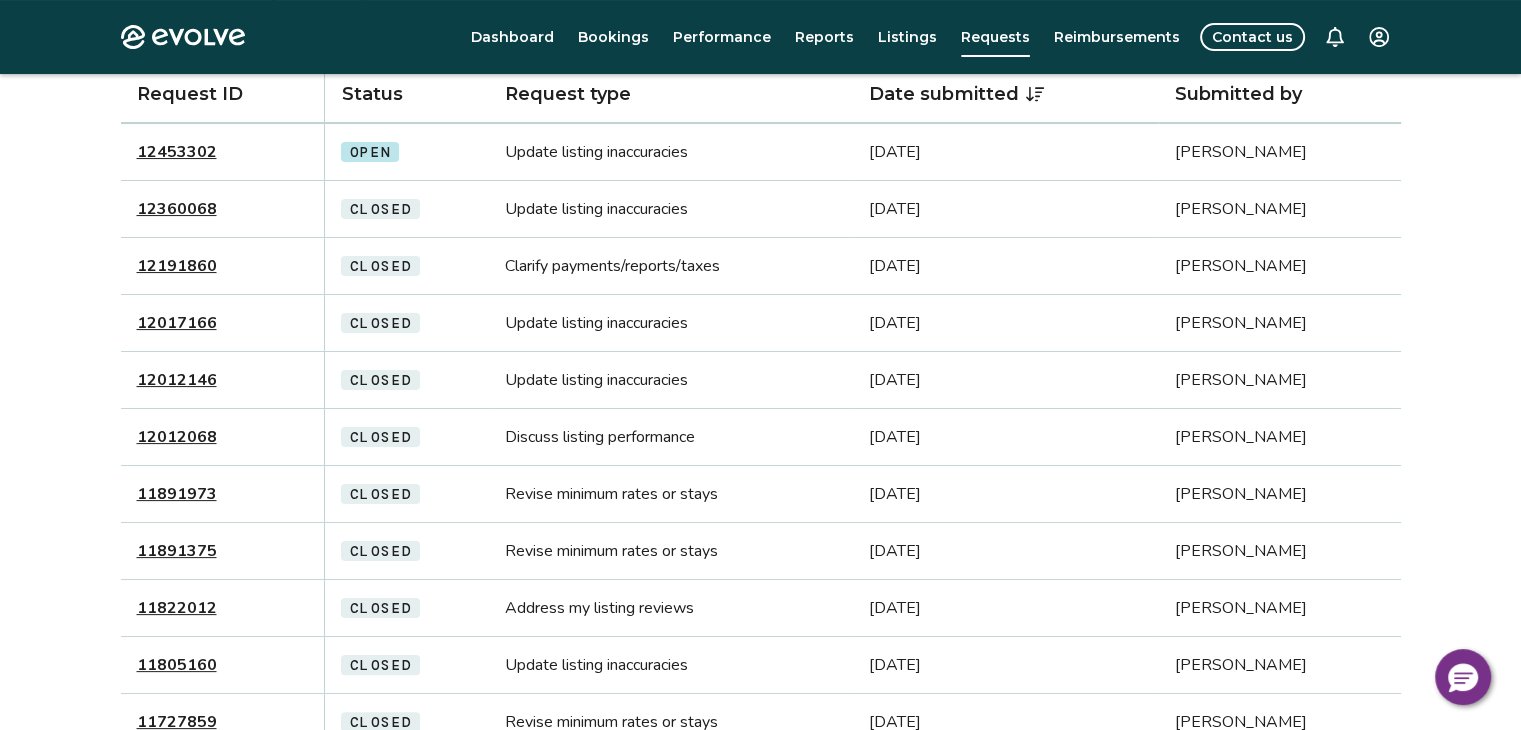 scroll, scrollTop: 0, scrollLeft: 0, axis: both 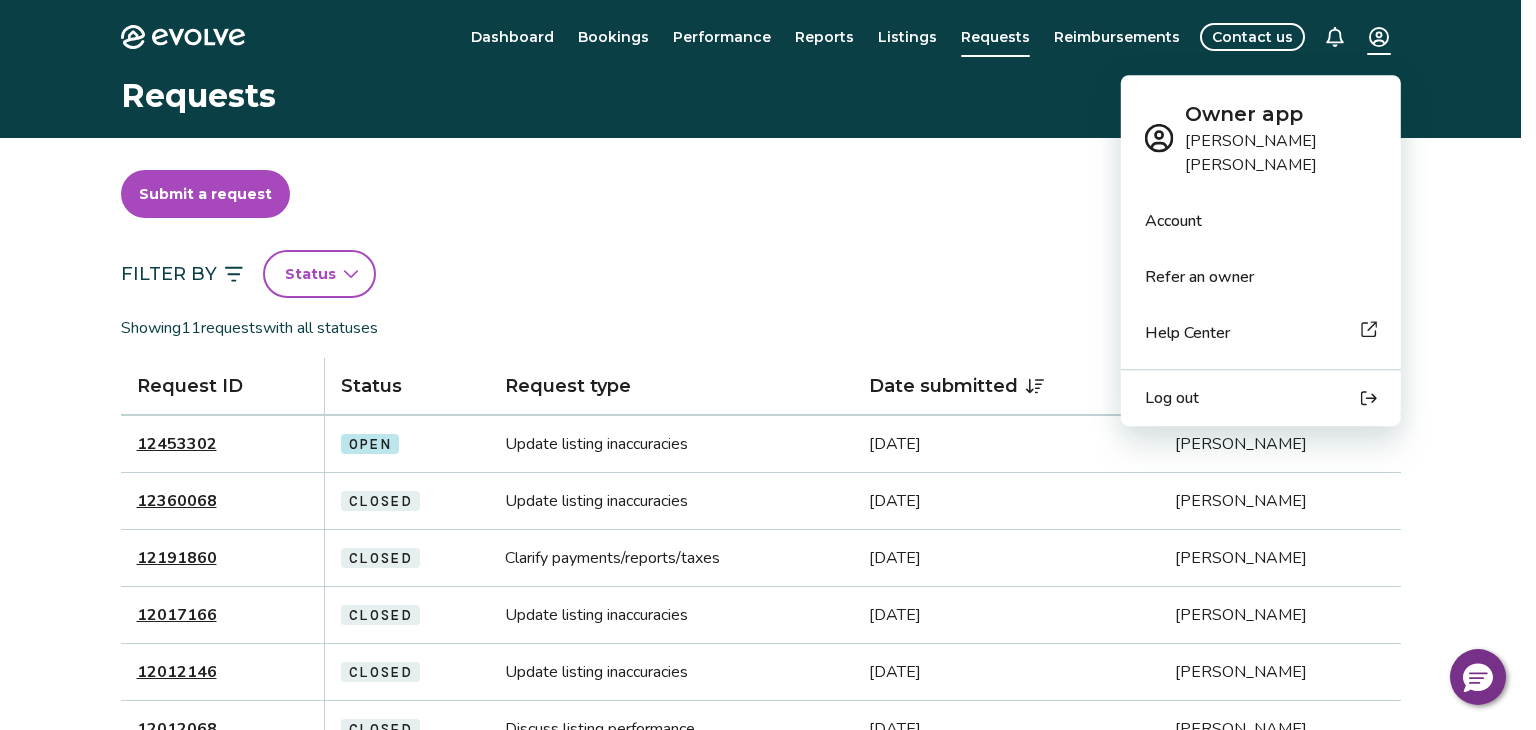 click on "Evolve Dashboard Bookings Performance Reports Listings Requests Reimbursements Contact us Requests Submit a request Filter By  Status Showing  11  requests  with all statuses Request ID Status Request type Date submitted Submitted by 12453302 Open Update listing inaccuracies [DATE] [PERSON_NAME] 12360068 Closed Update listing inaccuracies [DATE] [PERSON_NAME] 12191860 Closed Clarify payments/reports/taxes [DATE] [PERSON_NAME] 12017166 Closed Update listing inaccuracies [DATE] [PERSON_NAME] 12012146 Closed Update listing inaccuracies [DATE] [PERSON_NAME] 12012068 Closed Discuss listing performance [DATE] [PERSON_NAME] 11891973 Closed Revise minimum rates or stays [DATE] [PERSON_NAME] 11891375 Closed Revise minimum rates or stays [DATE] [PERSON_NAME] 11822012 Closed Address my listing reviews [DATE][GEOGRAPHIC_DATA][PERSON_NAME] Closed Update listing inaccuracies [DATE] [PERSON_NAME] 11727859 Closed Revise minimum rates or stays [DATE] |" at bounding box center [768, 601] 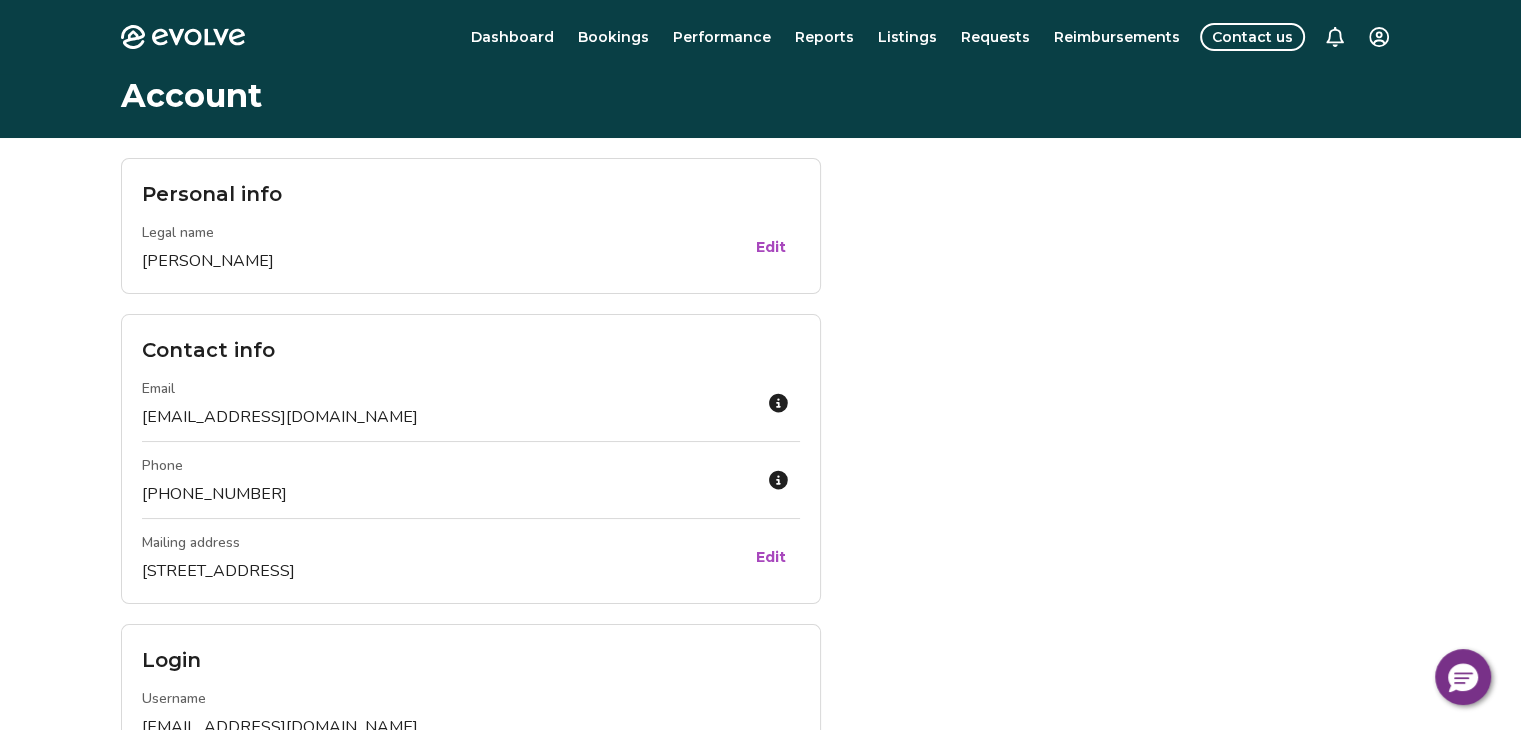 click on "Edit" at bounding box center [771, 247] 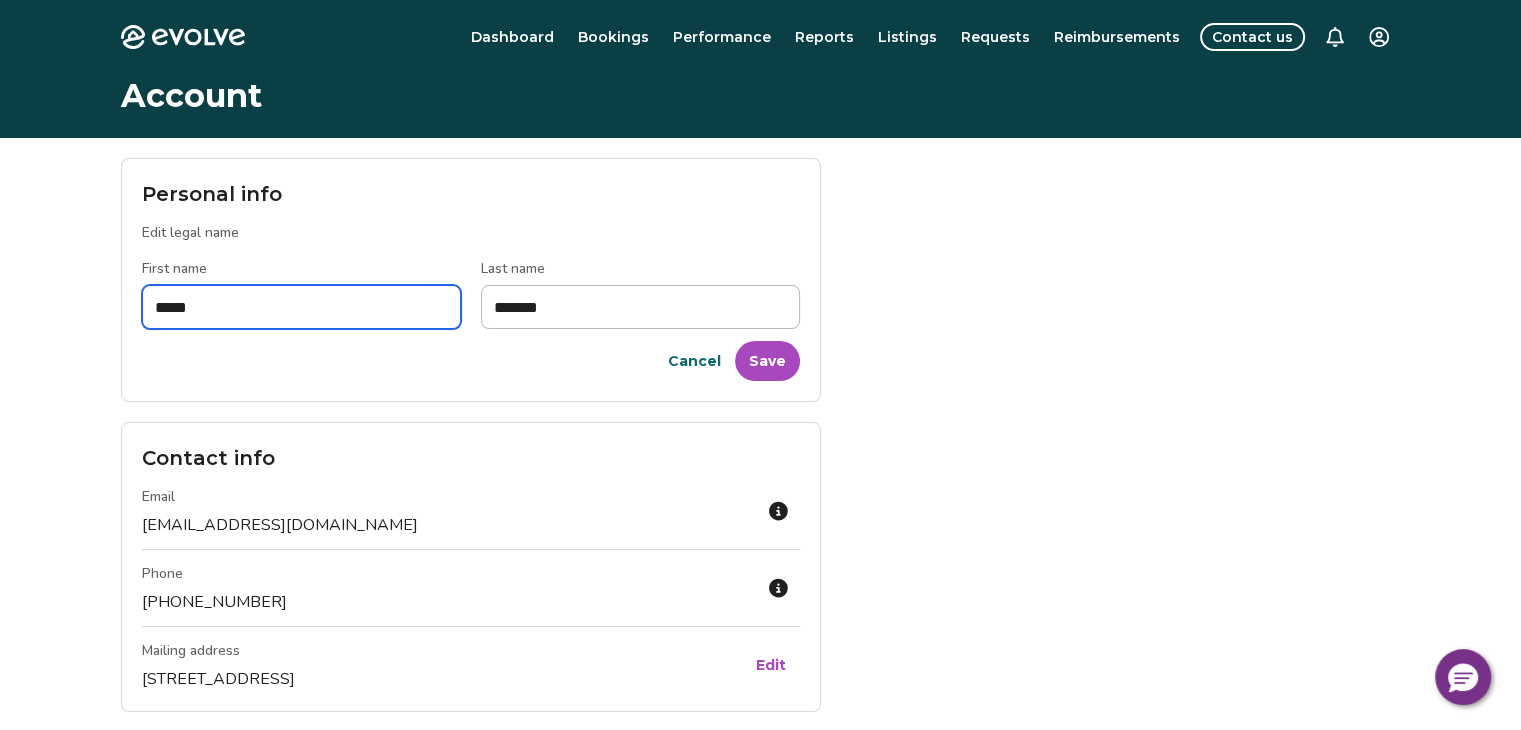 click on "*****" at bounding box center (301, 307) 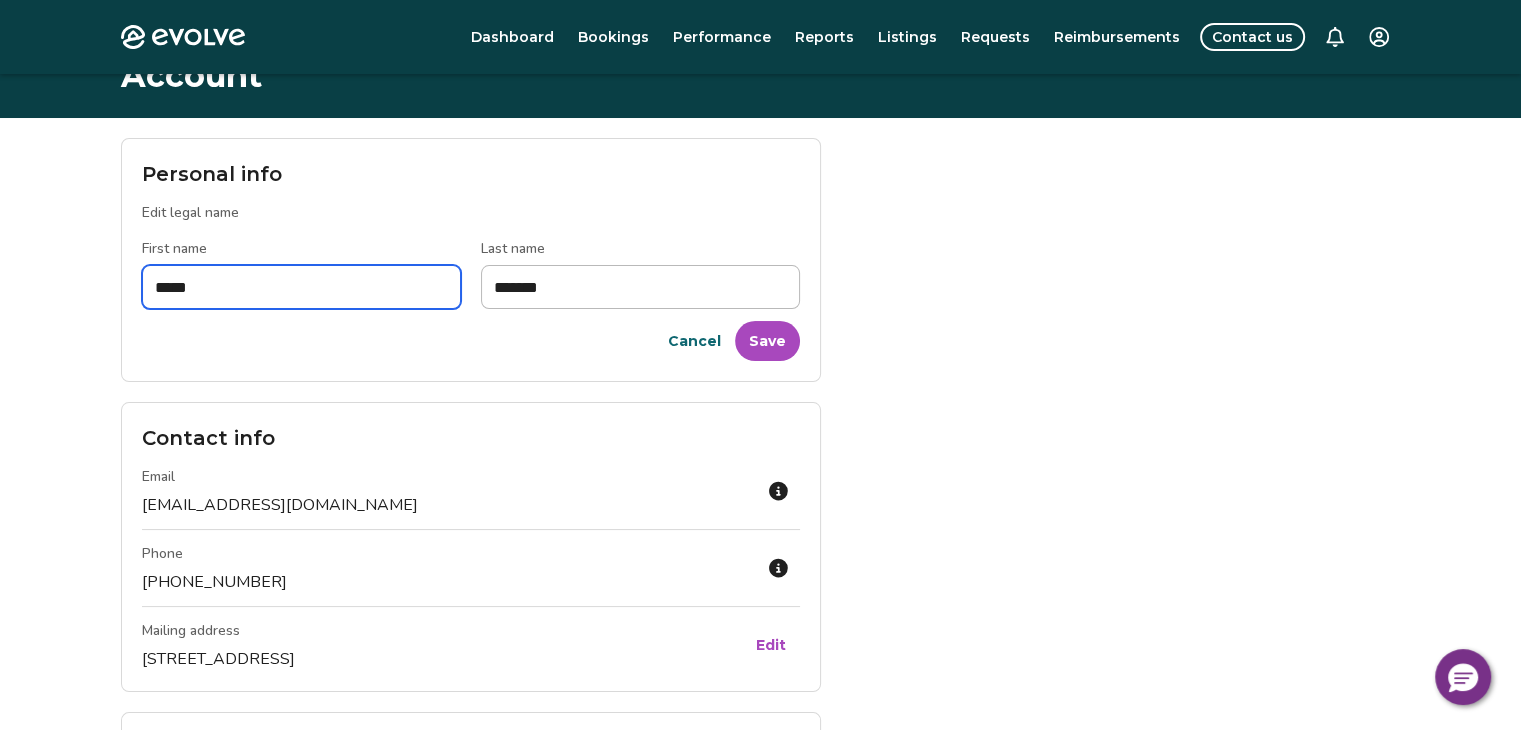 scroll, scrollTop: 24, scrollLeft: 0, axis: vertical 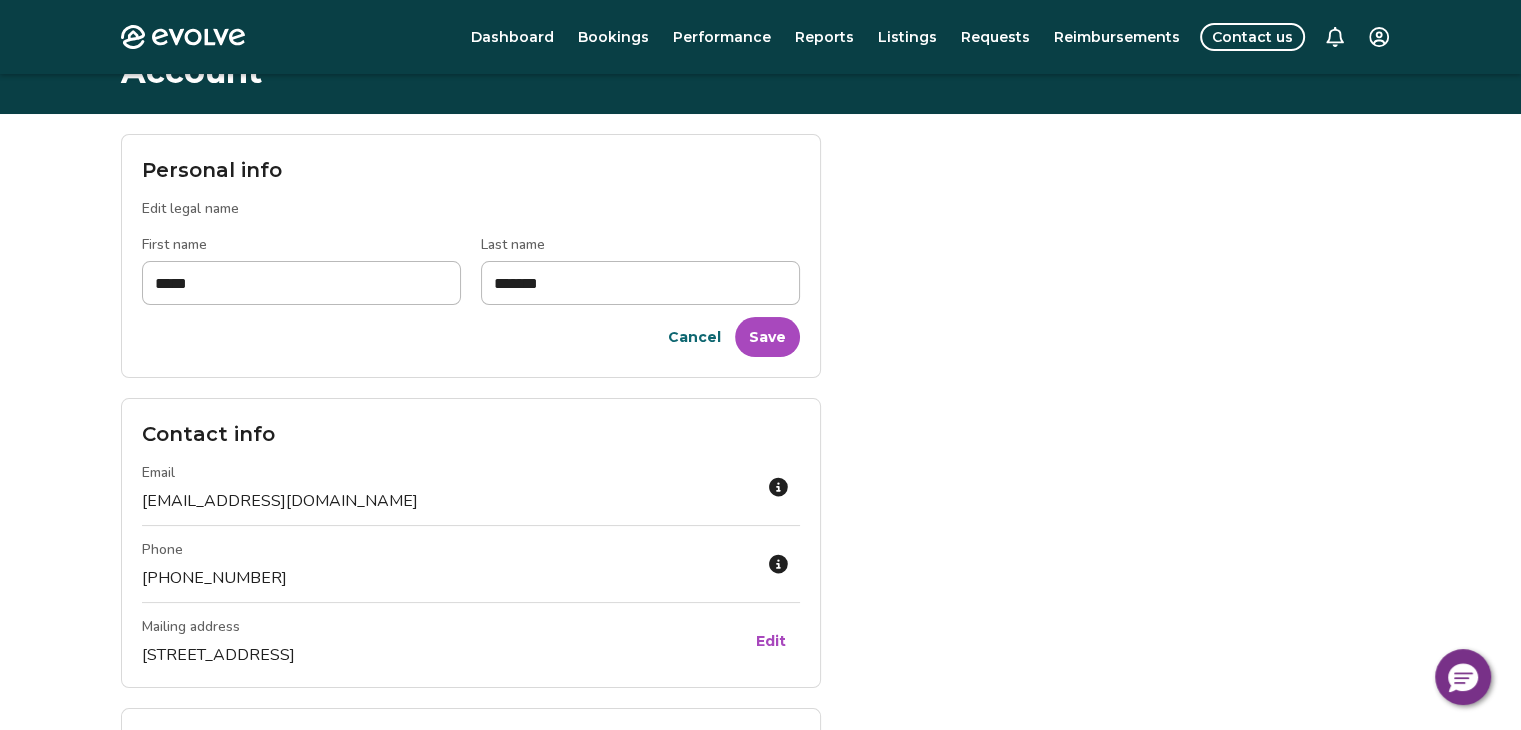 click on "Cancel" at bounding box center [694, 337] 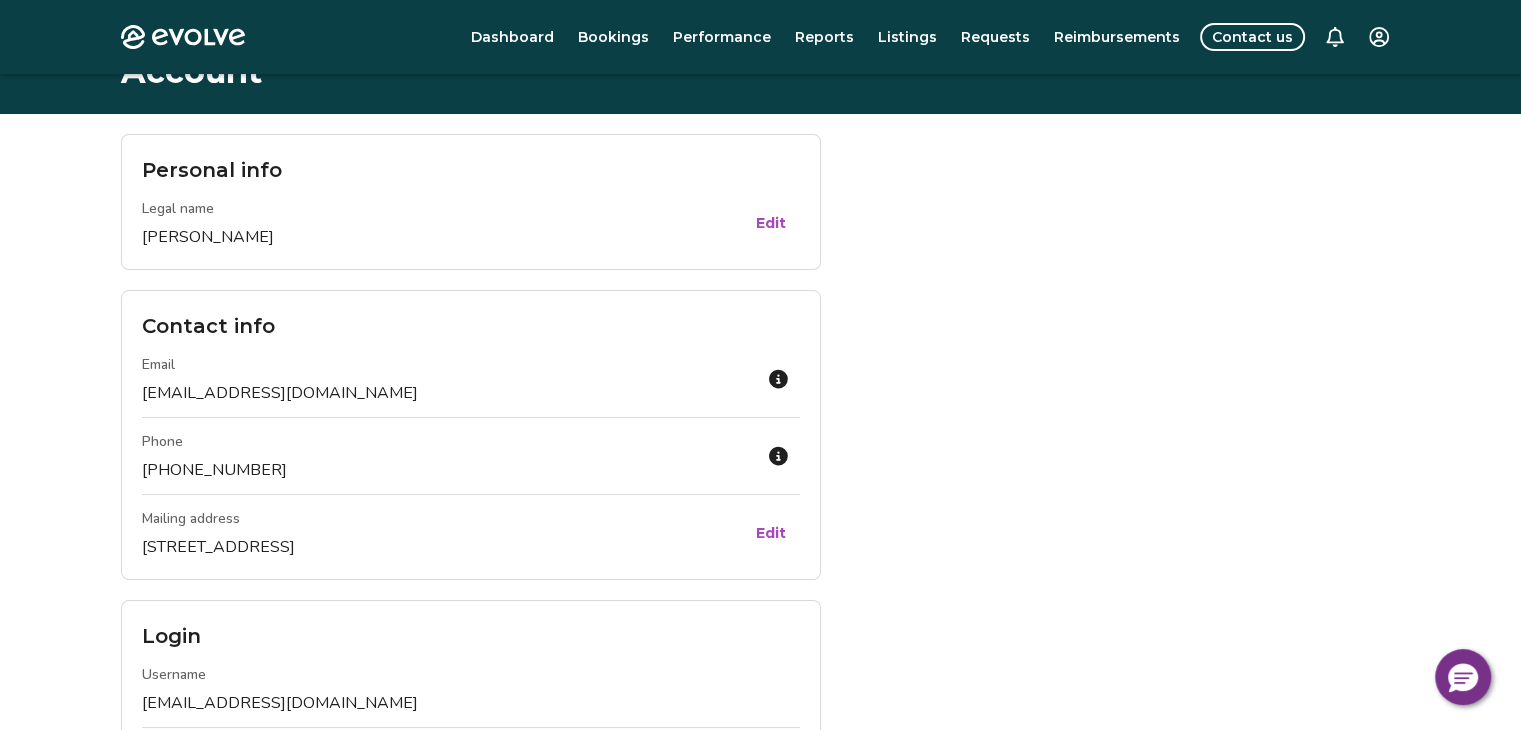 scroll, scrollTop: 0, scrollLeft: 0, axis: both 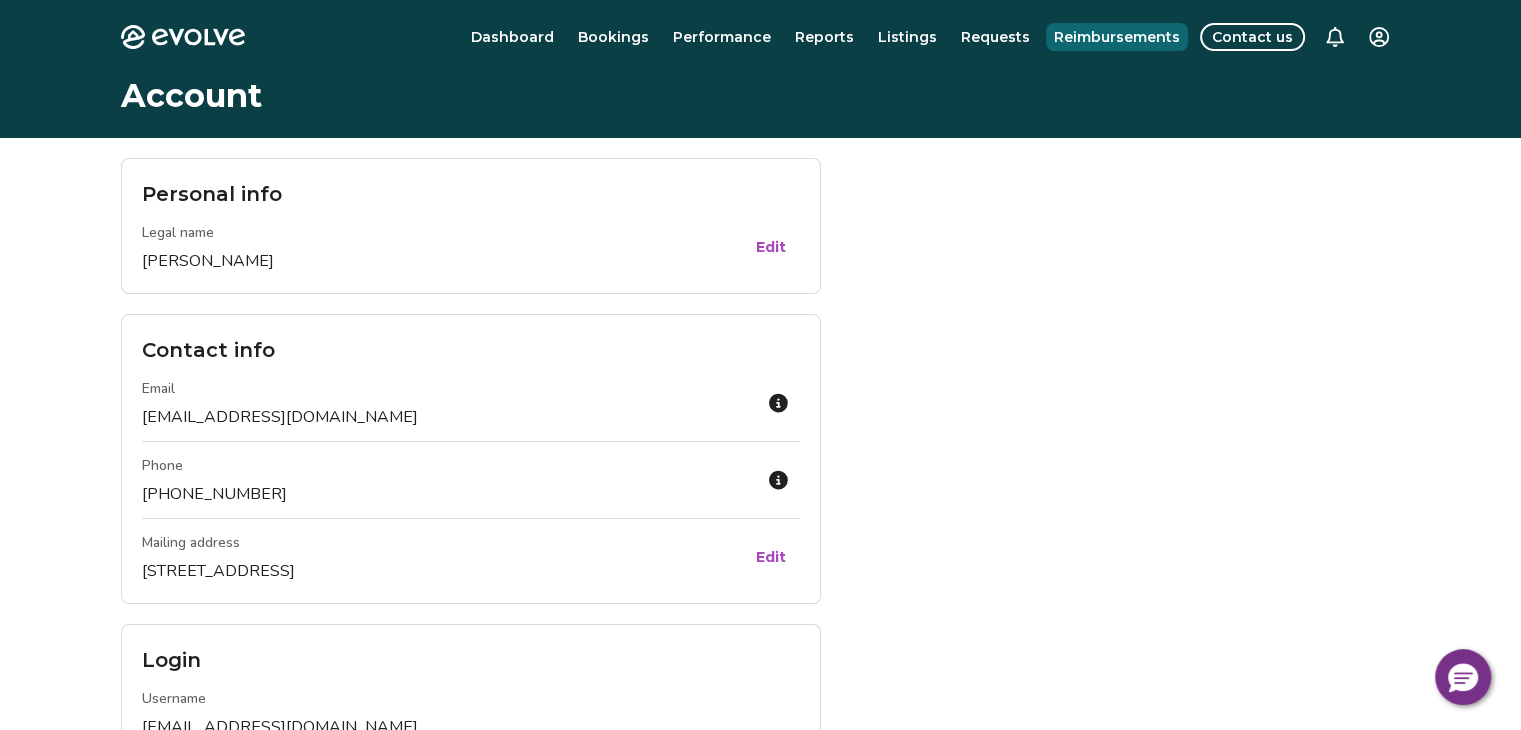click on "Reimbursements" at bounding box center [1117, 37] 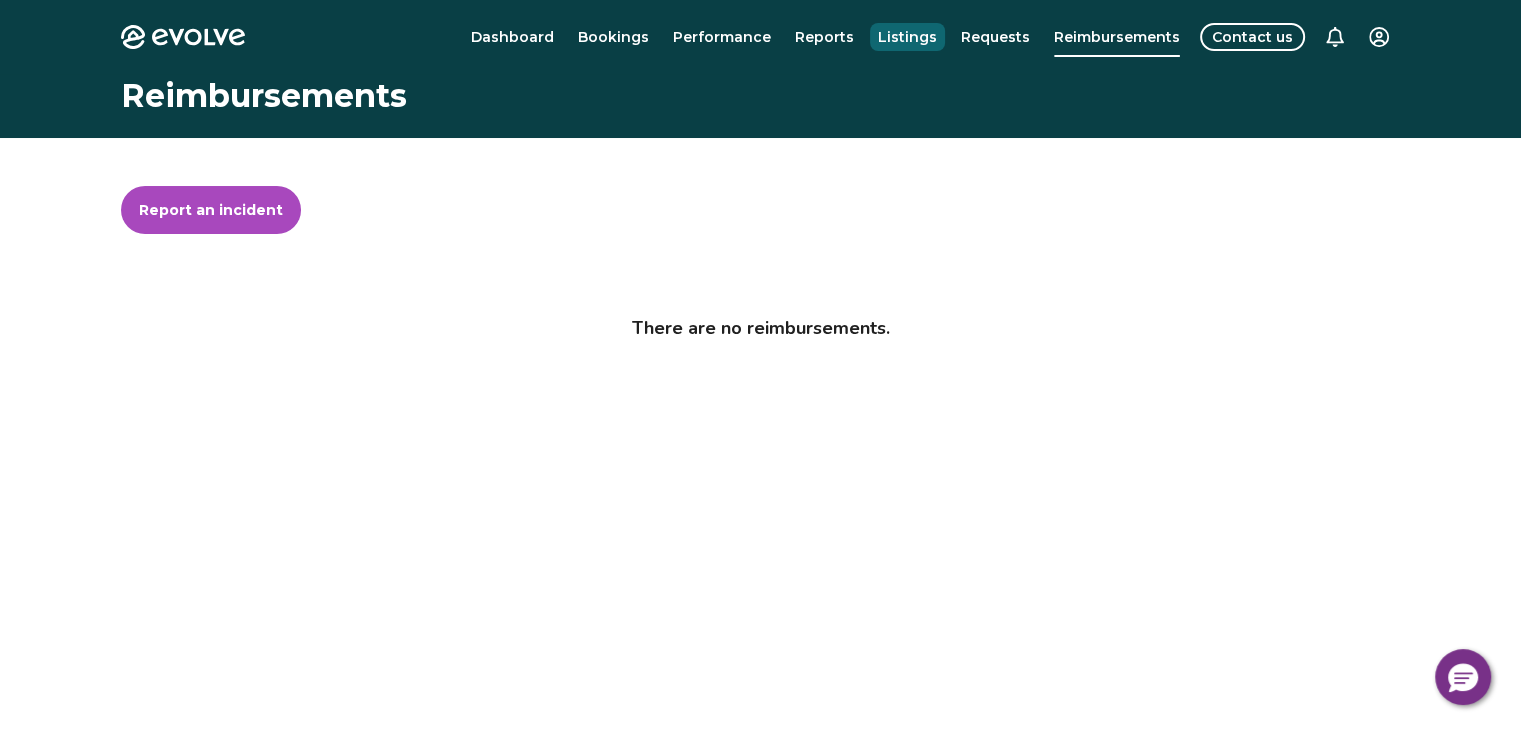 click on "Listings" at bounding box center [907, 37] 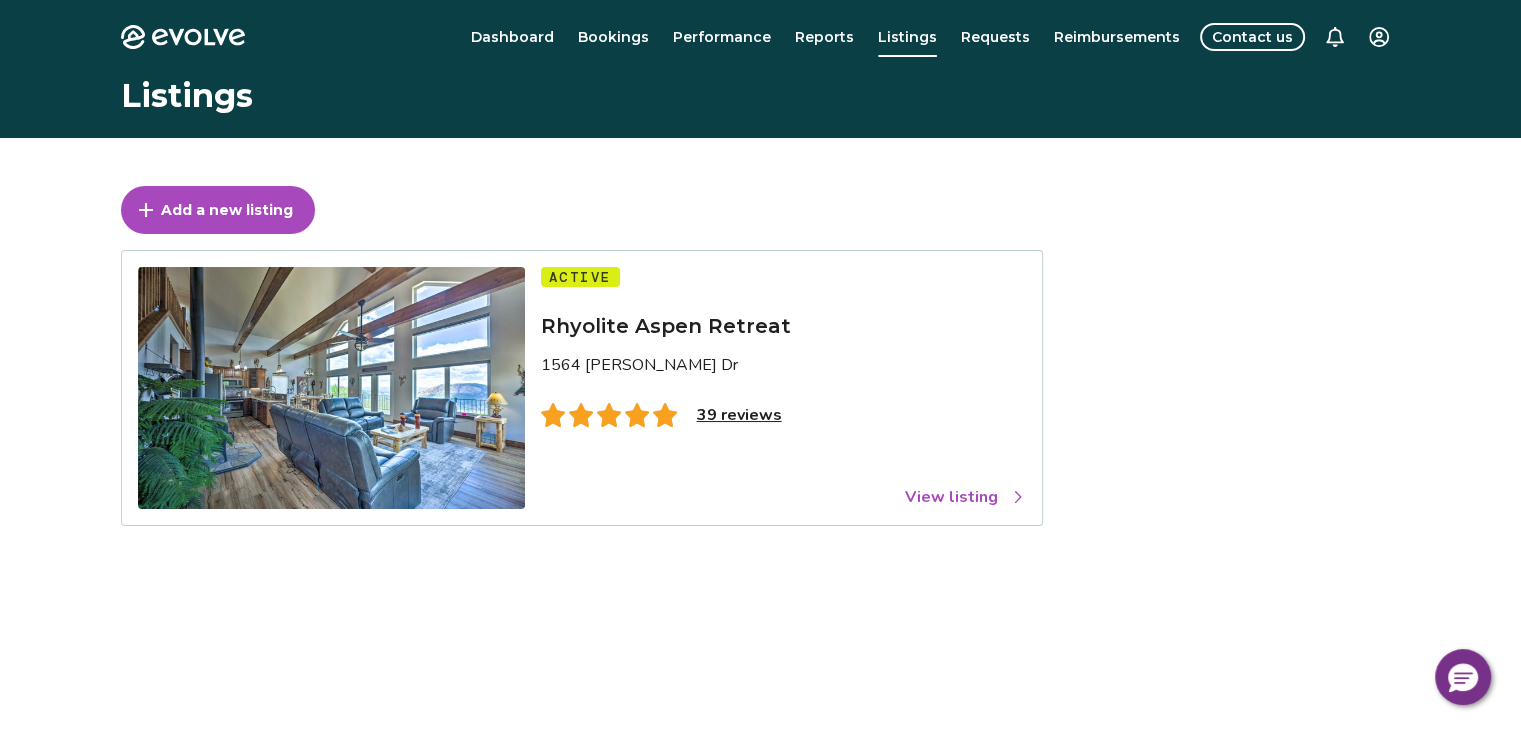 click on "View listing" at bounding box center (965, 497) 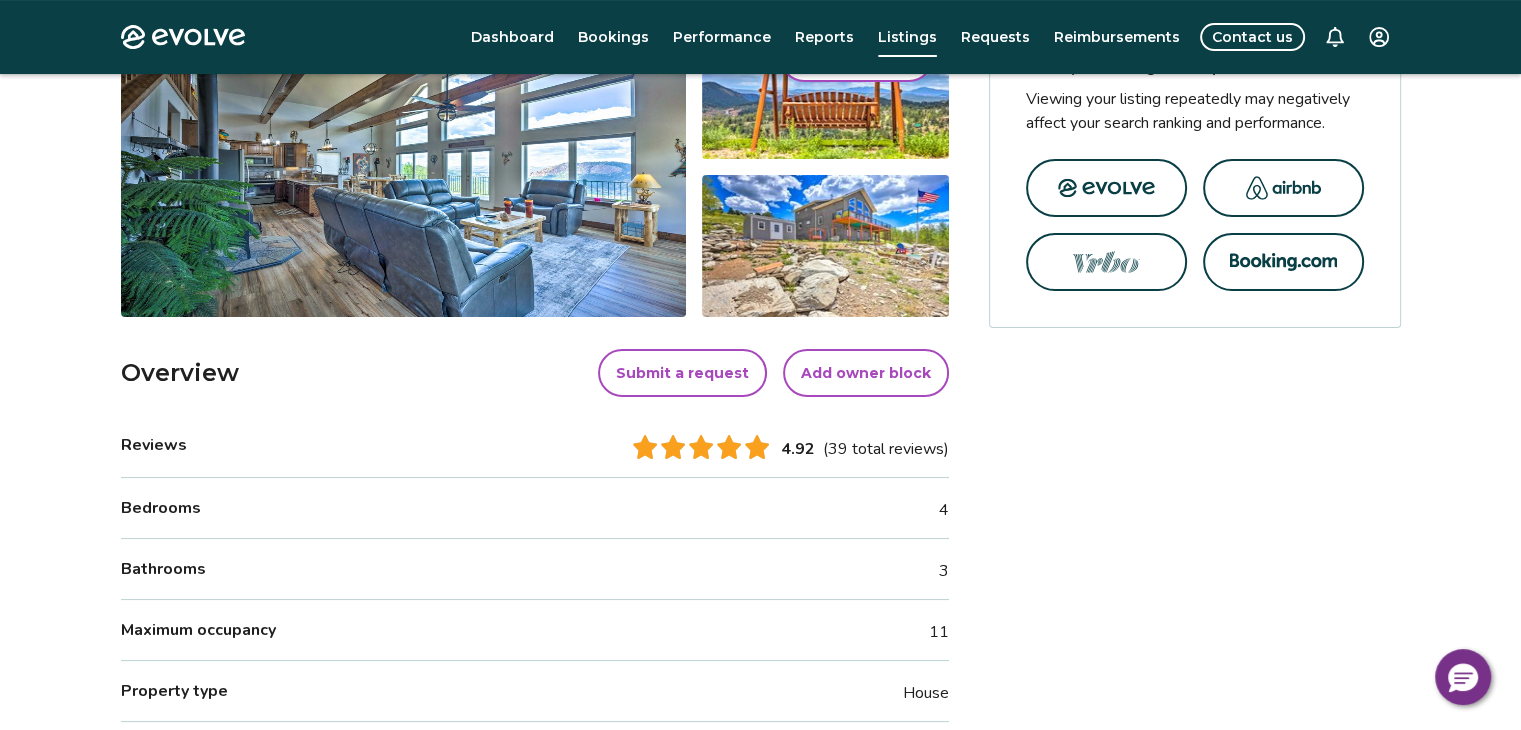 scroll, scrollTop: 0, scrollLeft: 0, axis: both 